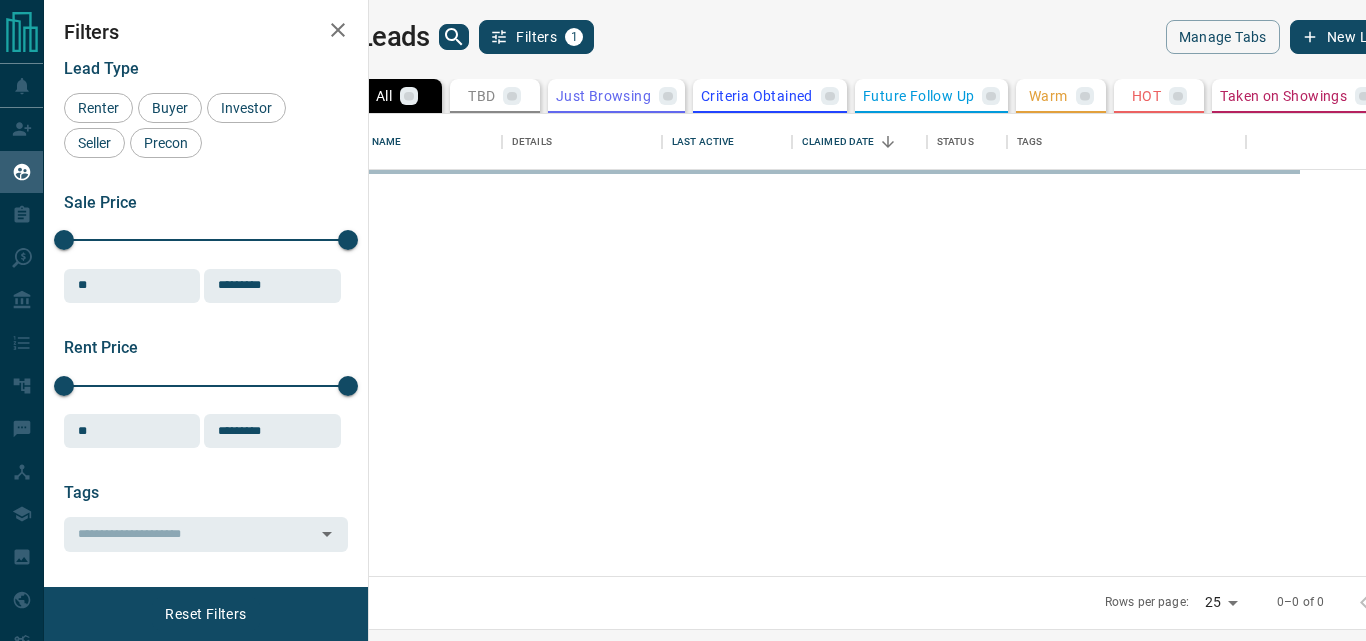 scroll, scrollTop: 0, scrollLeft: 0, axis: both 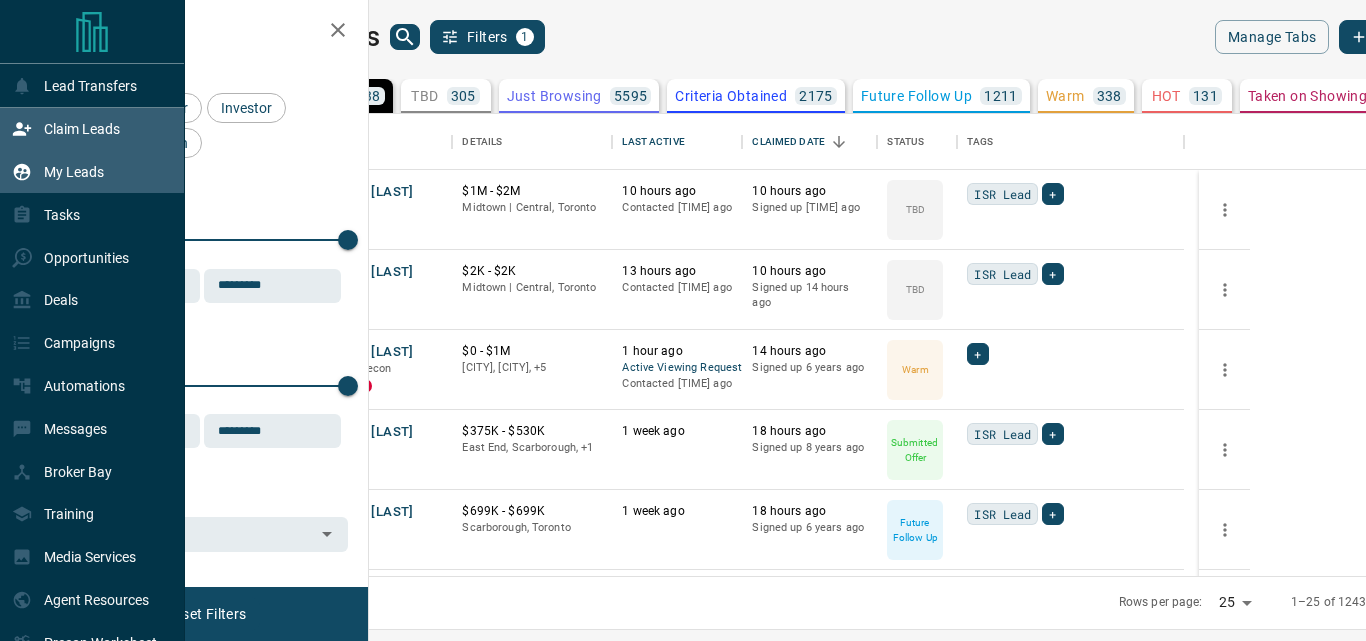 click on "Claim Leads" at bounding box center [82, 129] 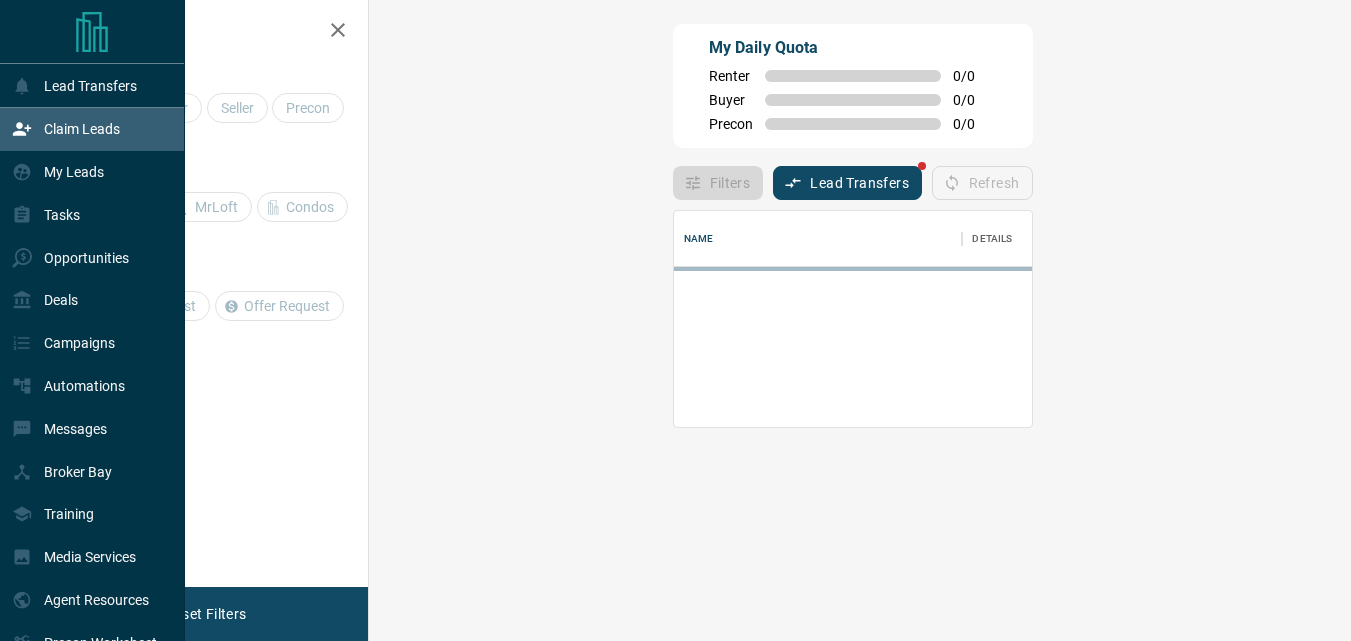 scroll, scrollTop: 16, scrollLeft: 16, axis: both 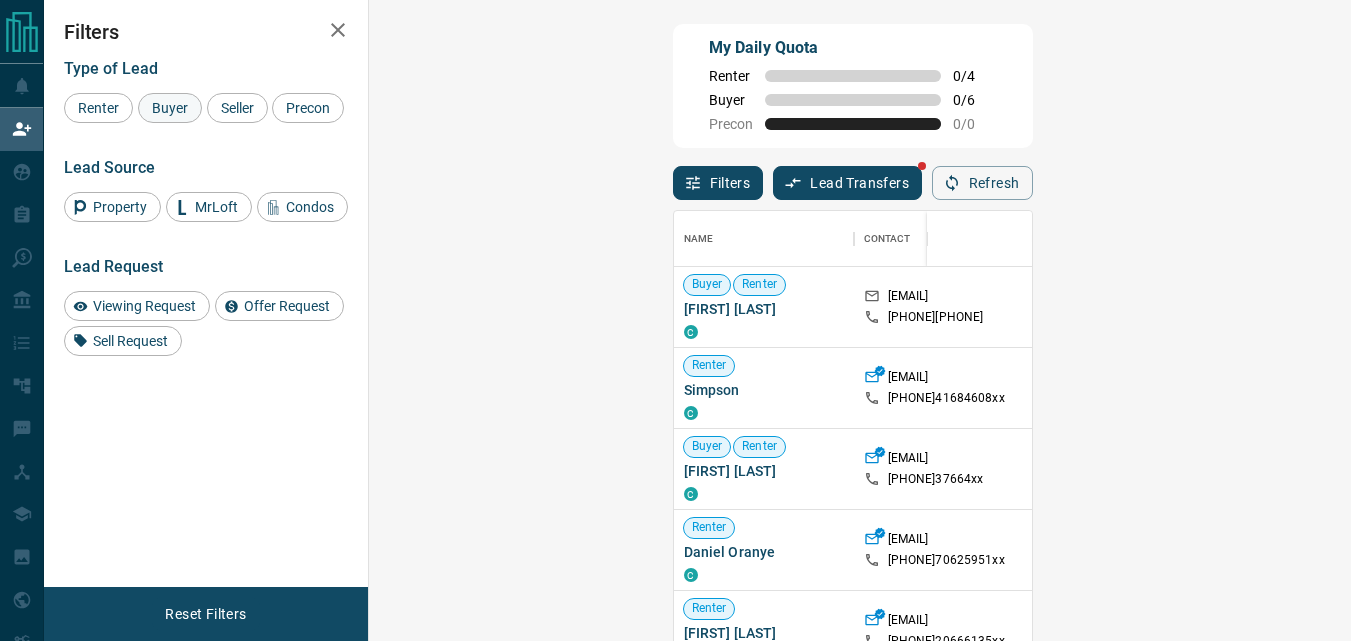 click on "Buyer" at bounding box center [170, 108] 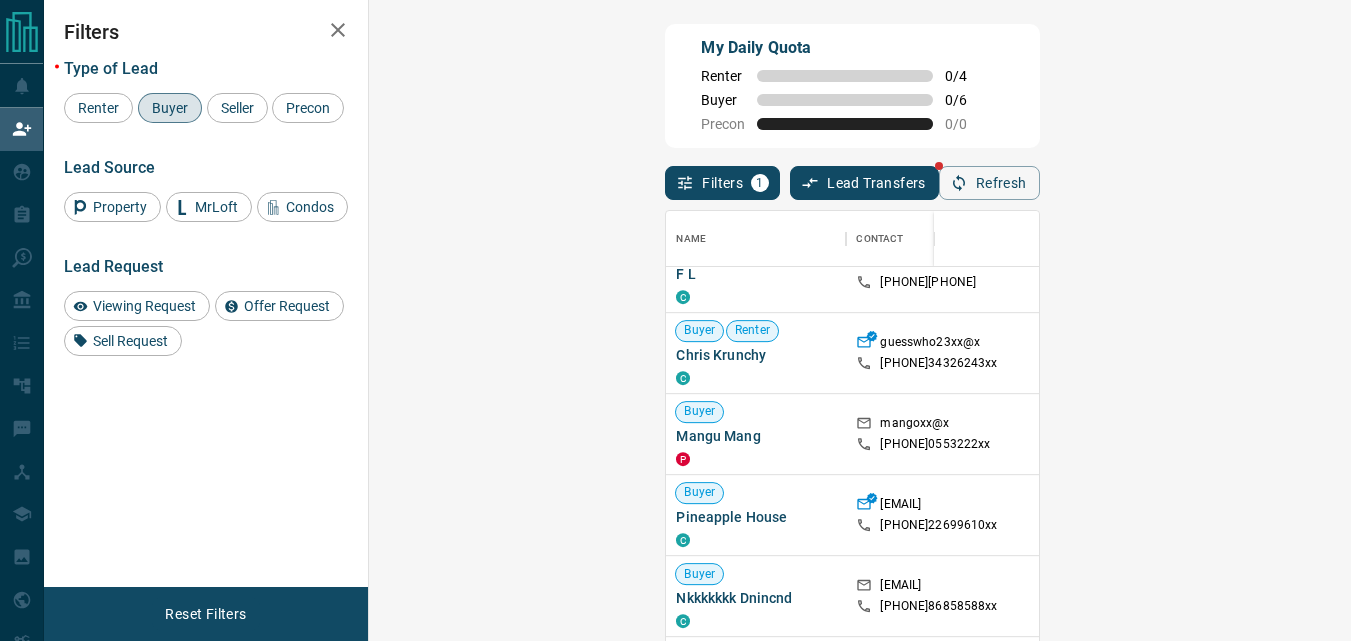 scroll, scrollTop: 800, scrollLeft: 0, axis: vertical 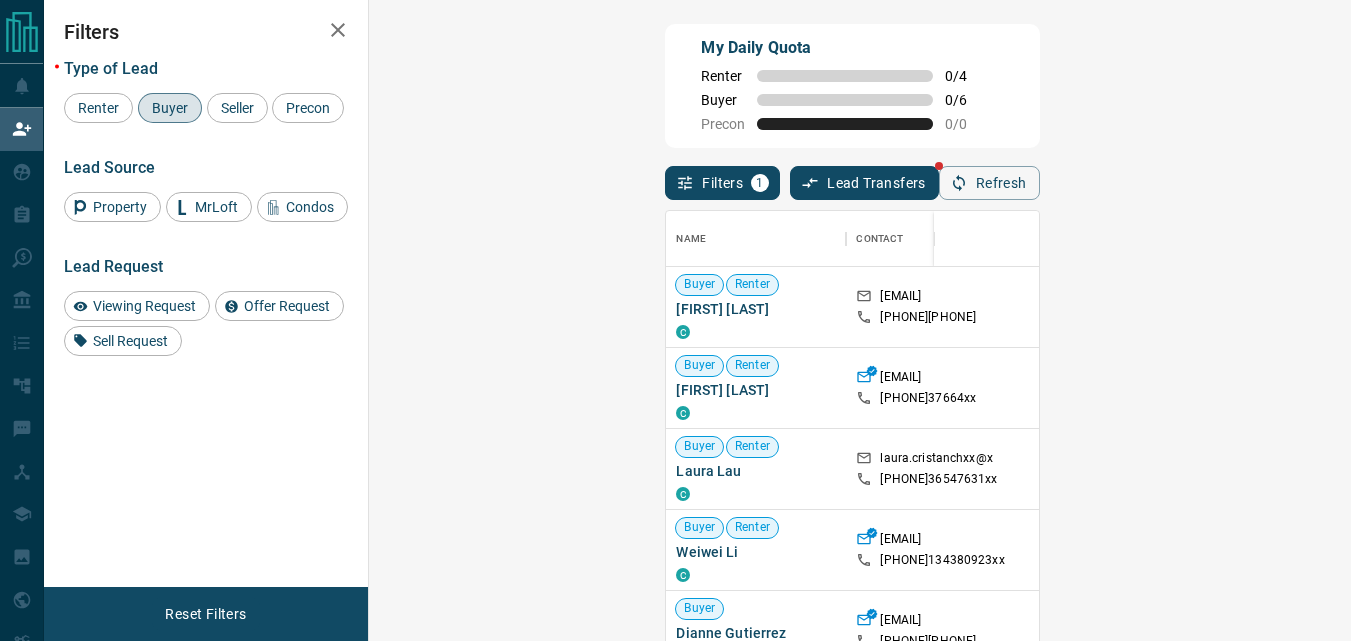 click on "Filters 1 Lead Transfers Refresh" at bounding box center (852, 174) 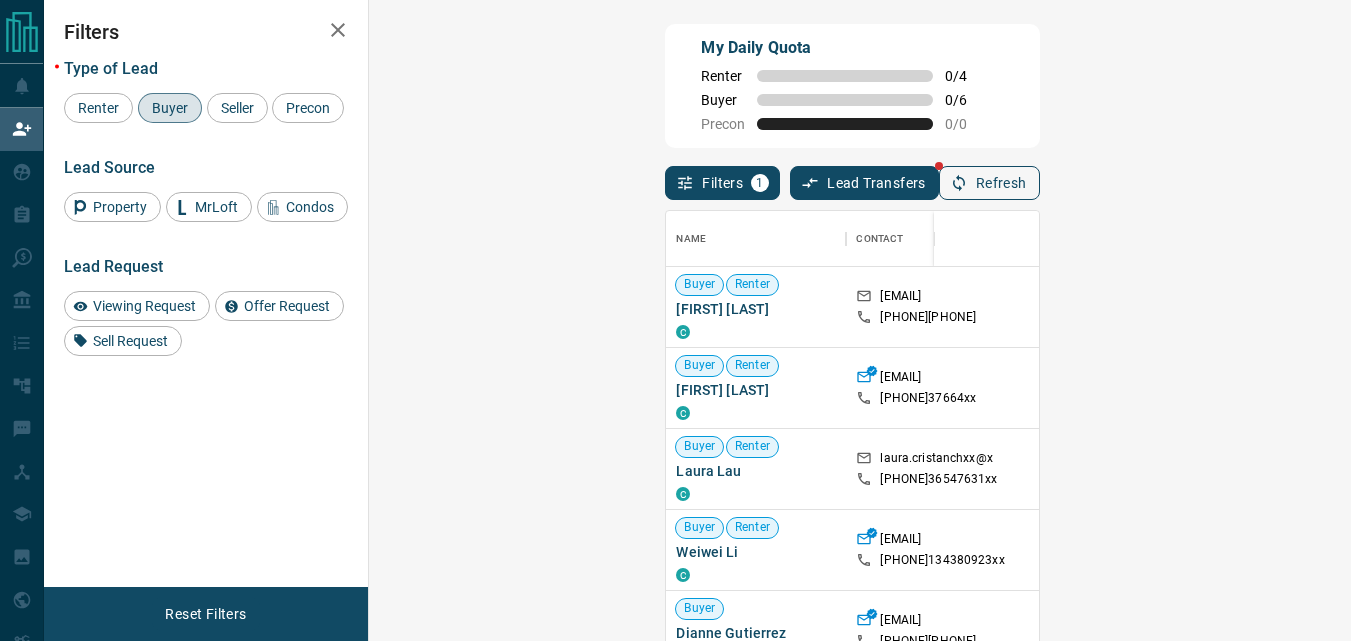 click on "Refresh" at bounding box center (989, 183) 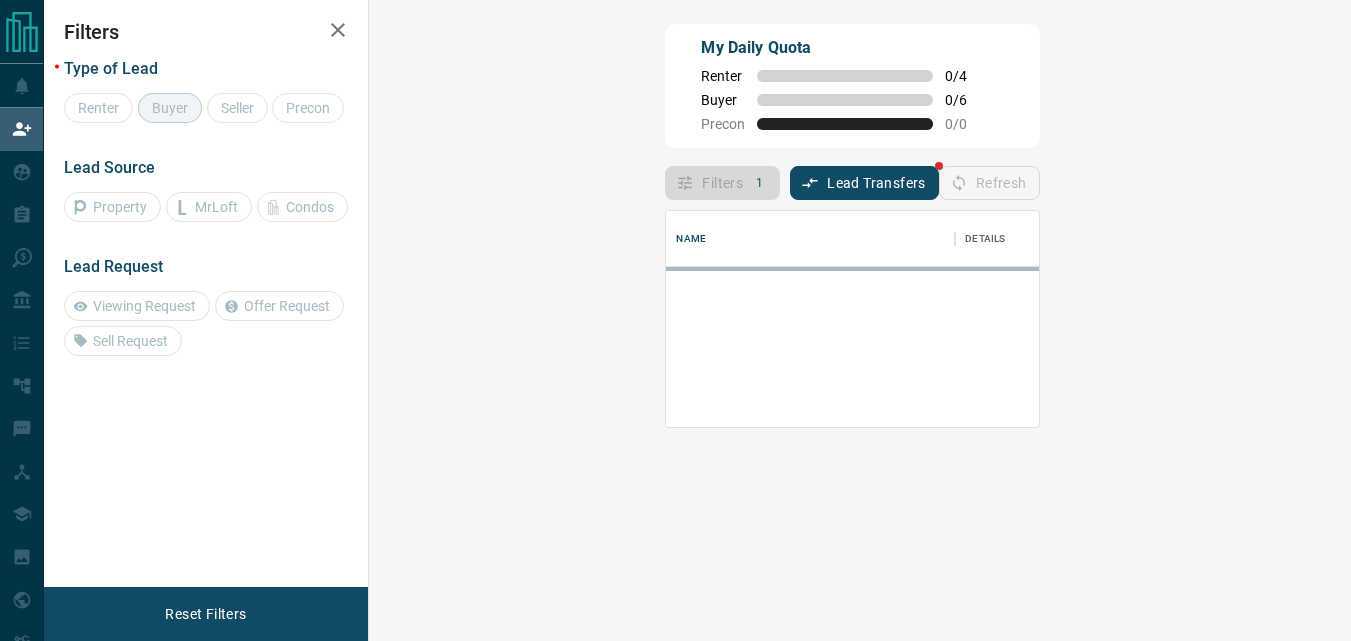 scroll, scrollTop: 16, scrollLeft: 16, axis: both 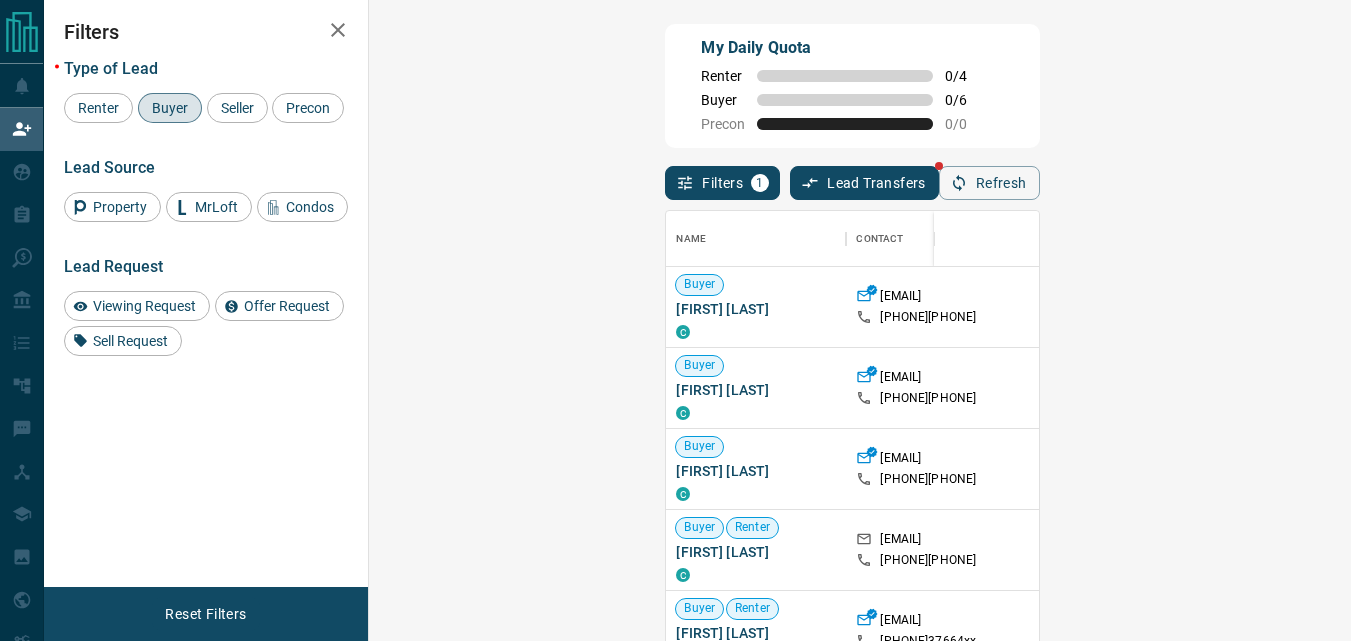 click on "My Daily Quota Renter 0 / 4 Buyer 0 / 6 Precon 0 / 0" at bounding box center [852, 86] 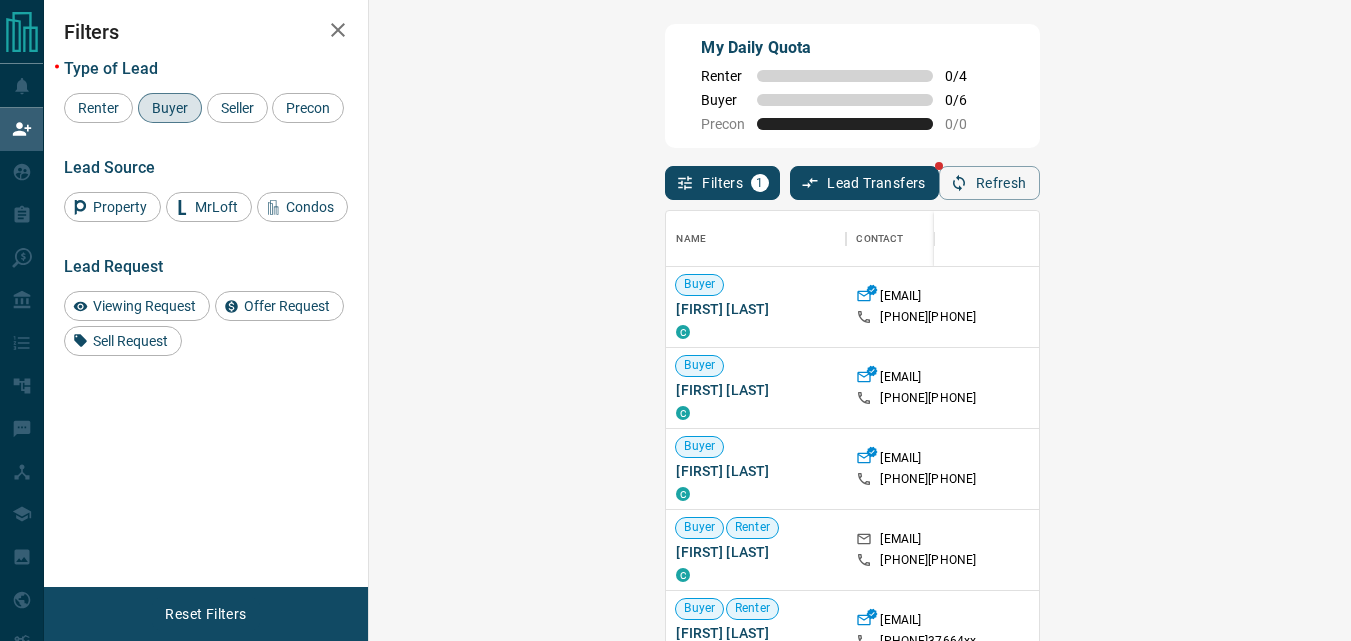 click on "Claim" at bounding box center [1560, 307] 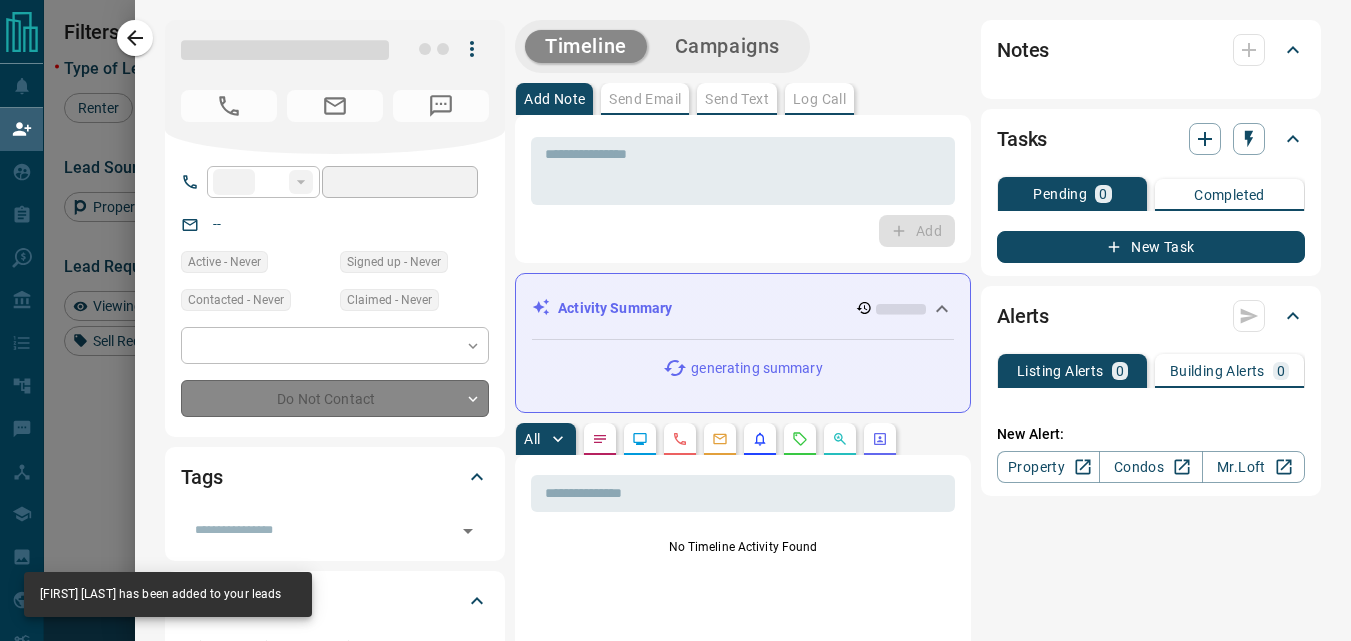 type on "**" 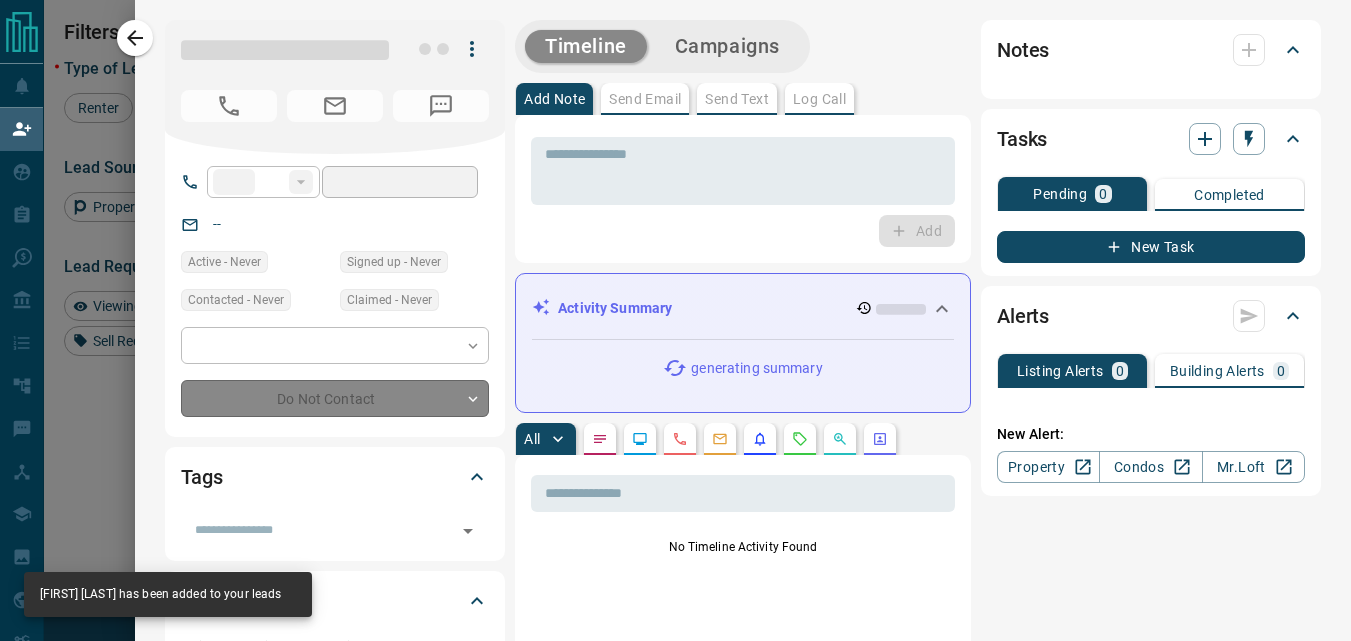 type on "**********" 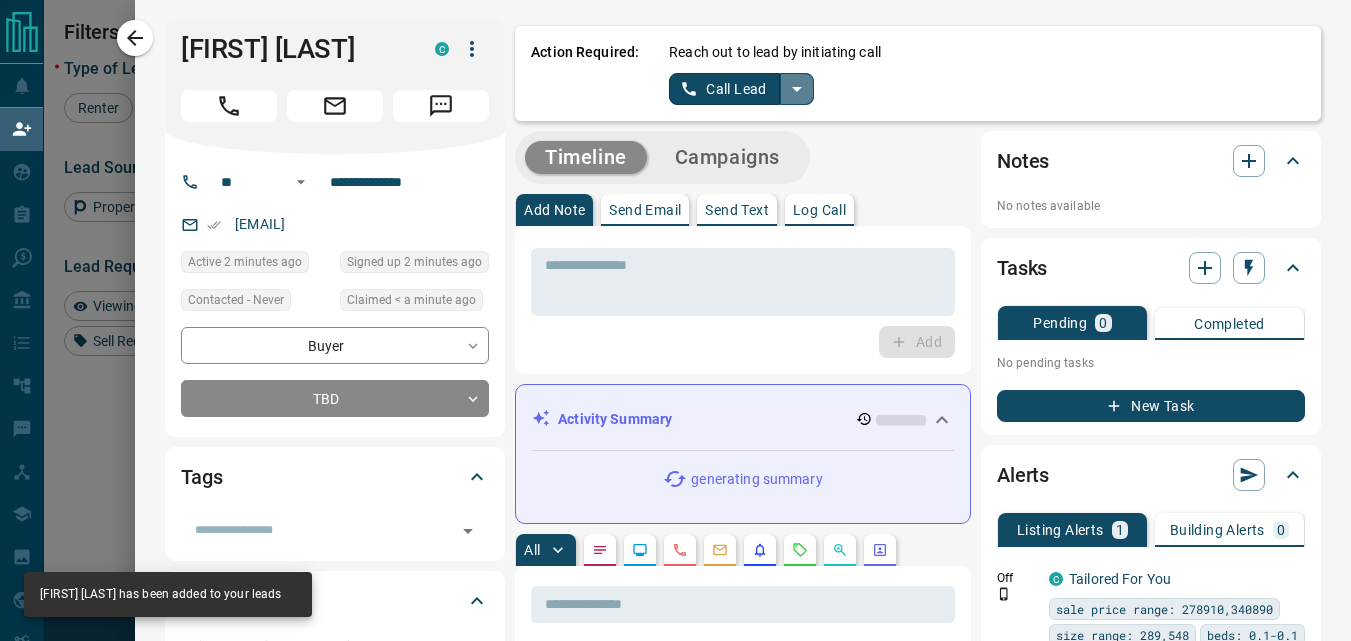 click 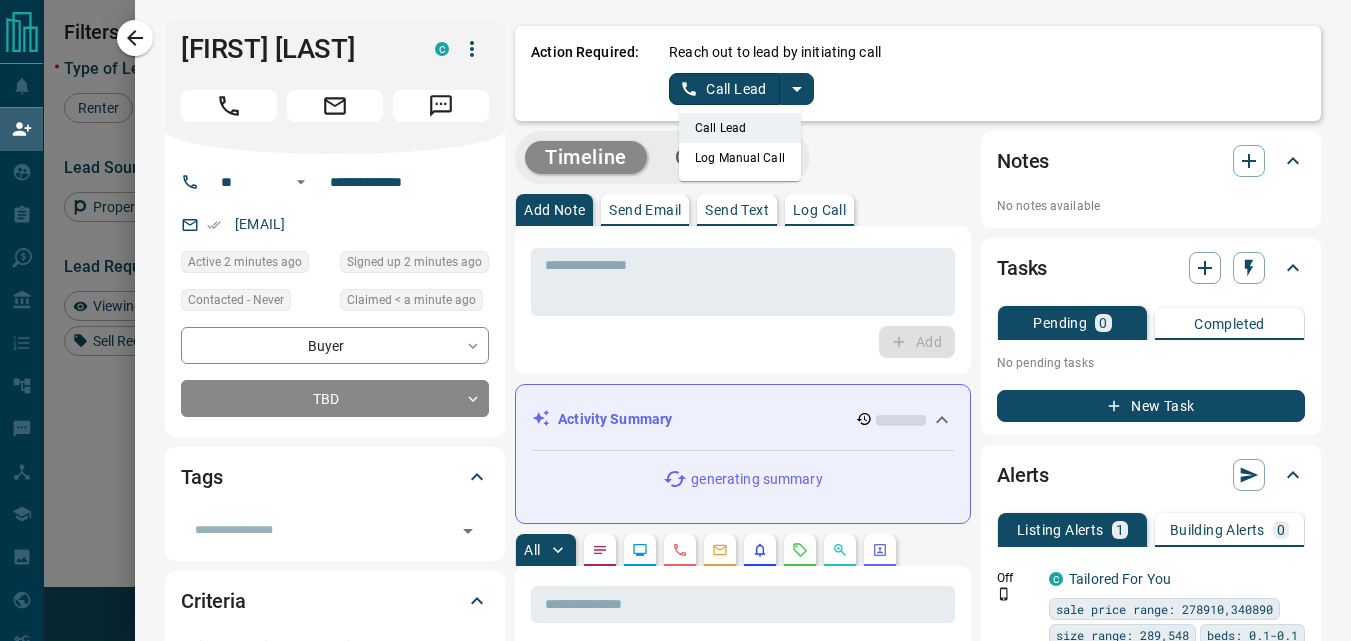 click on "Log Manual Call" at bounding box center (740, 158) 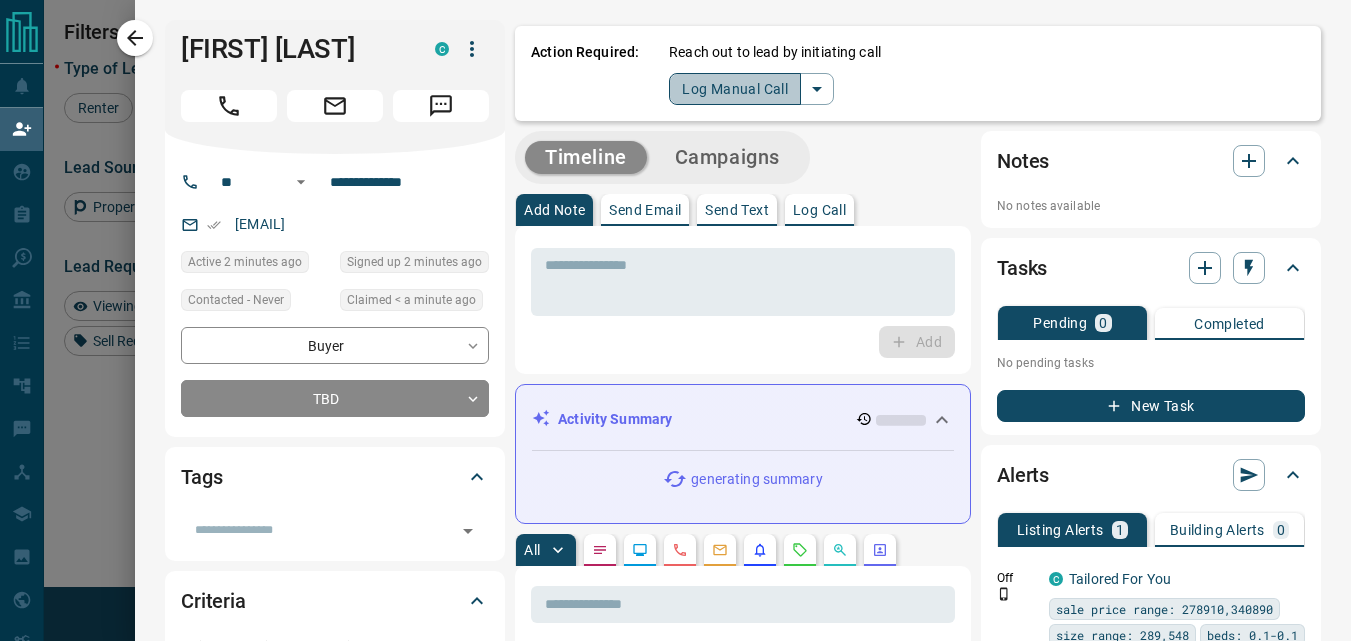 click on "Log Manual Call" at bounding box center (735, 89) 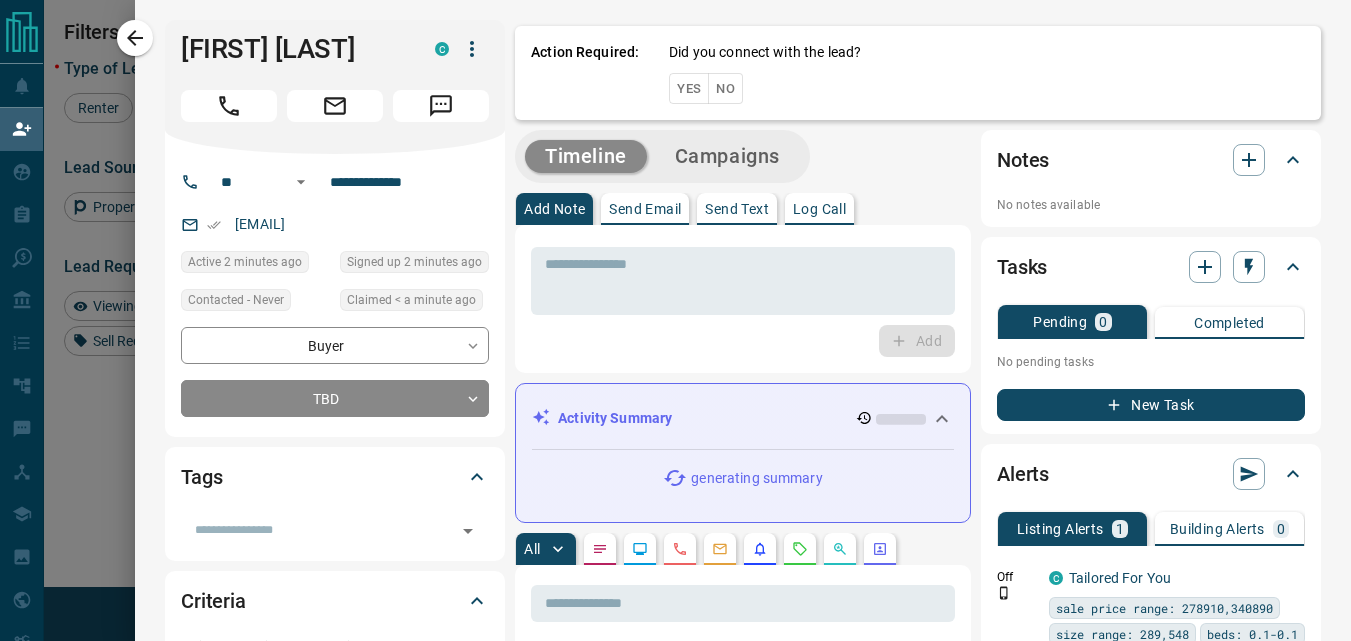 click on "Yes" at bounding box center [689, 88] 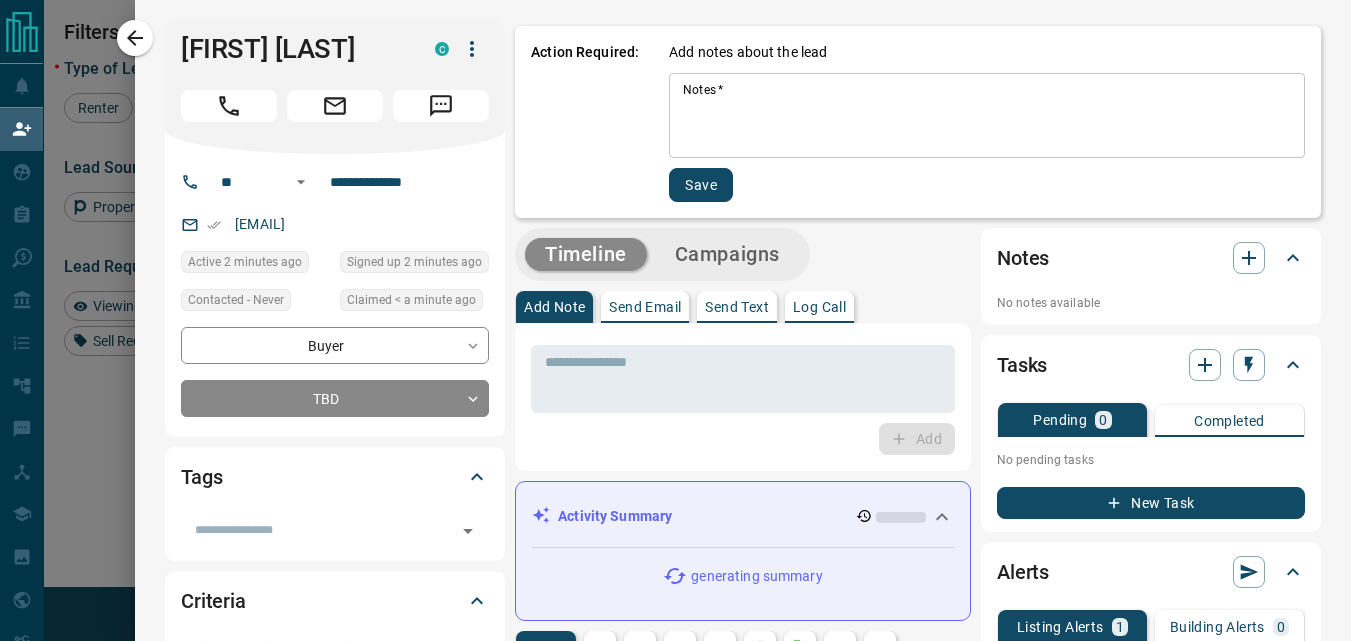 click on "Notes   *" at bounding box center (987, 116) 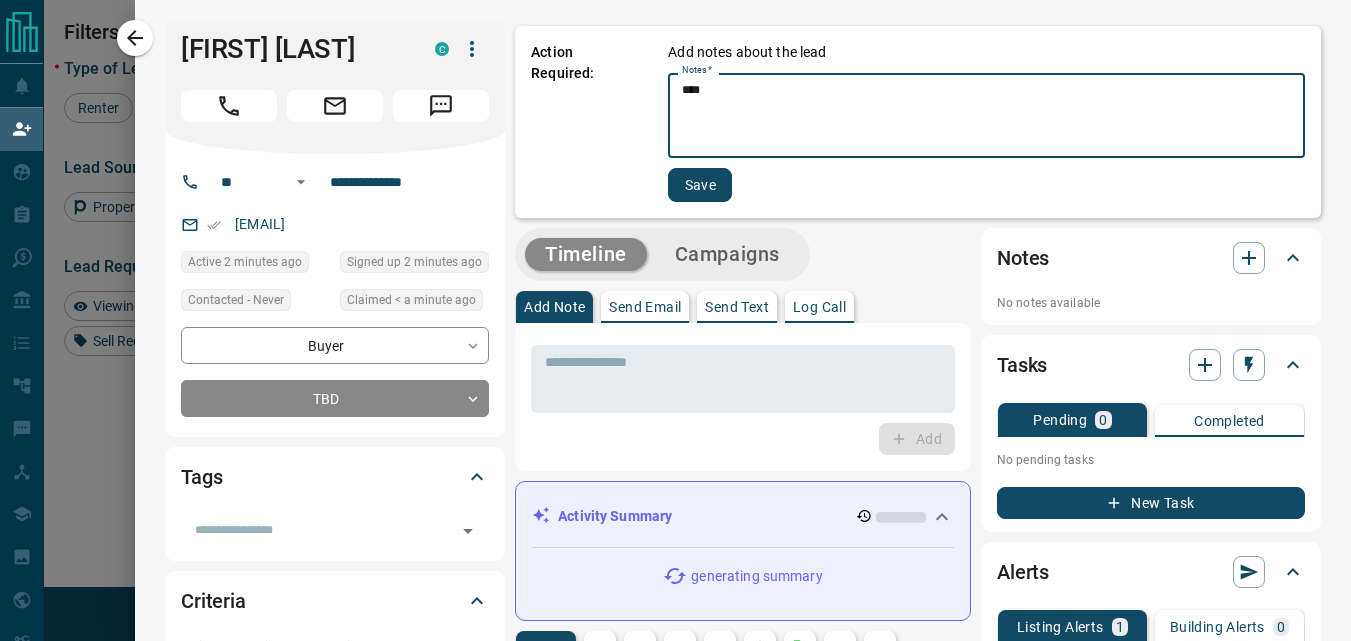 type on "****" 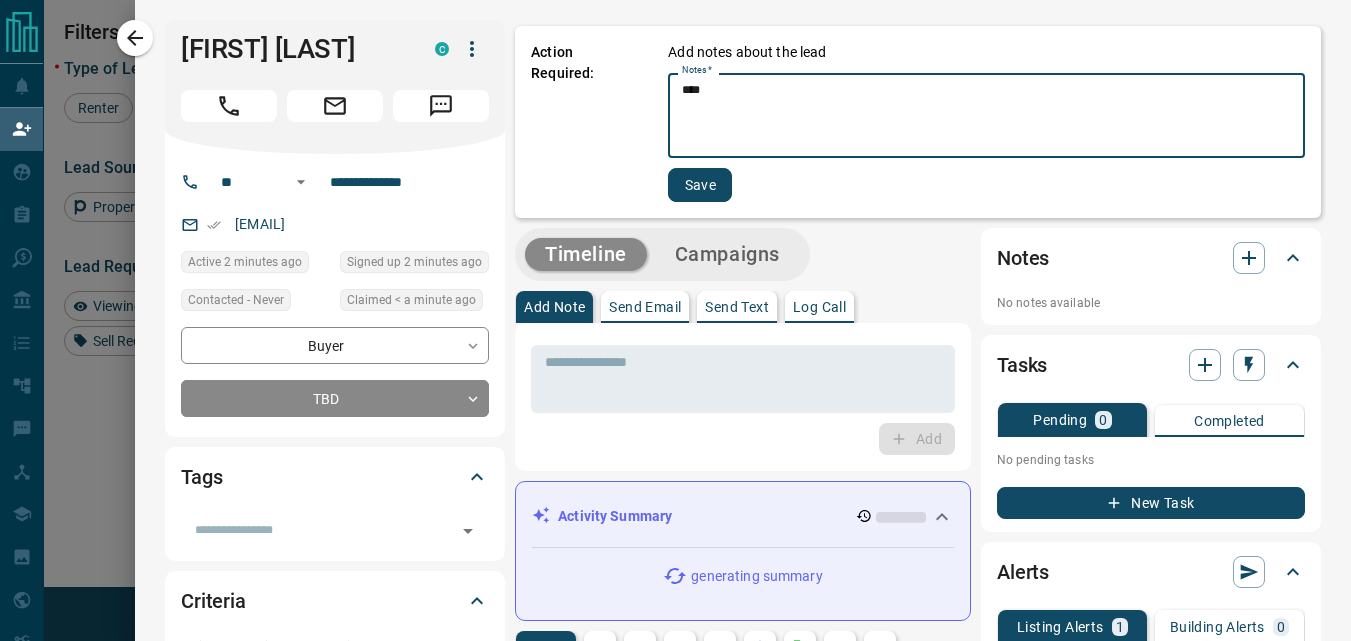 click on "Save" at bounding box center [700, 185] 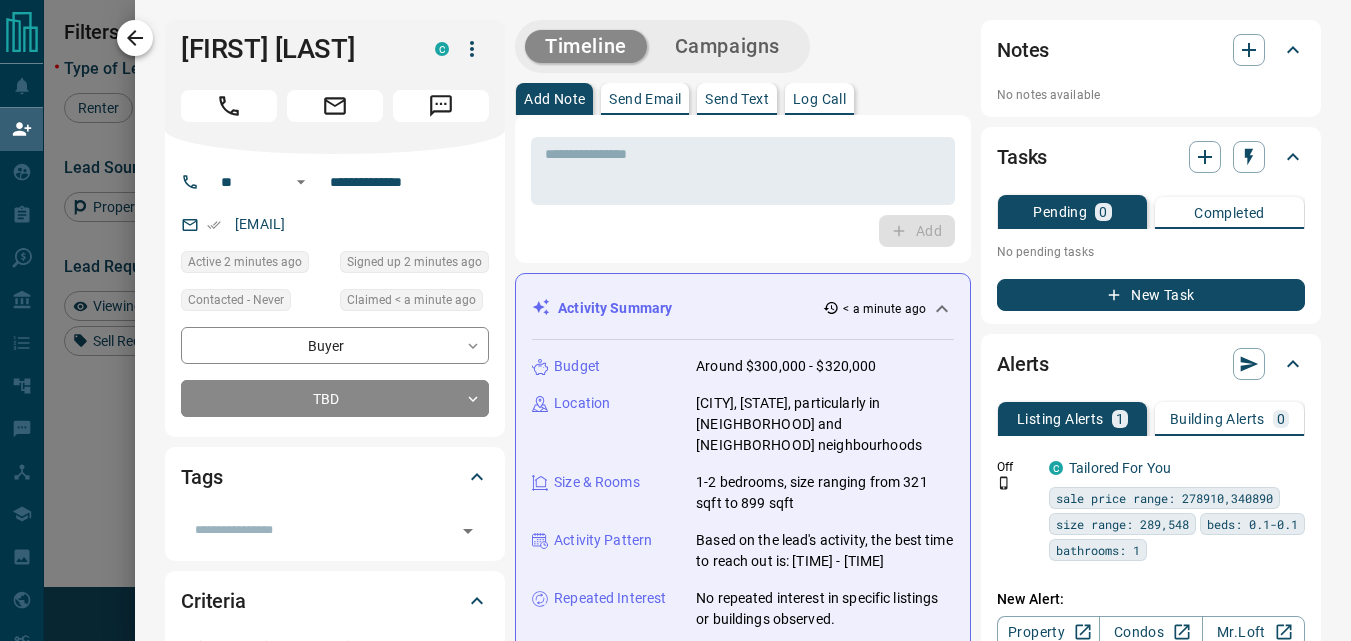 click 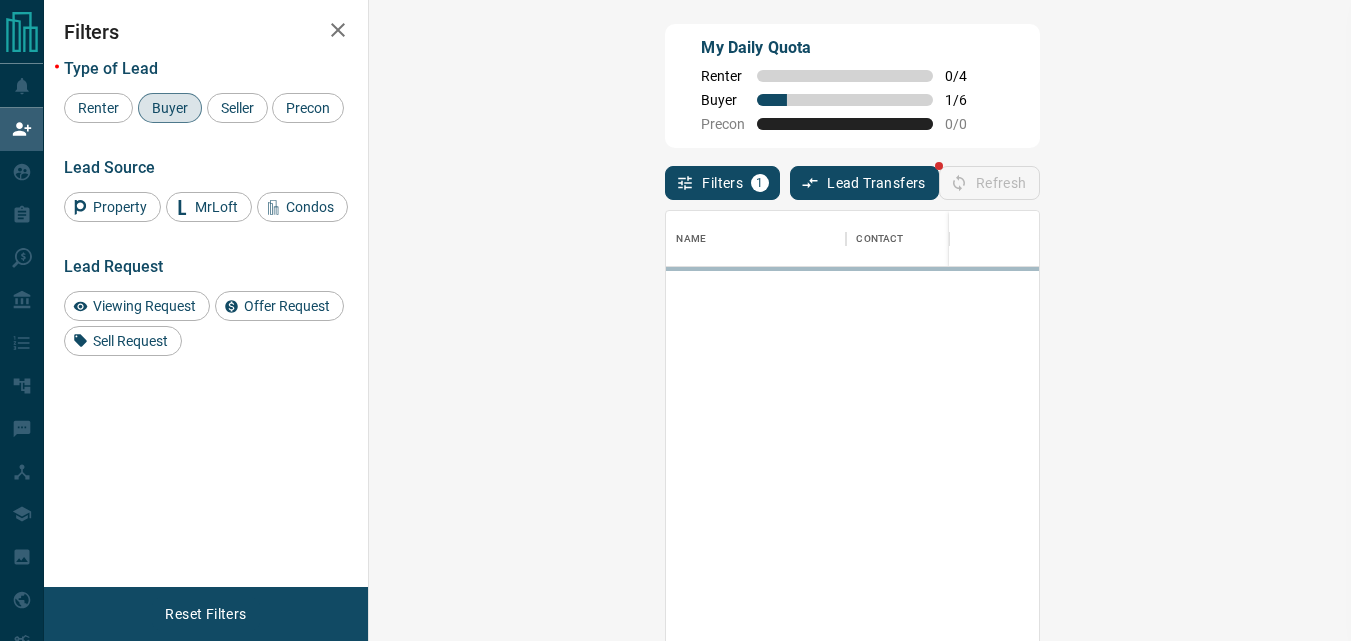 scroll, scrollTop: 16, scrollLeft: 16, axis: both 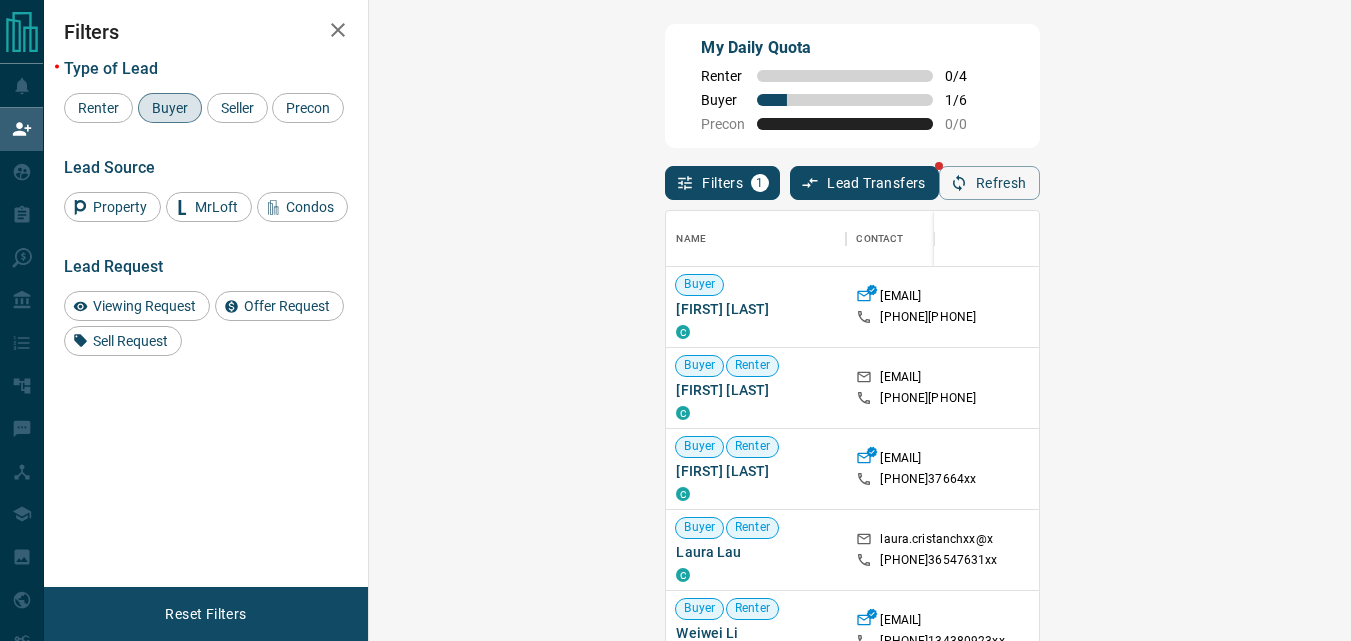 click on "Claim" at bounding box center (1560, 307) 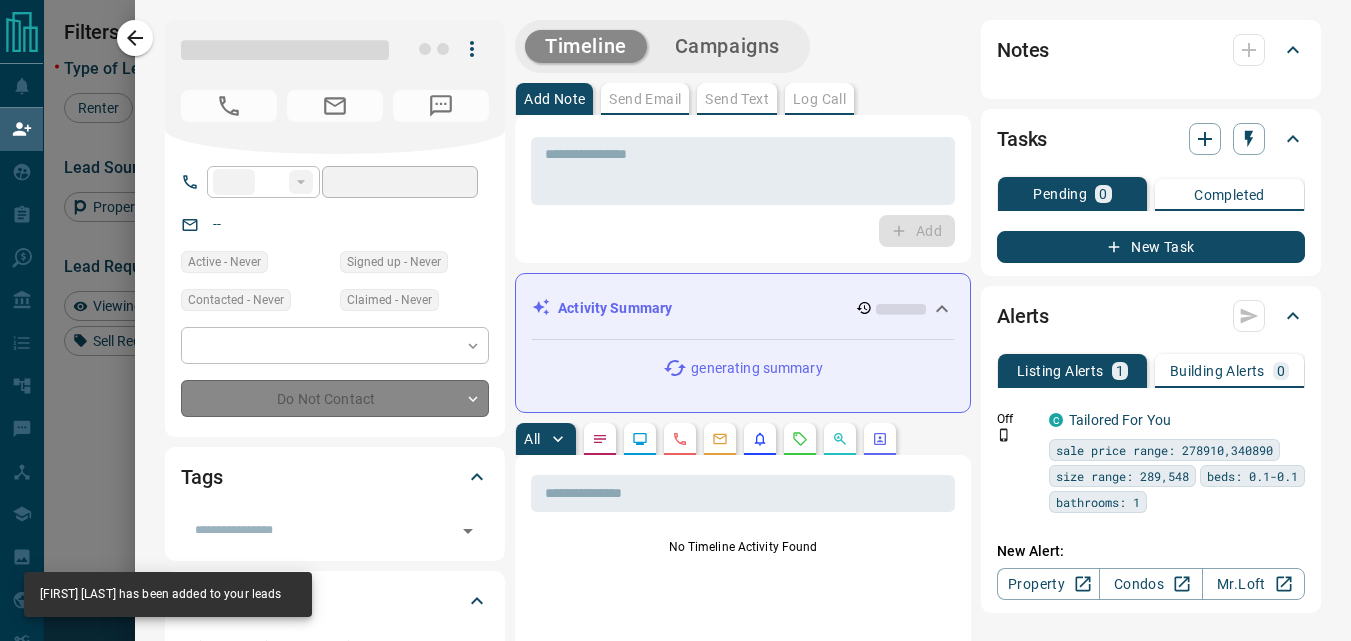 type on "**" 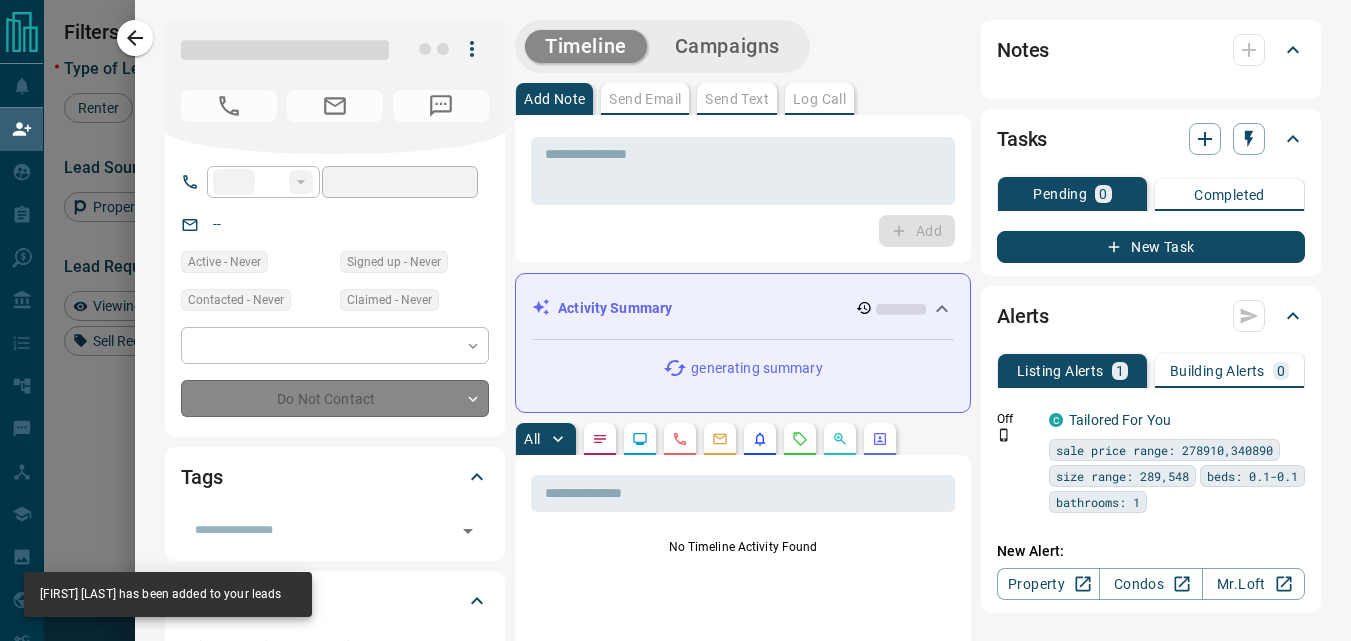 type on "**********" 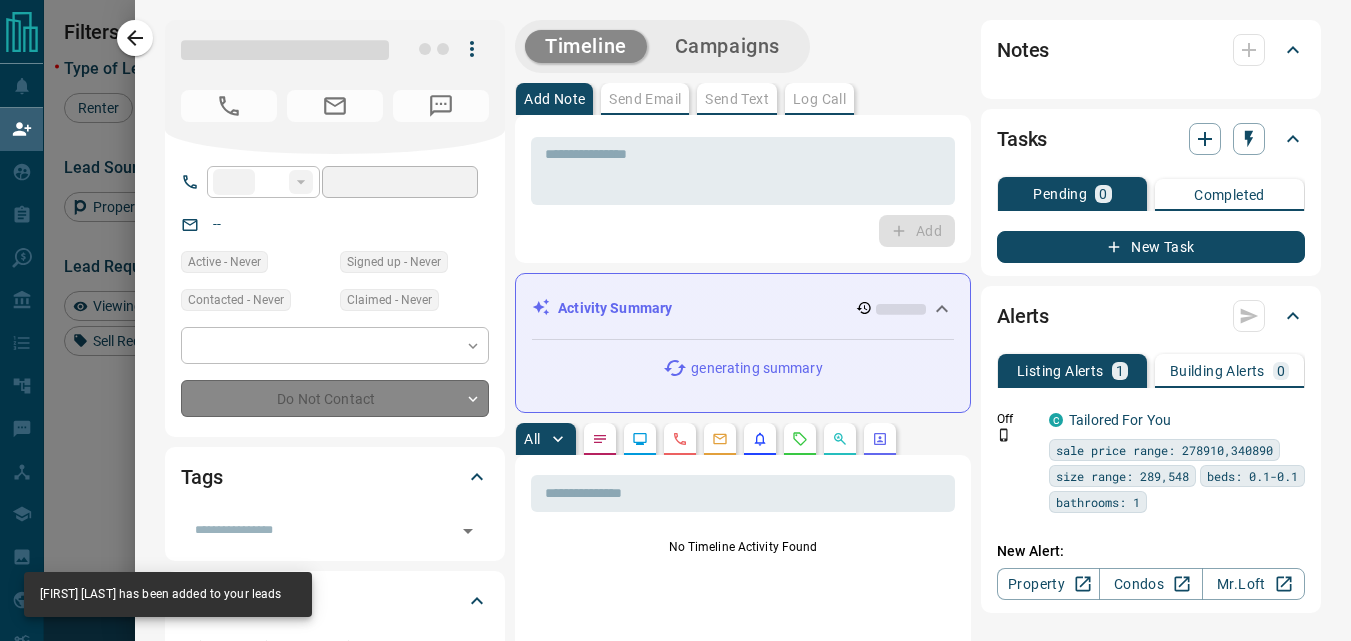 type on "**********" 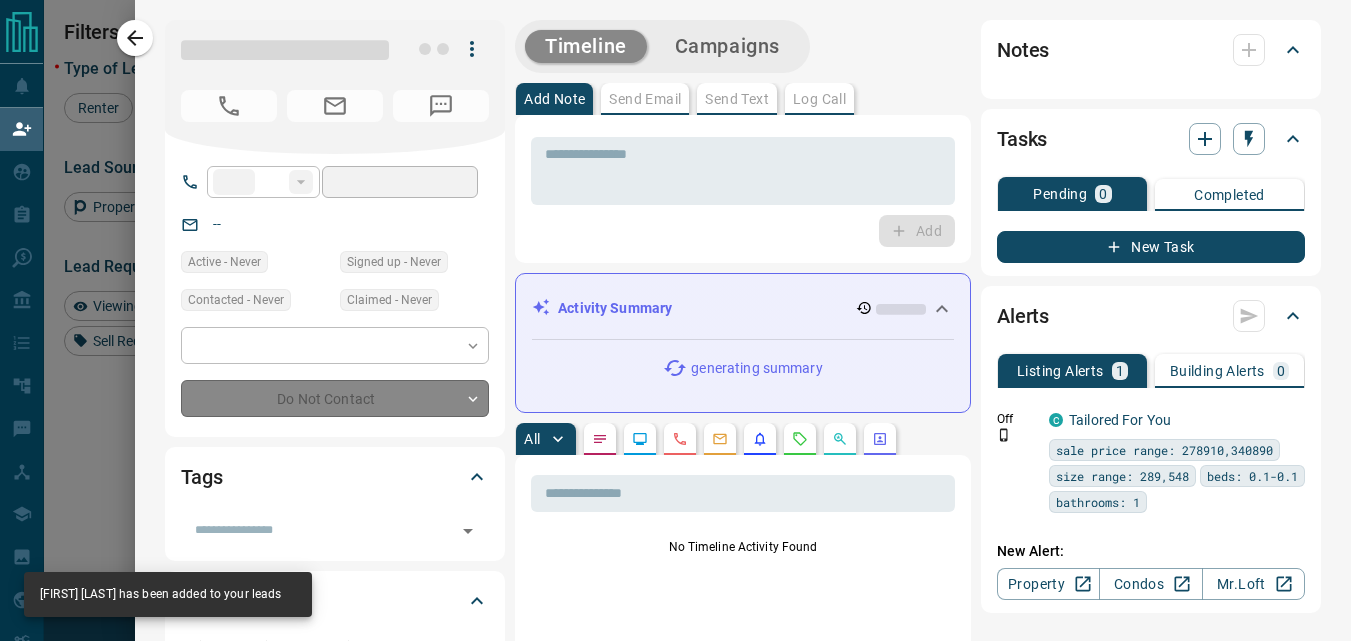 type on "**" 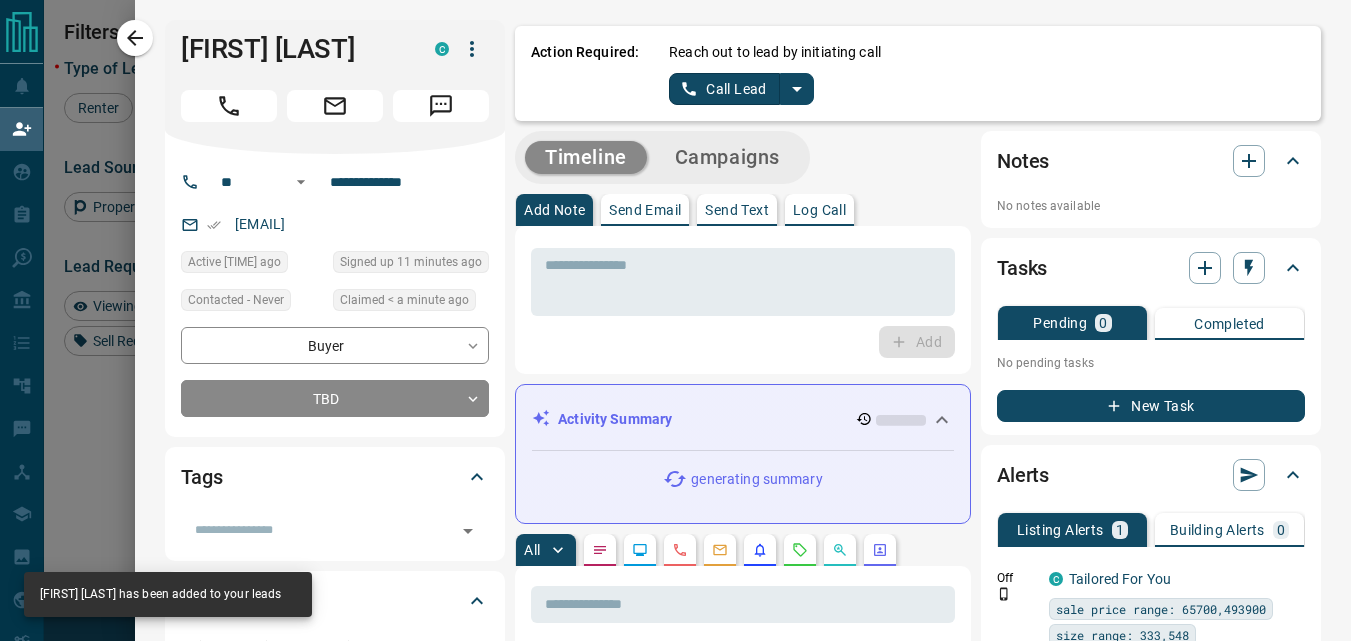 click 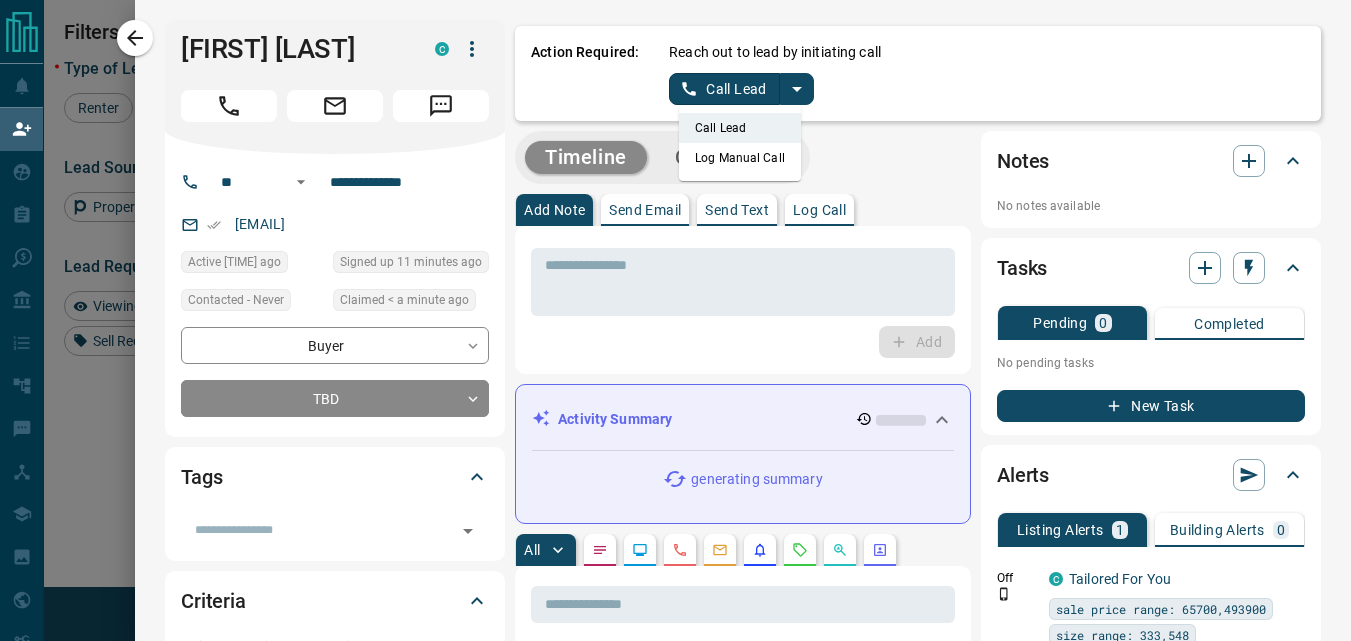 click on "Log Manual Call" at bounding box center [740, 158] 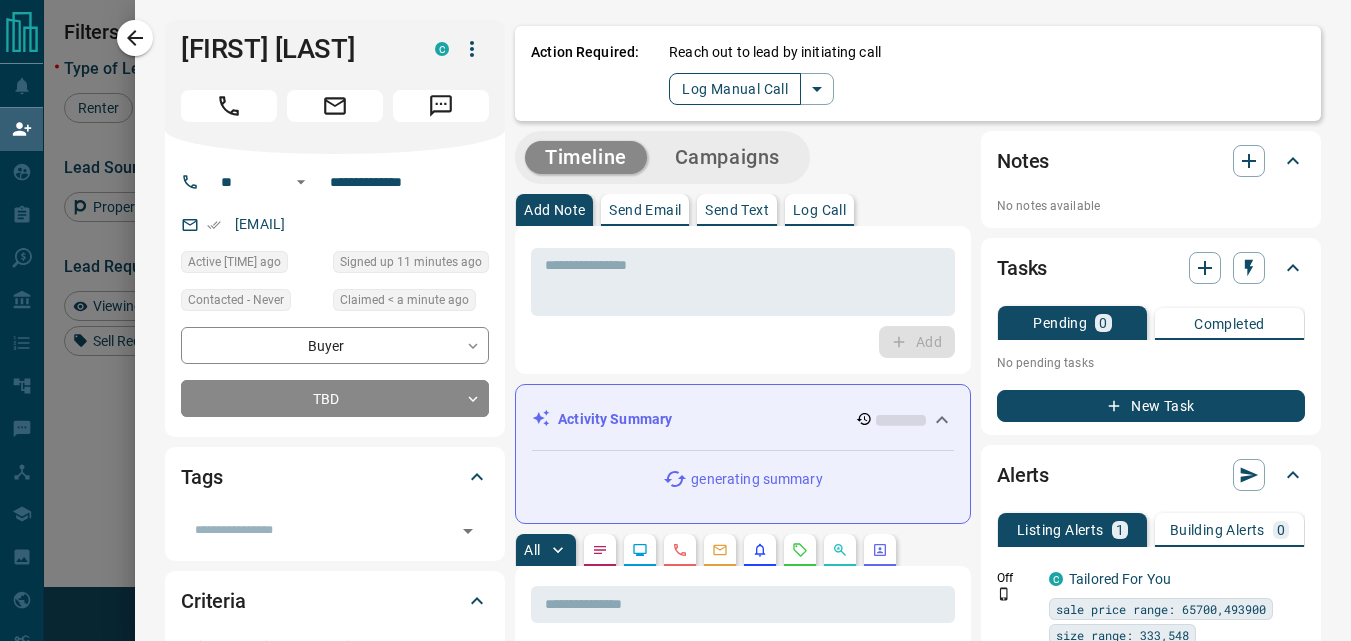 click on "Log Manual Call" at bounding box center [735, 89] 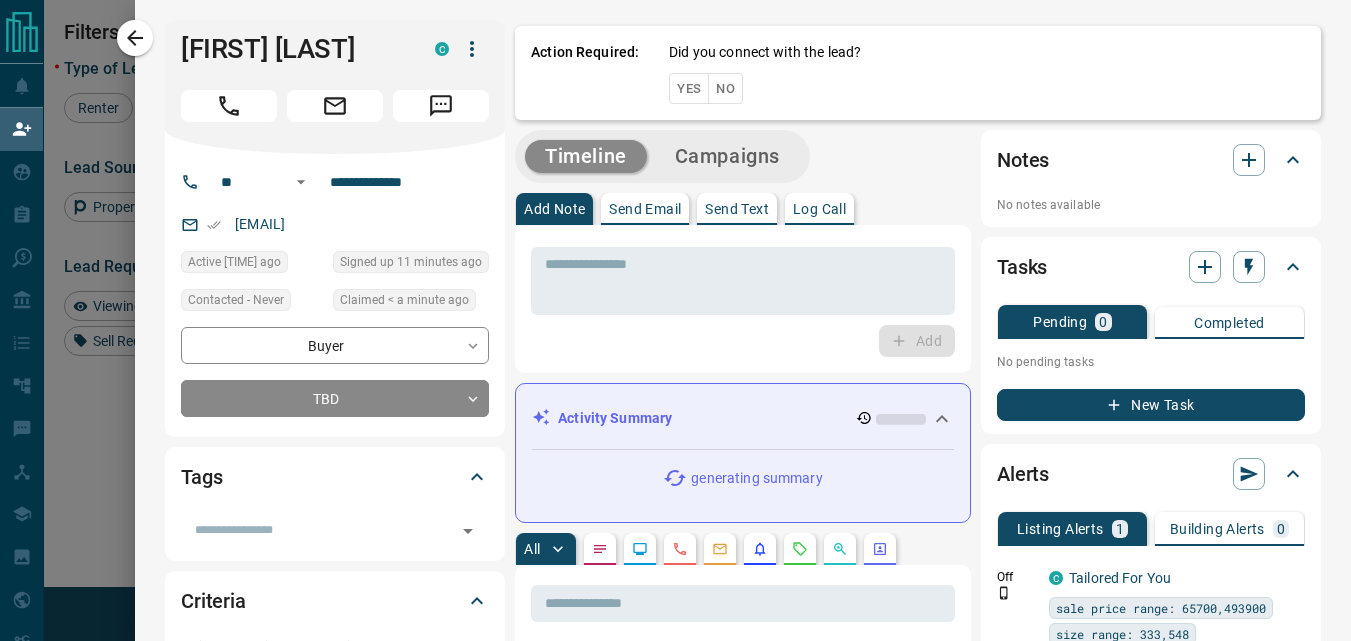 click on "Yes" at bounding box center [689, 88] 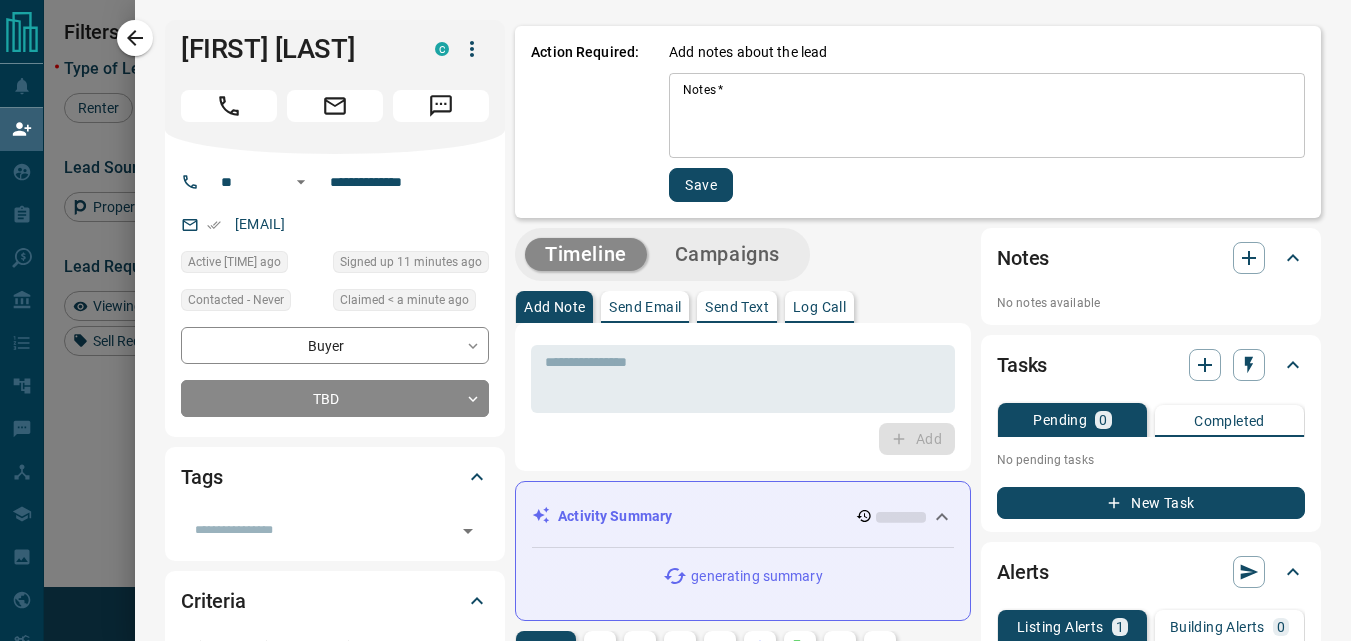 click on "Notes   *" at bounding box center (987, 116) 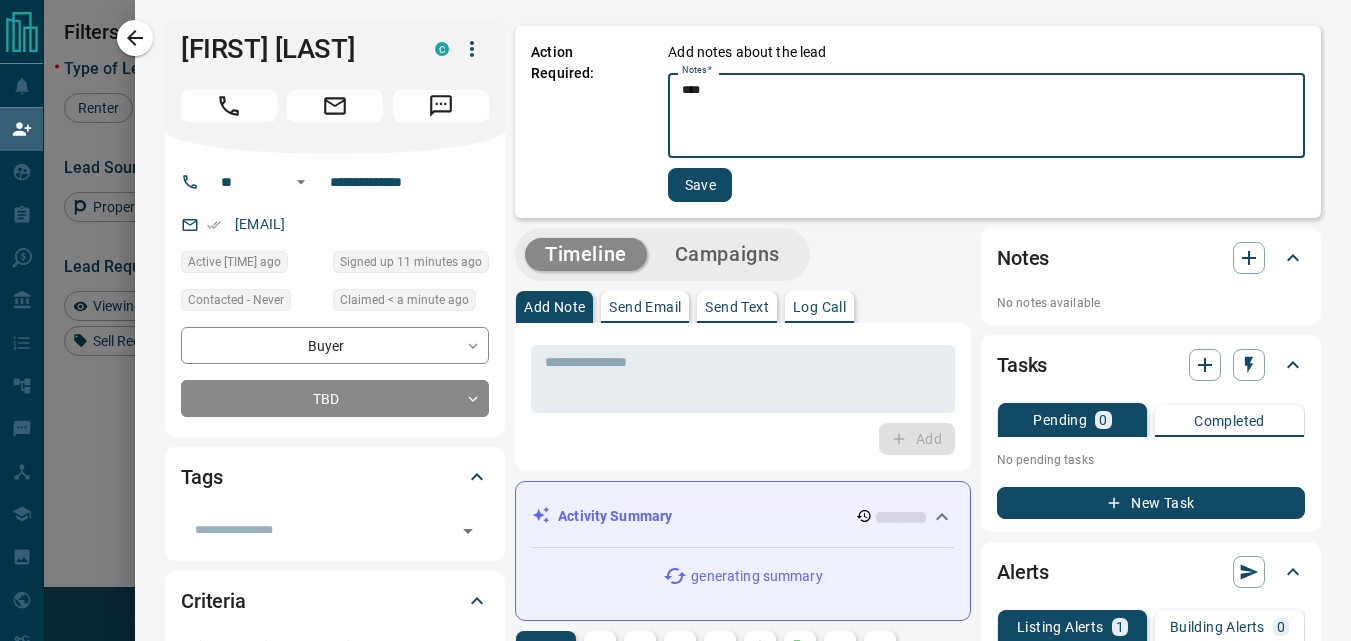 type on "****" 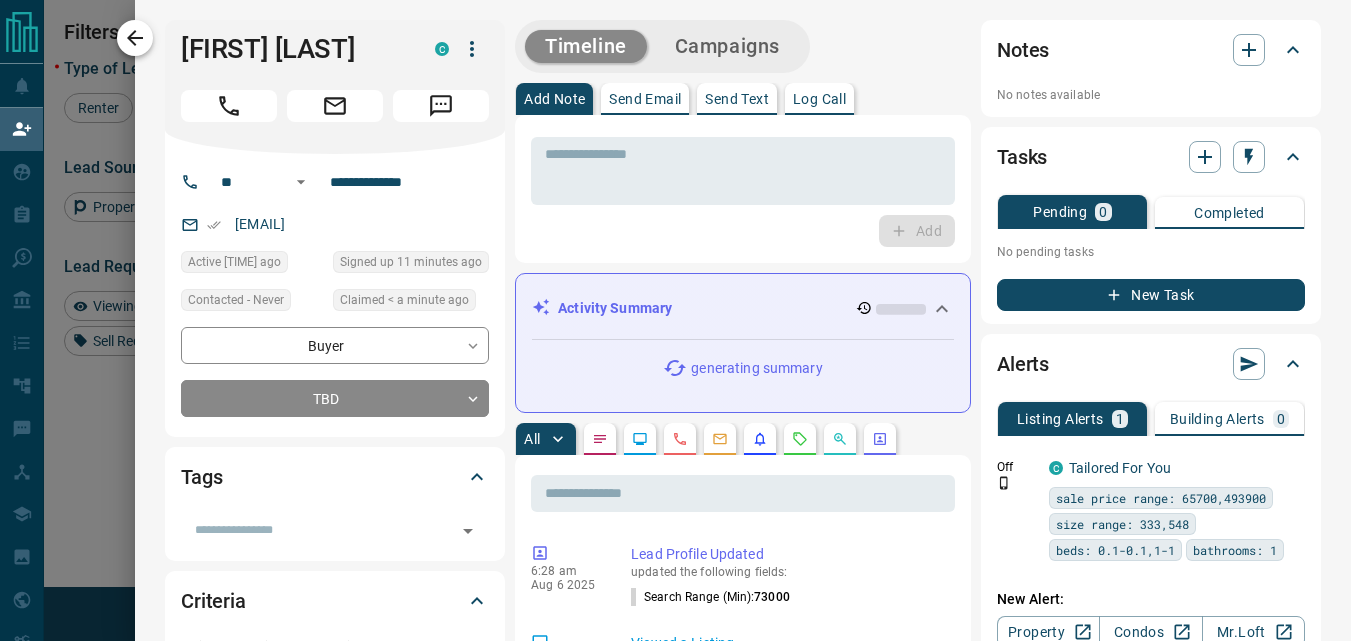click 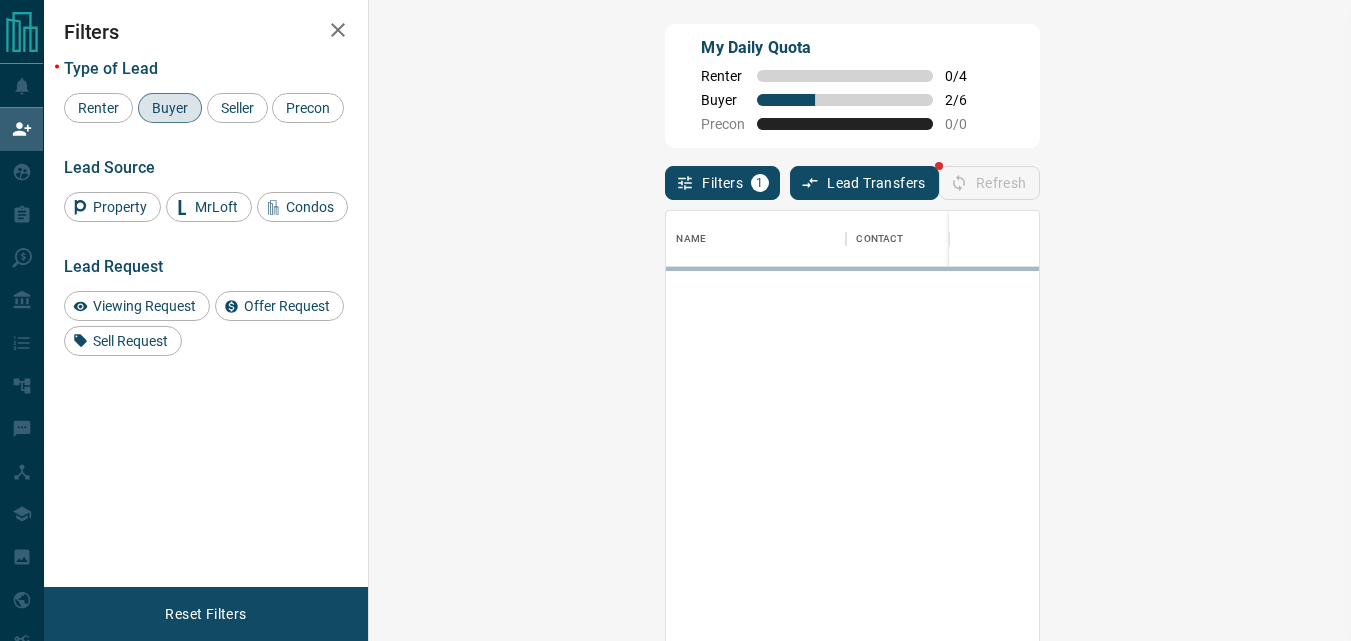 scroll, scrollTop: 16, scrollLeft: 16, axis: both 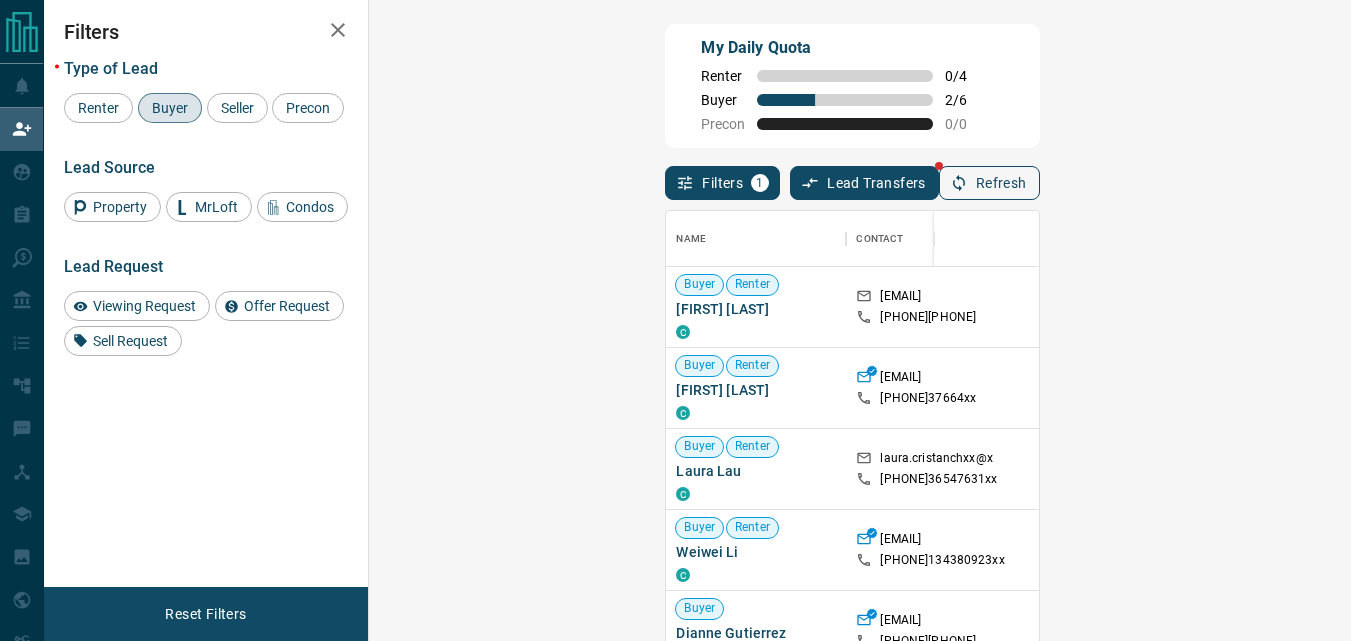 click on "Refresh" at bounding box center [989, 183] 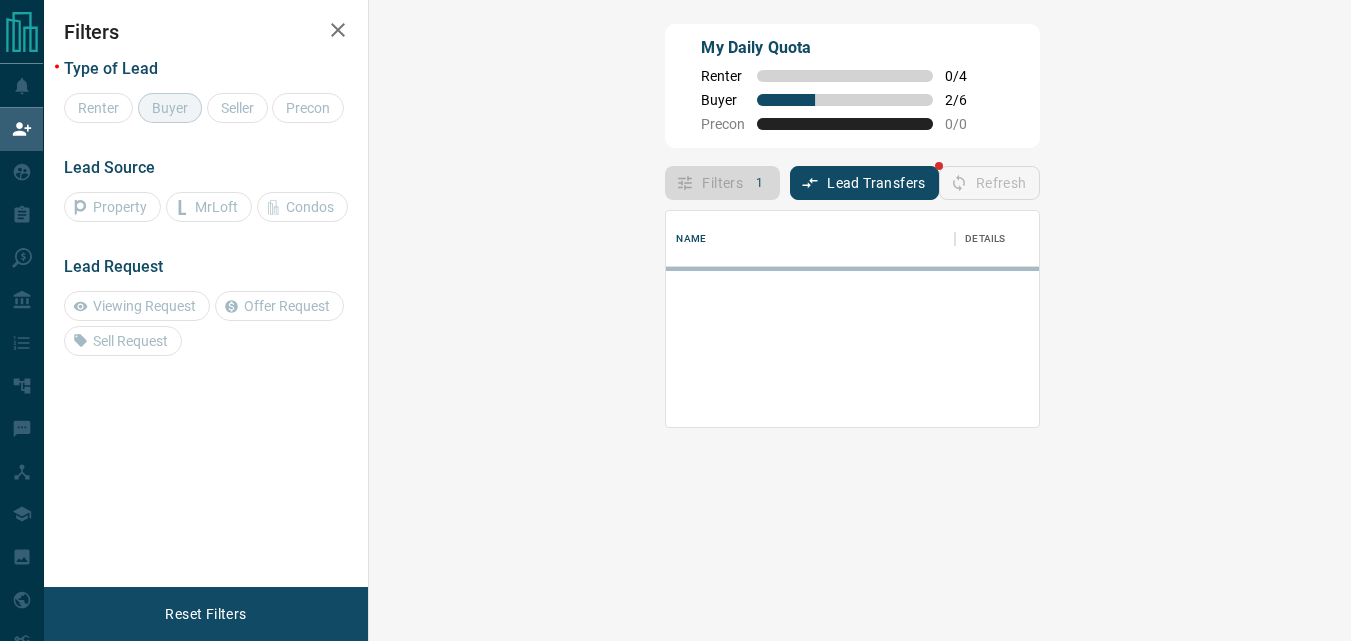 scroll, scrollTop: 16, scrollLeft: 16, axis: both 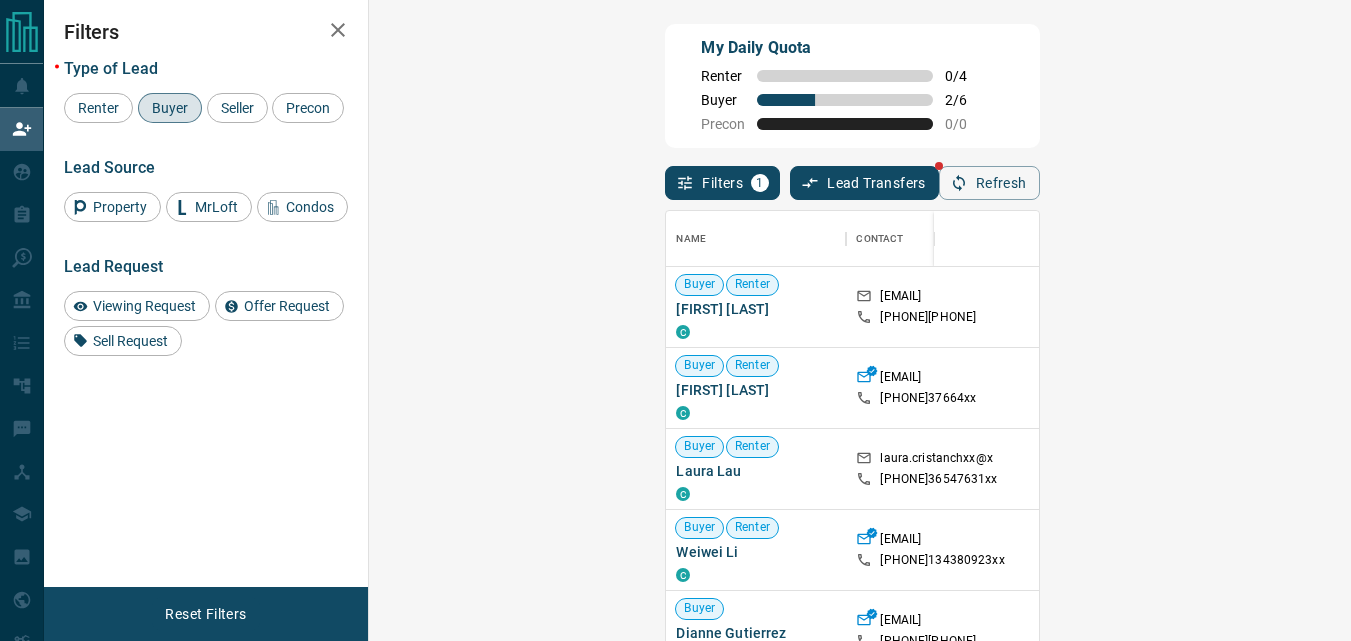 click on "My Daily Quota Renter 0 / 4 Buyer 2 / 6 Precon 0 / 0" at bounding box center (852, 86) 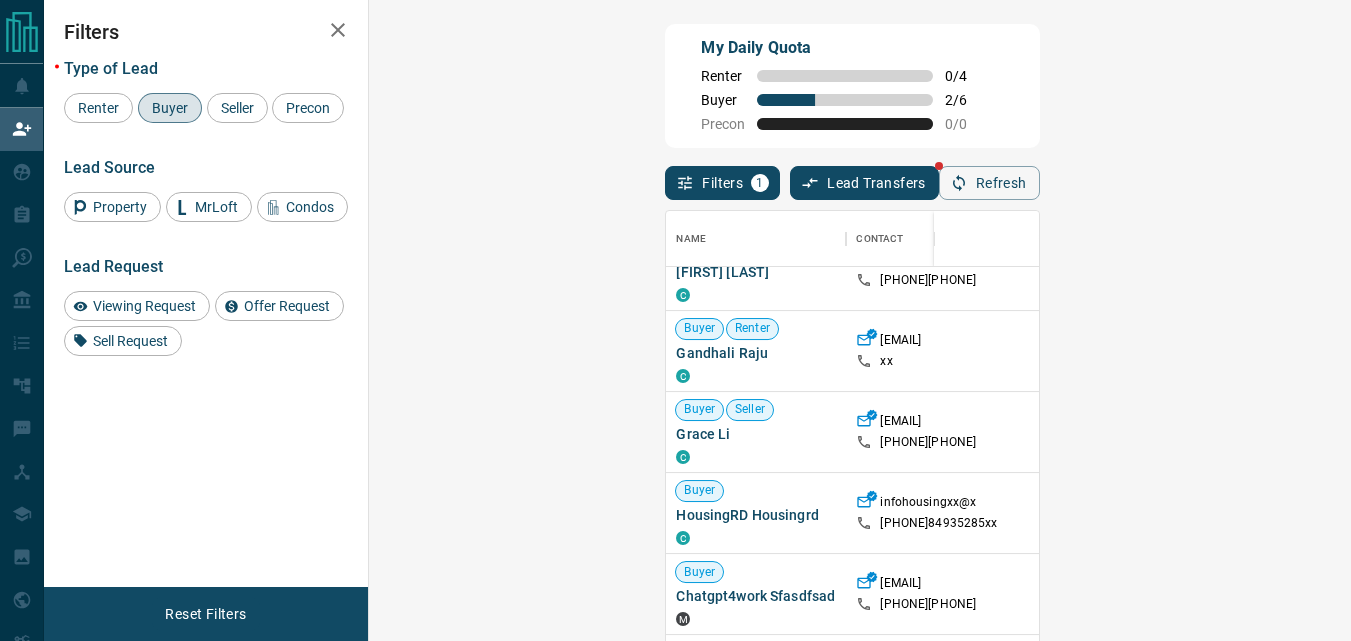 scroll, scrollTop: 300, scrollLeft: 0, axis: vertical 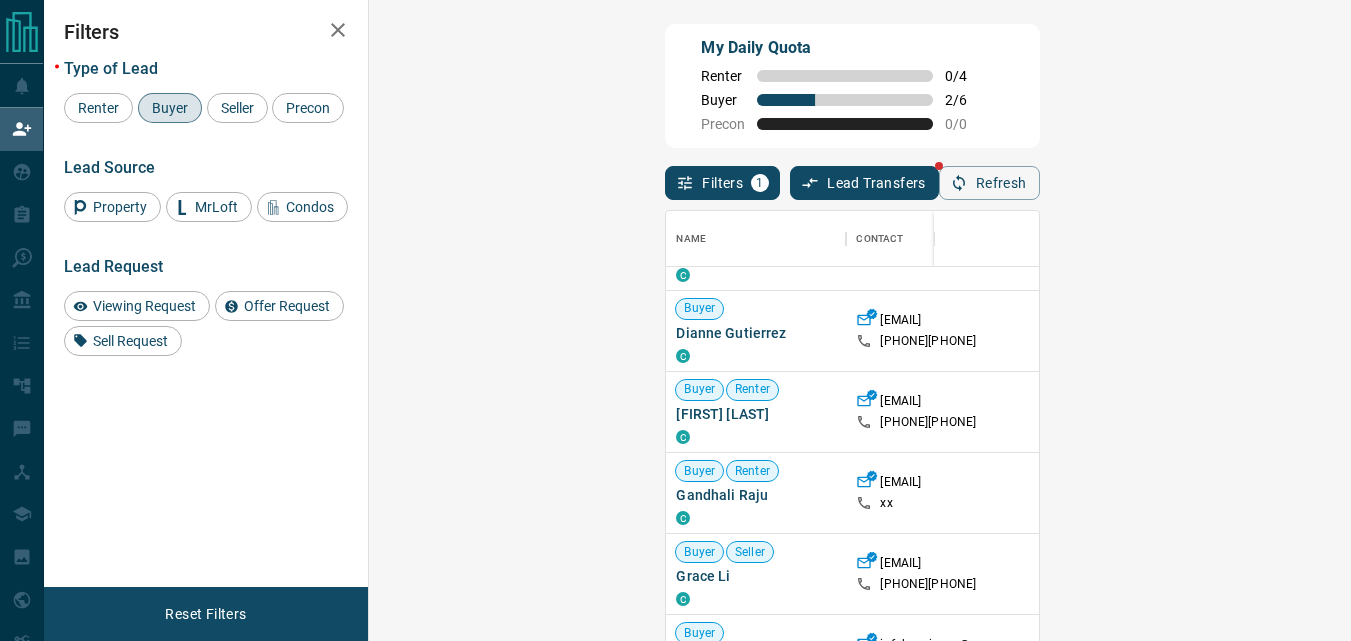 click 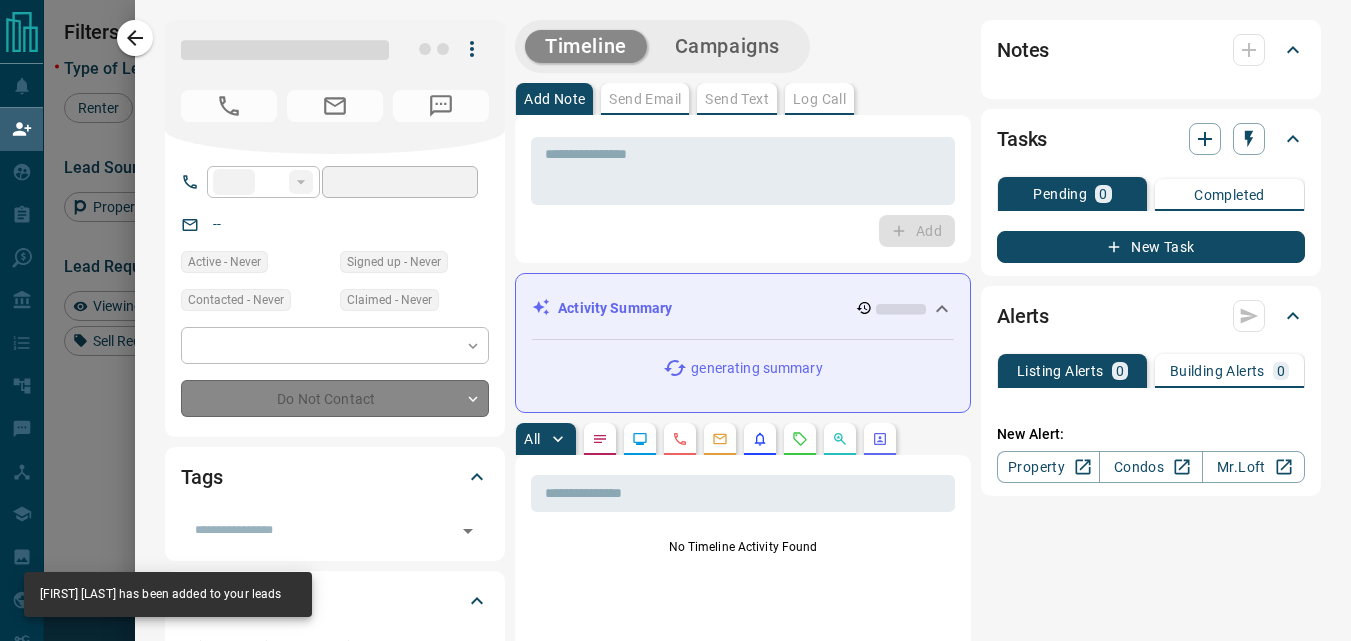 type on "**" 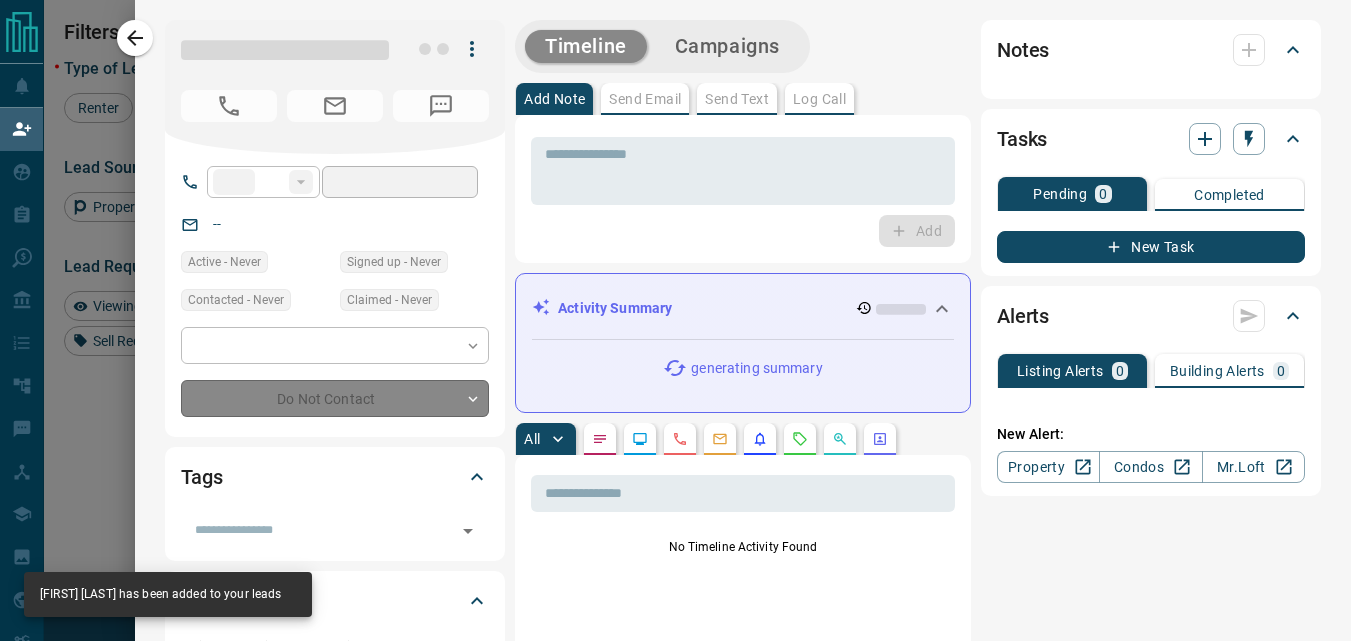 type on "**********" 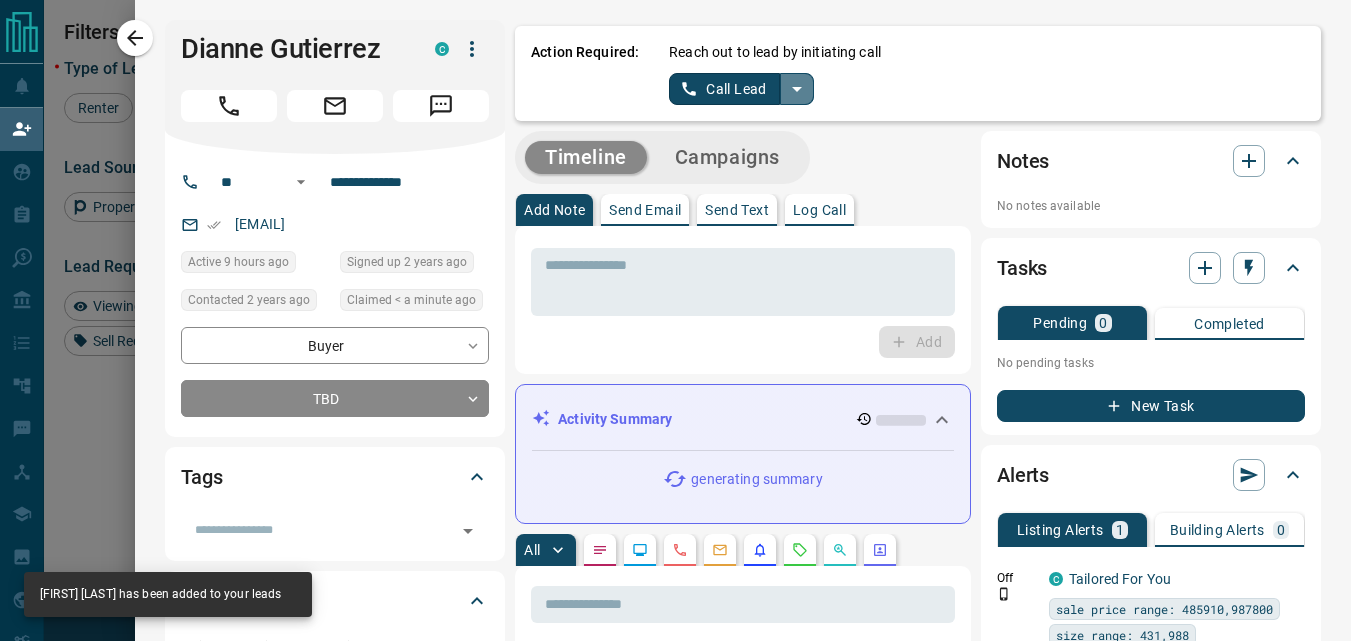 click 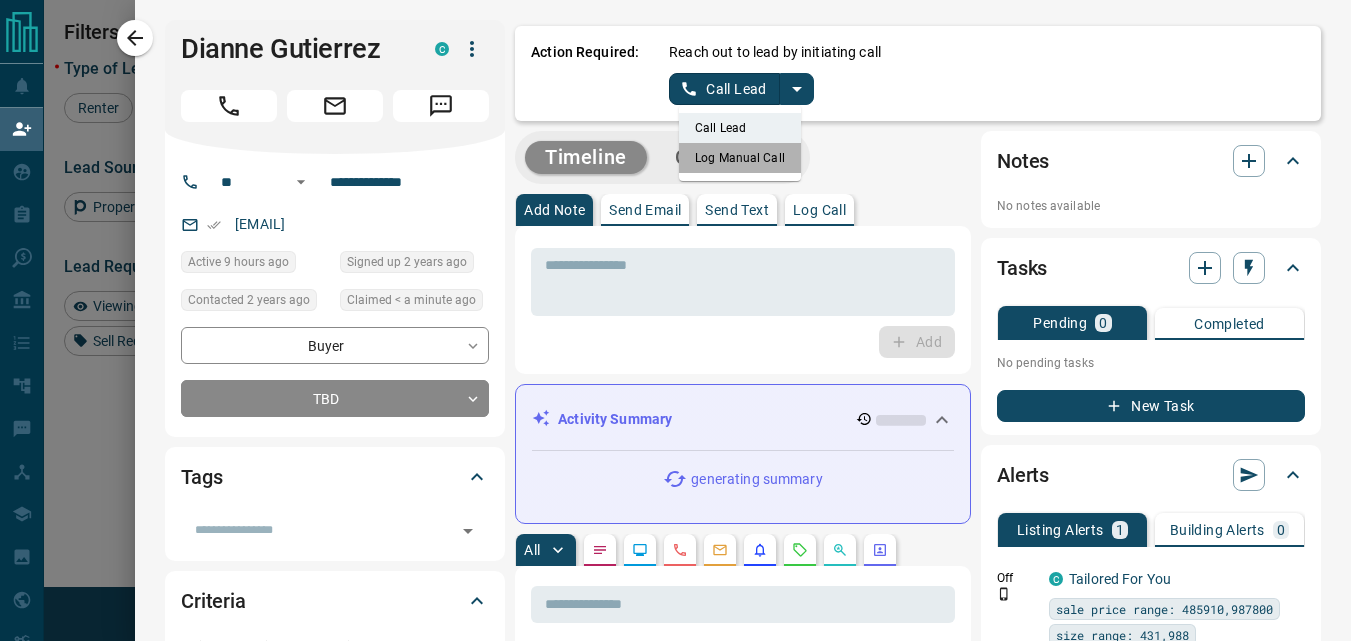 click on "Log Manual Call" at bounding box center [740, 158] 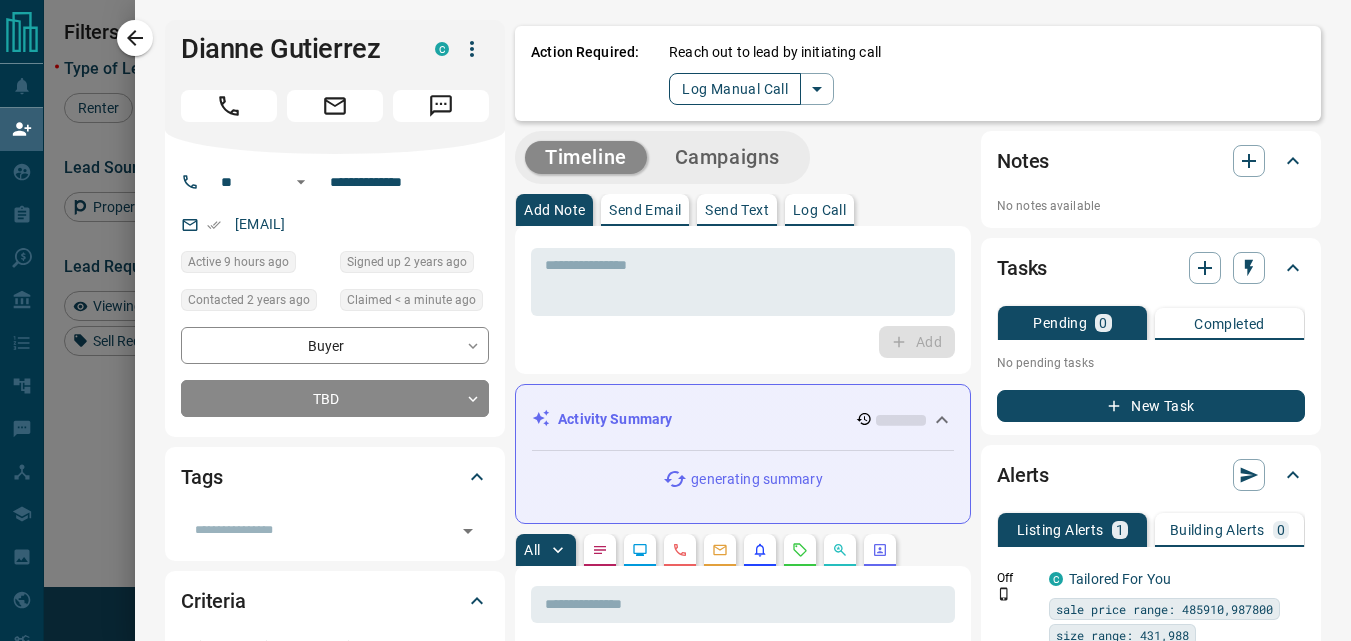 click on "Log Manual Call" at bounding box center [735, 89] 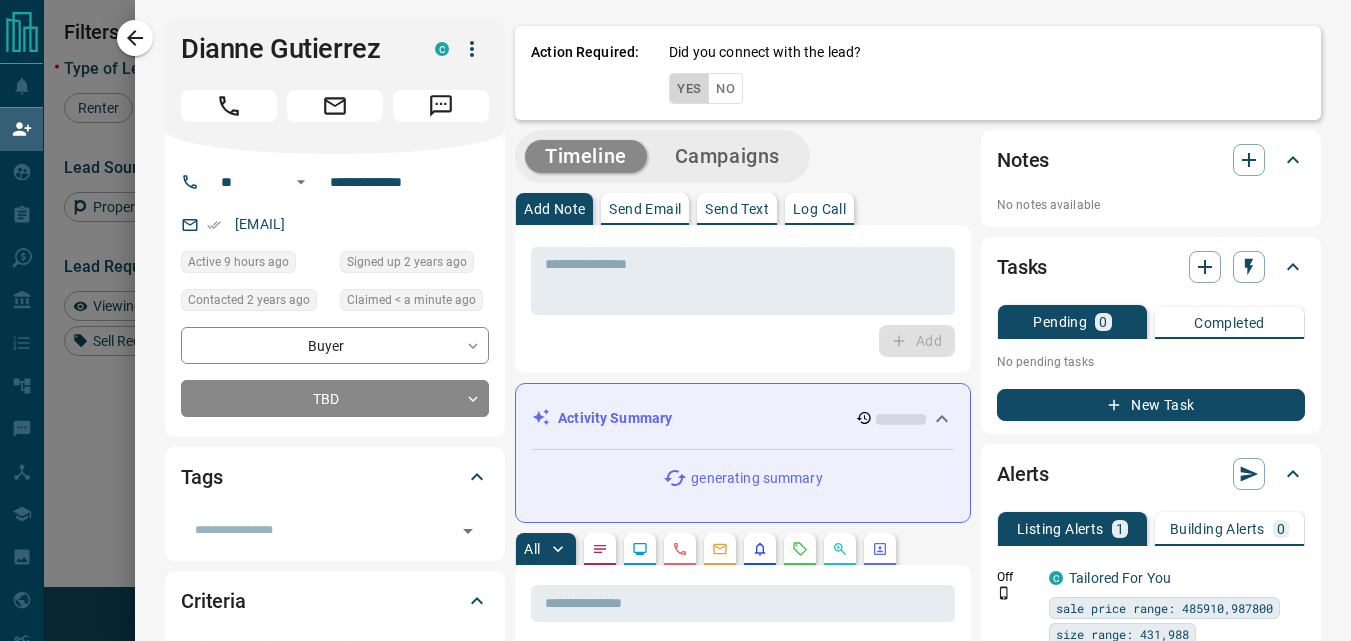 click on "Yes" at bounding box center [689, 88] 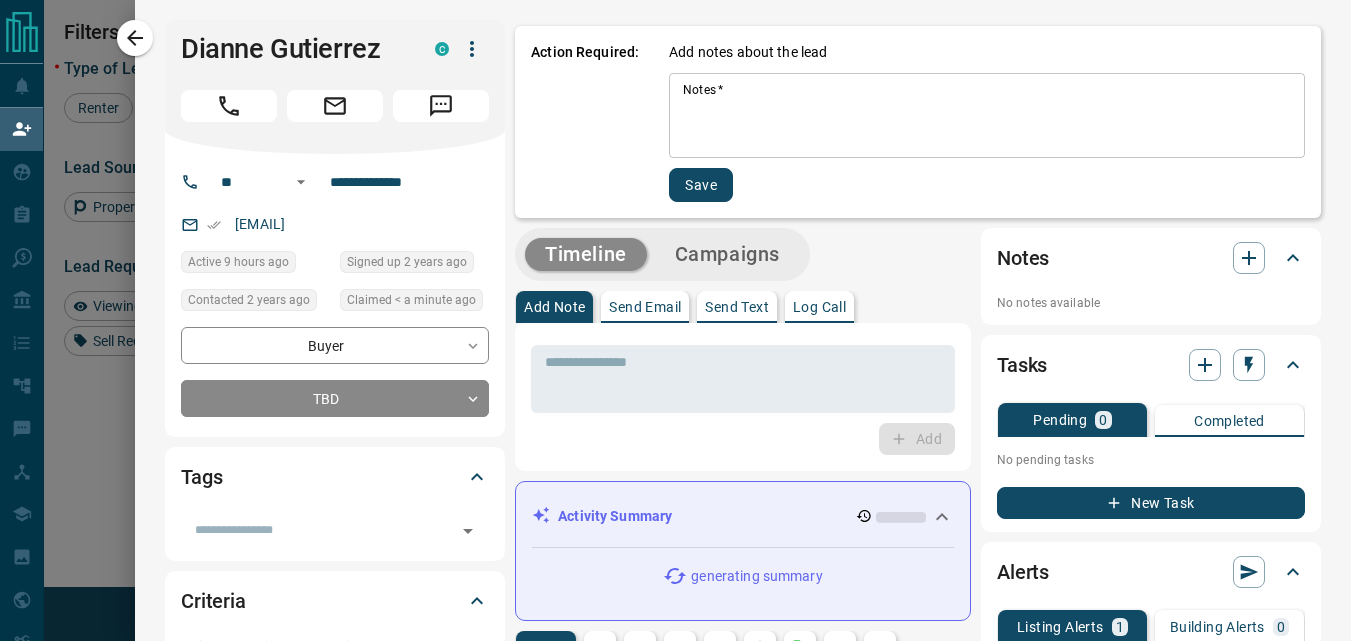 click on "Notes   *" at bounding box center (987, 116) 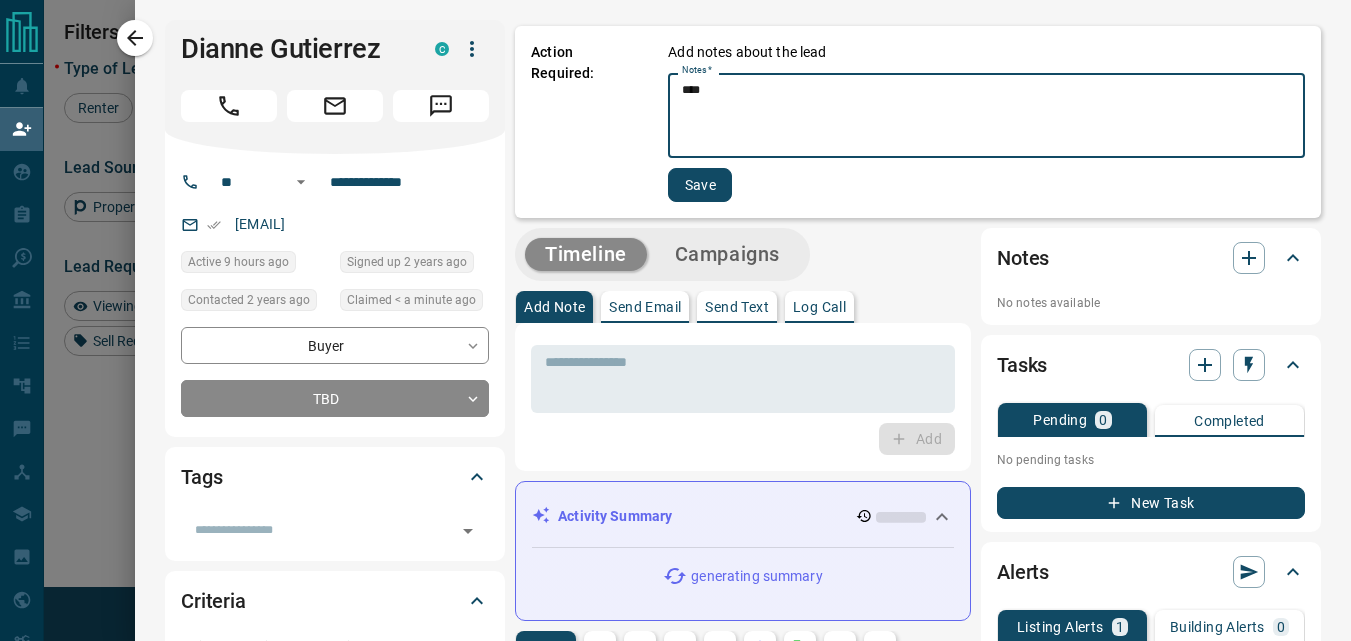 type on "****" 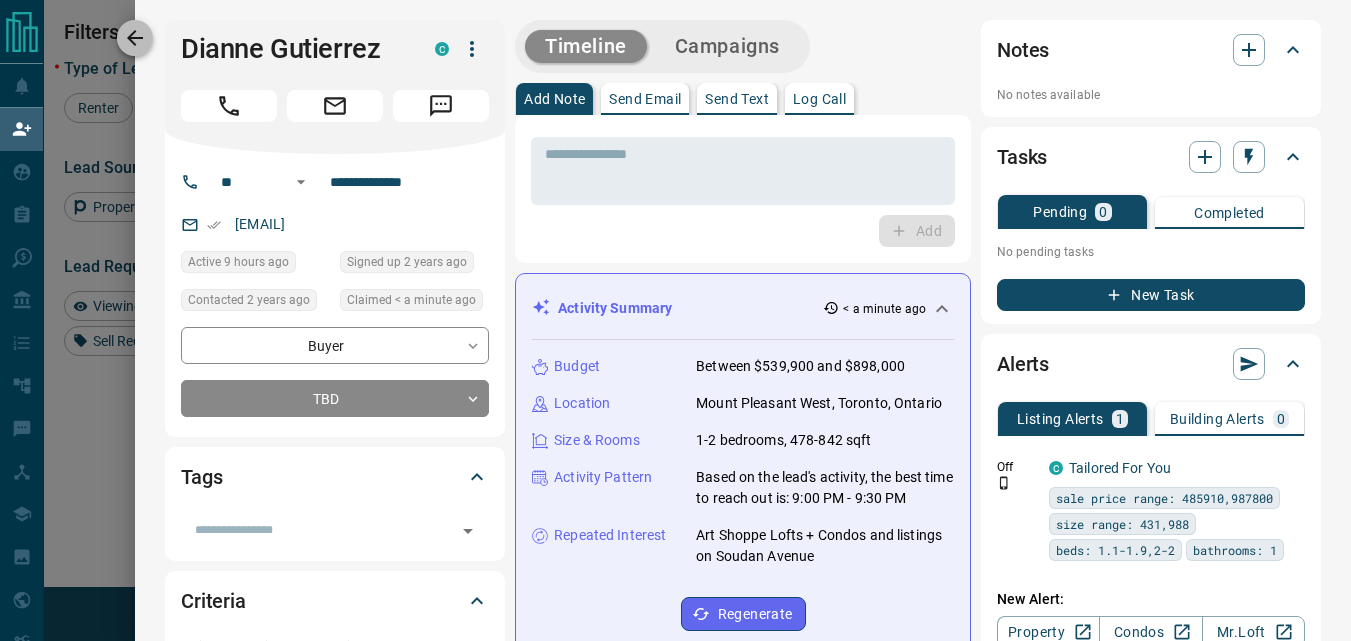 click 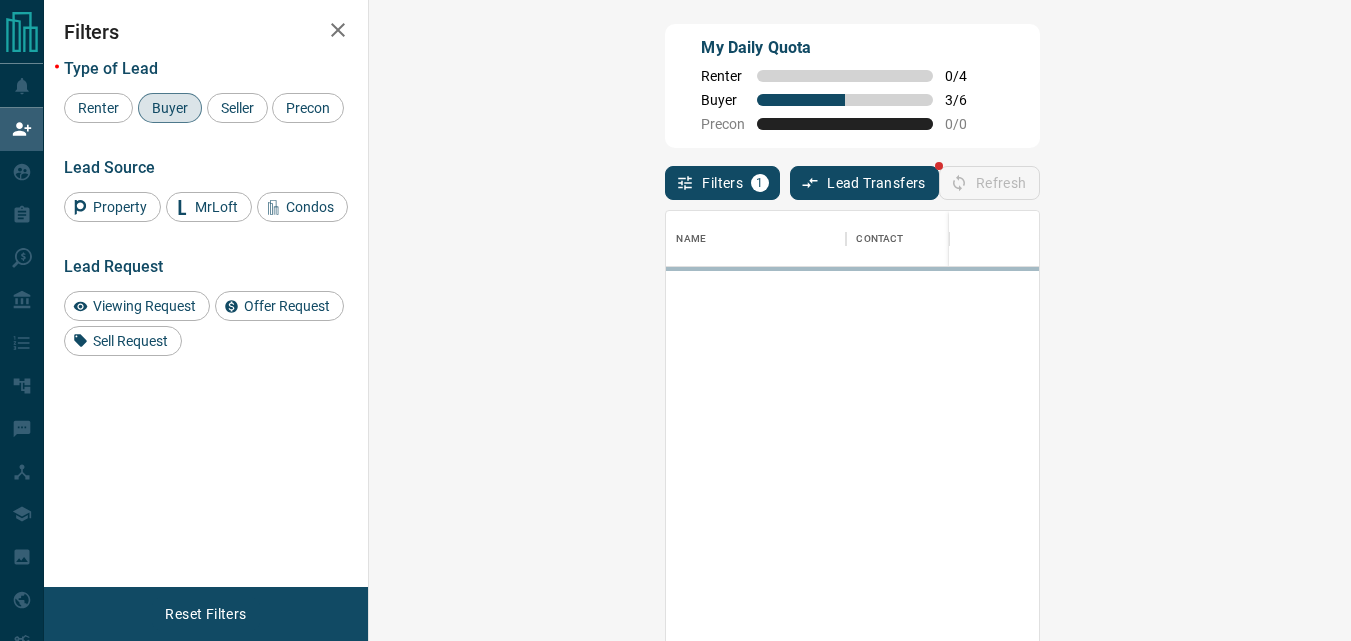 scroll, scrollTop: 16, scrollLeft: 16, axis: both 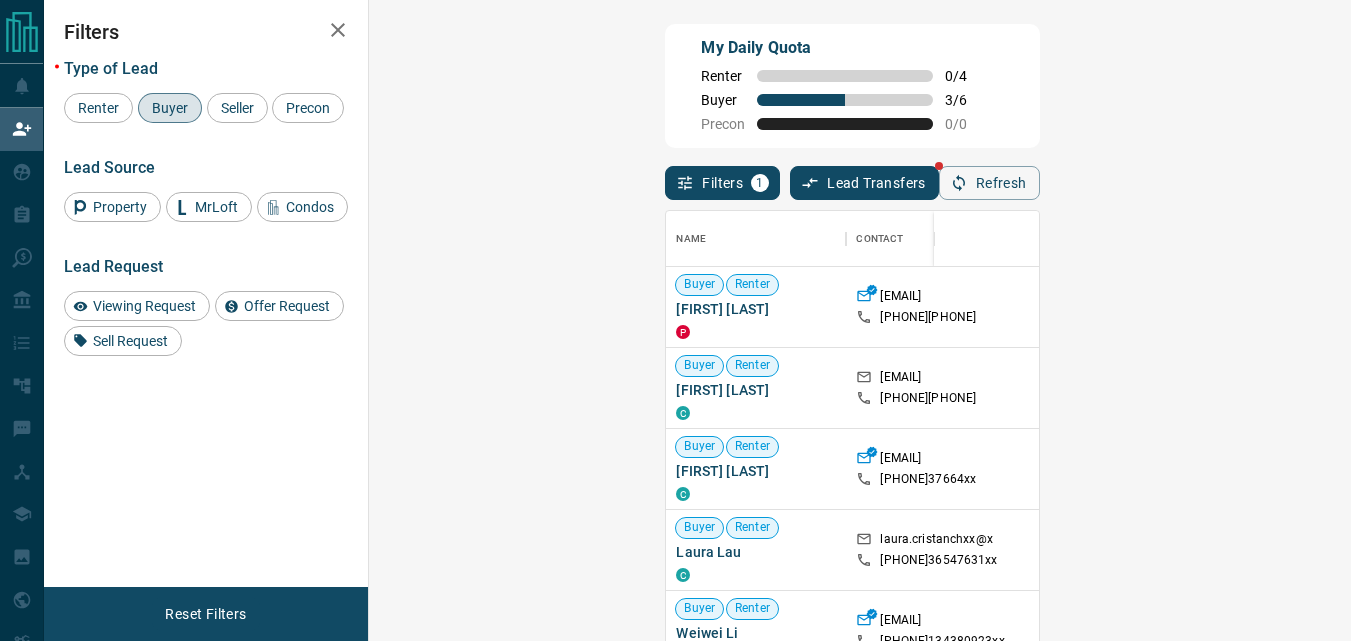click on "Claim" at bounding box center (1560, 307) 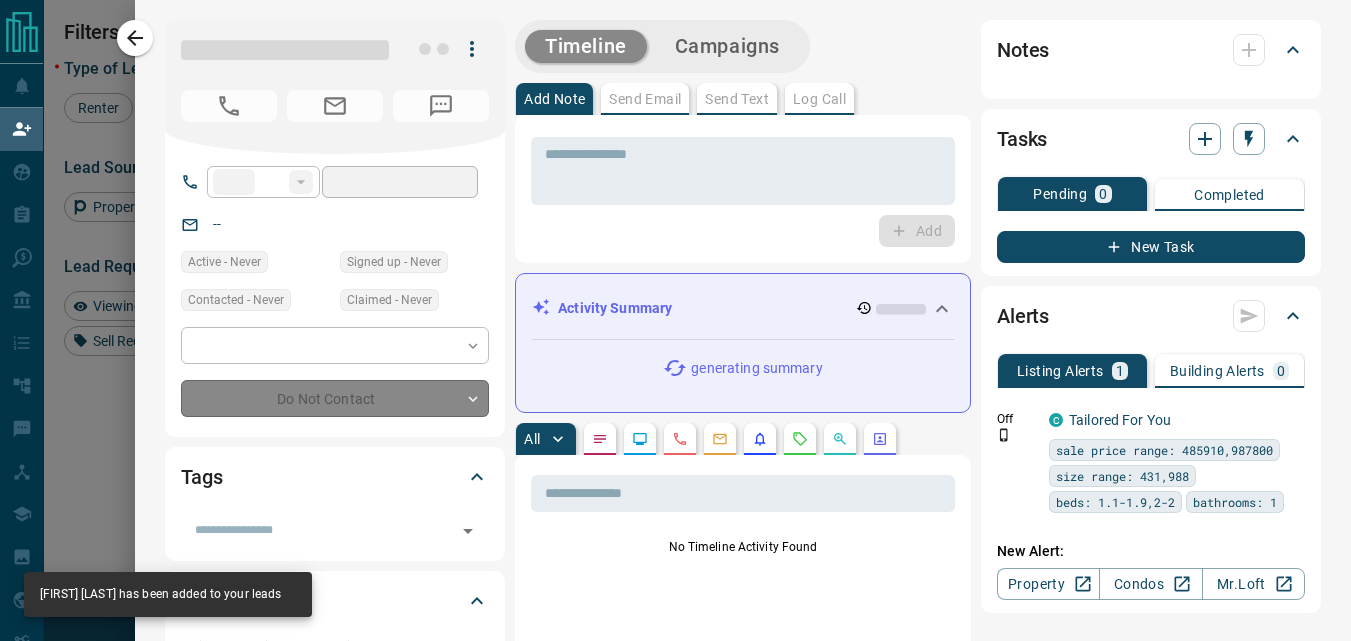 type on "**" 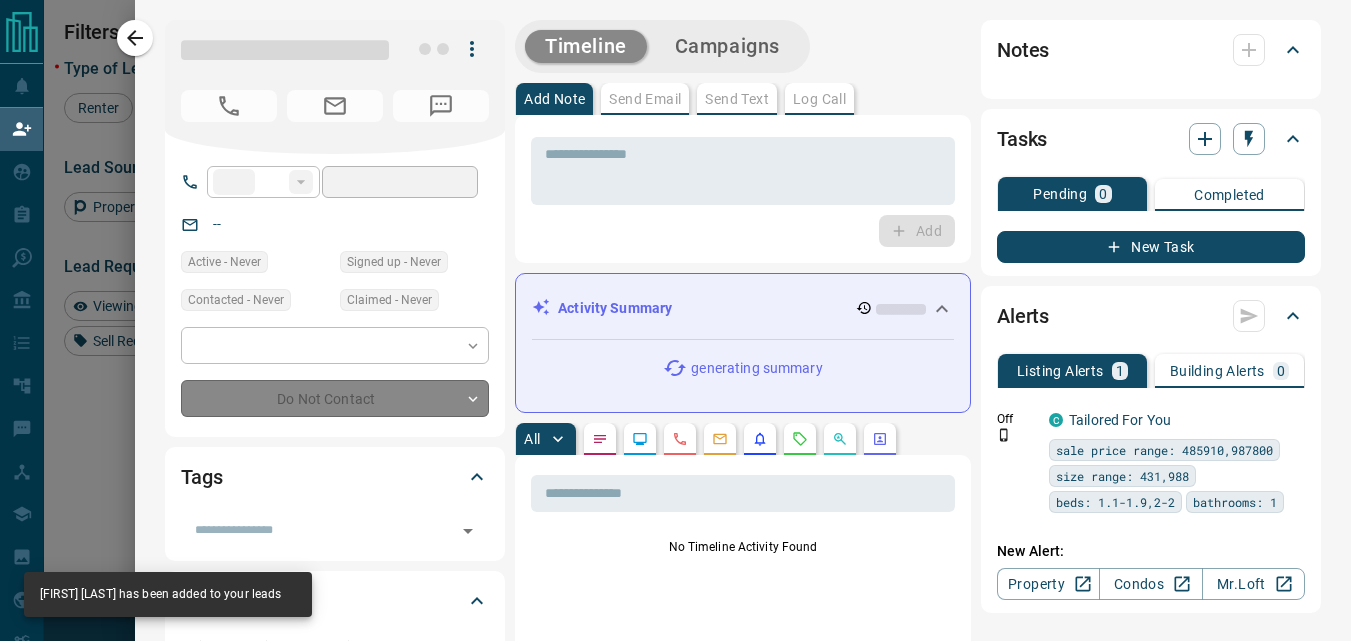 type on "**********" 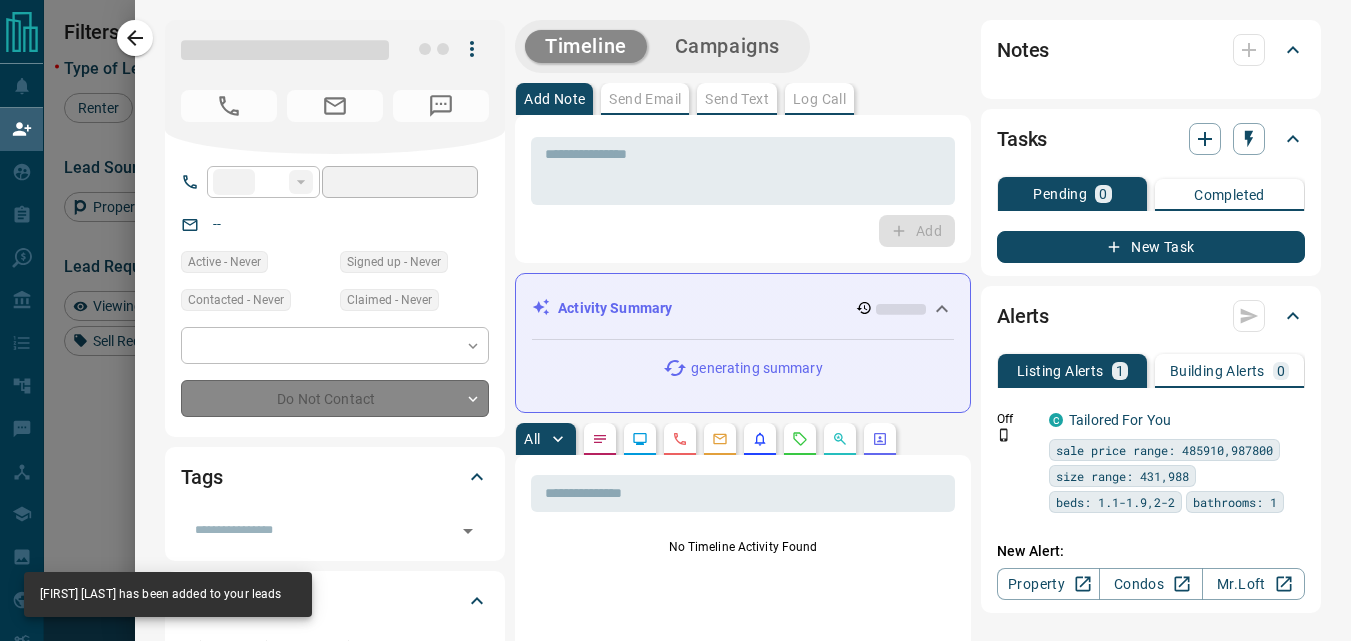 type on "**" 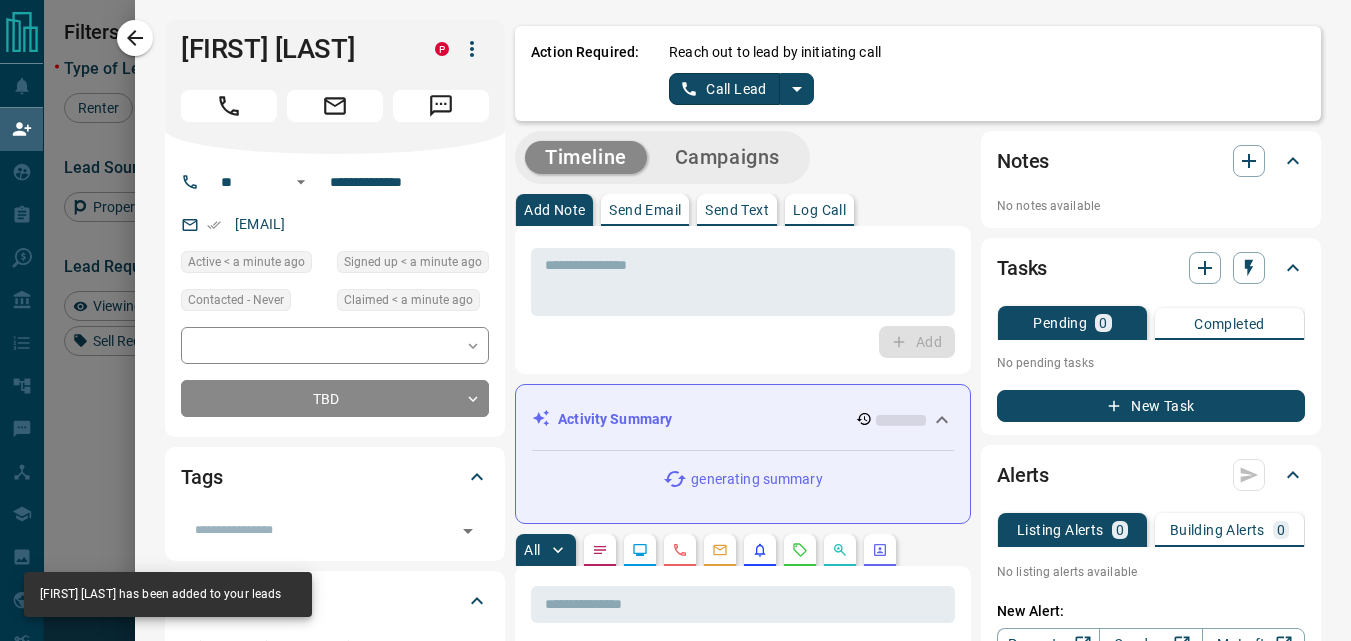 click 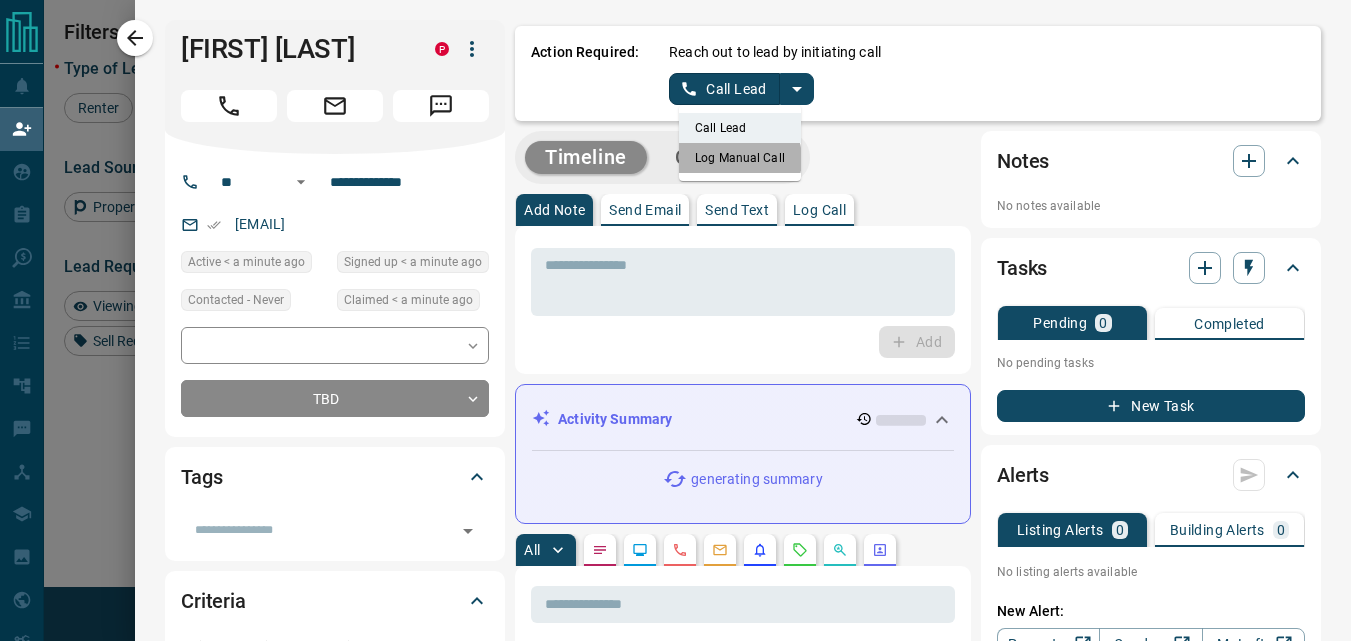 click on "Log Manual Call" at bounding box center [740, 158] 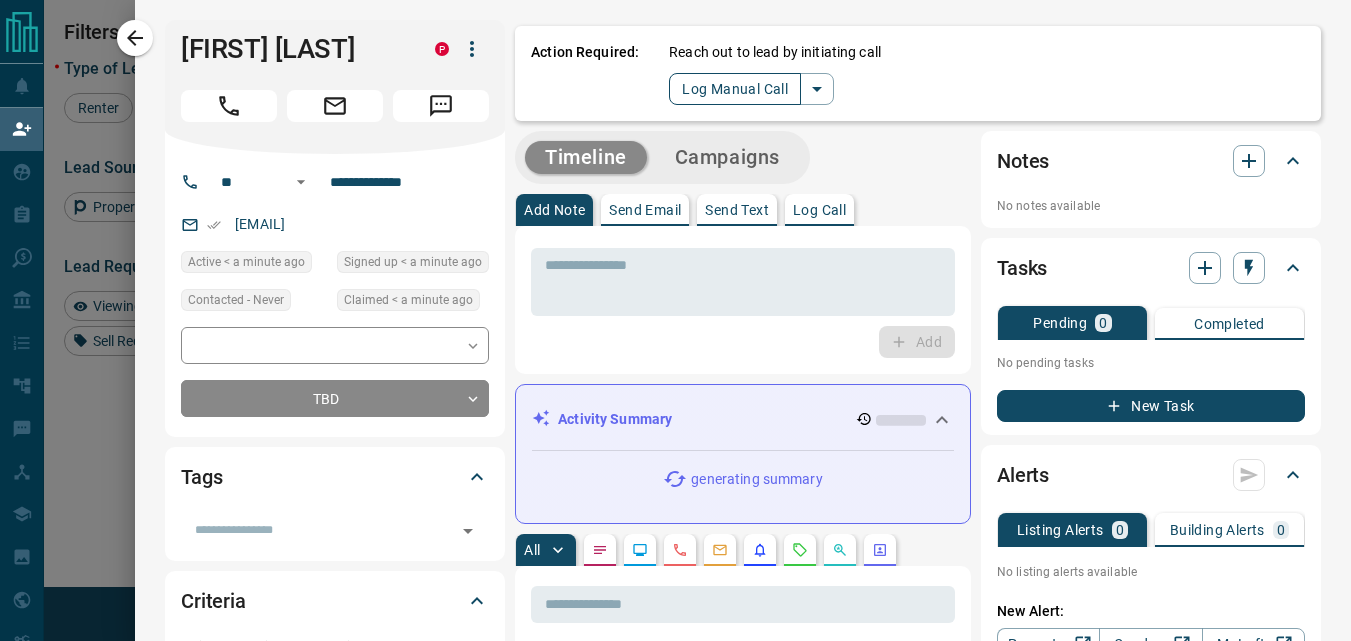 click on "Log Manual Call" at bounding box center [735, 89] 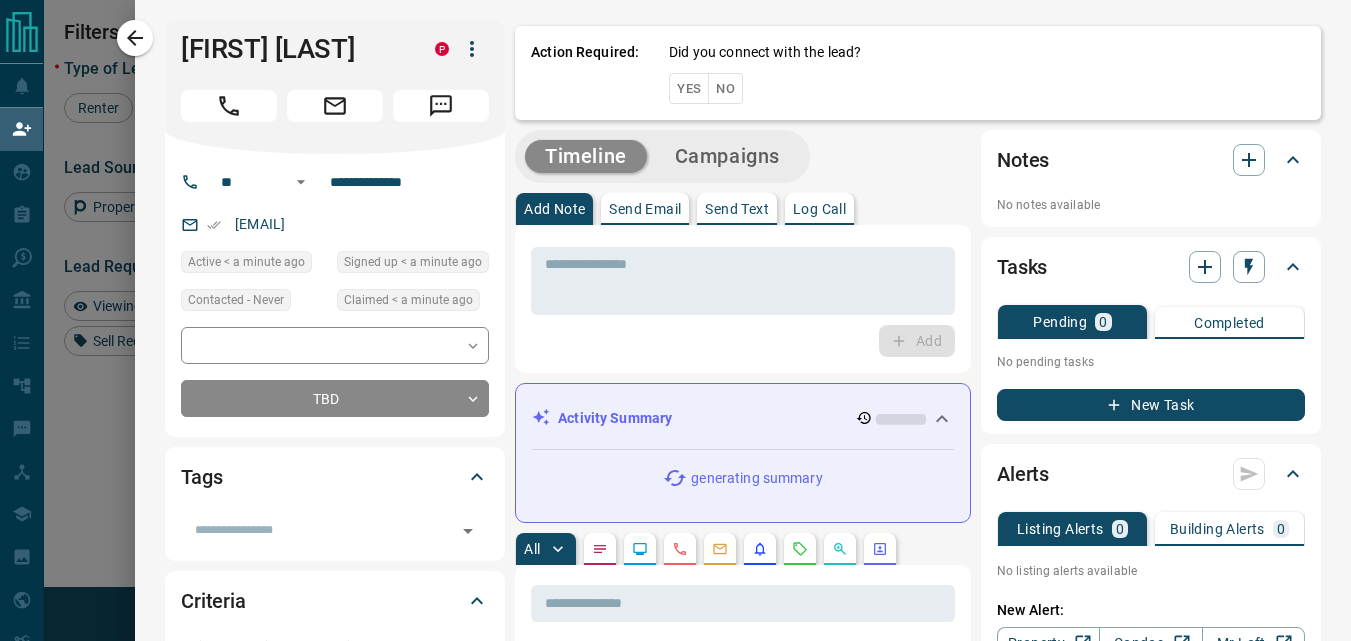 click on "Yes" at bounding box center [689, 88] 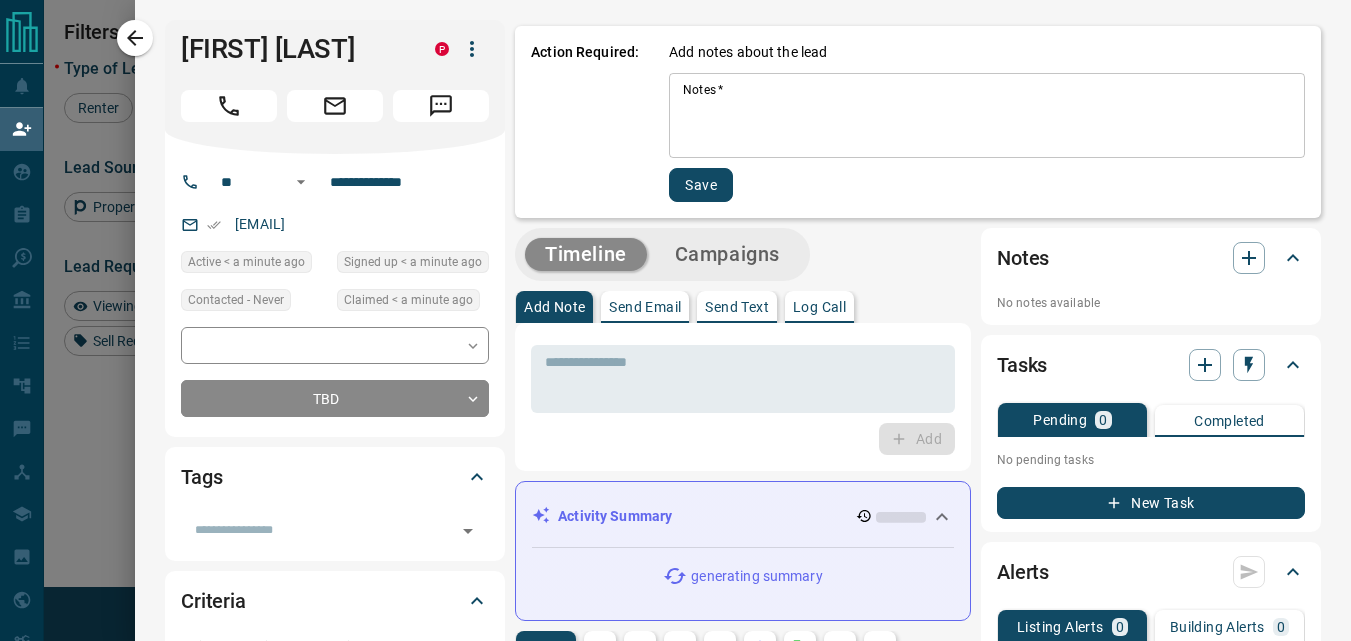 click on "Notes   *" at bounding box center [987, 116] 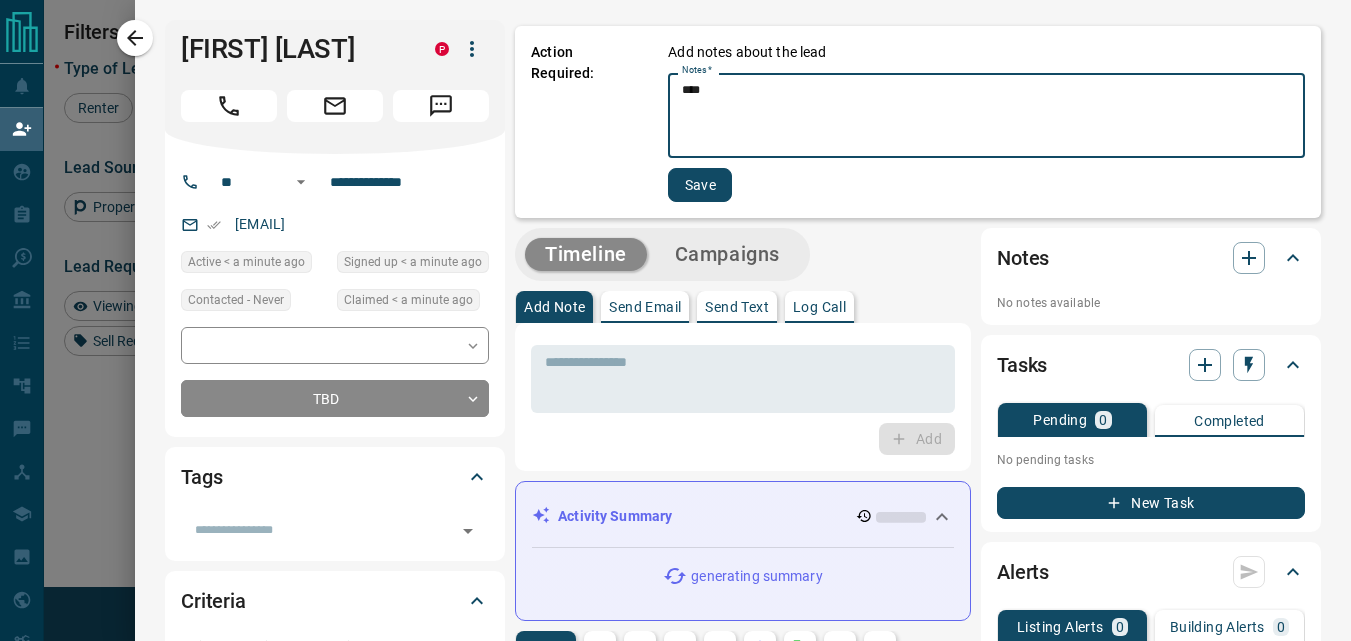 type on "****" 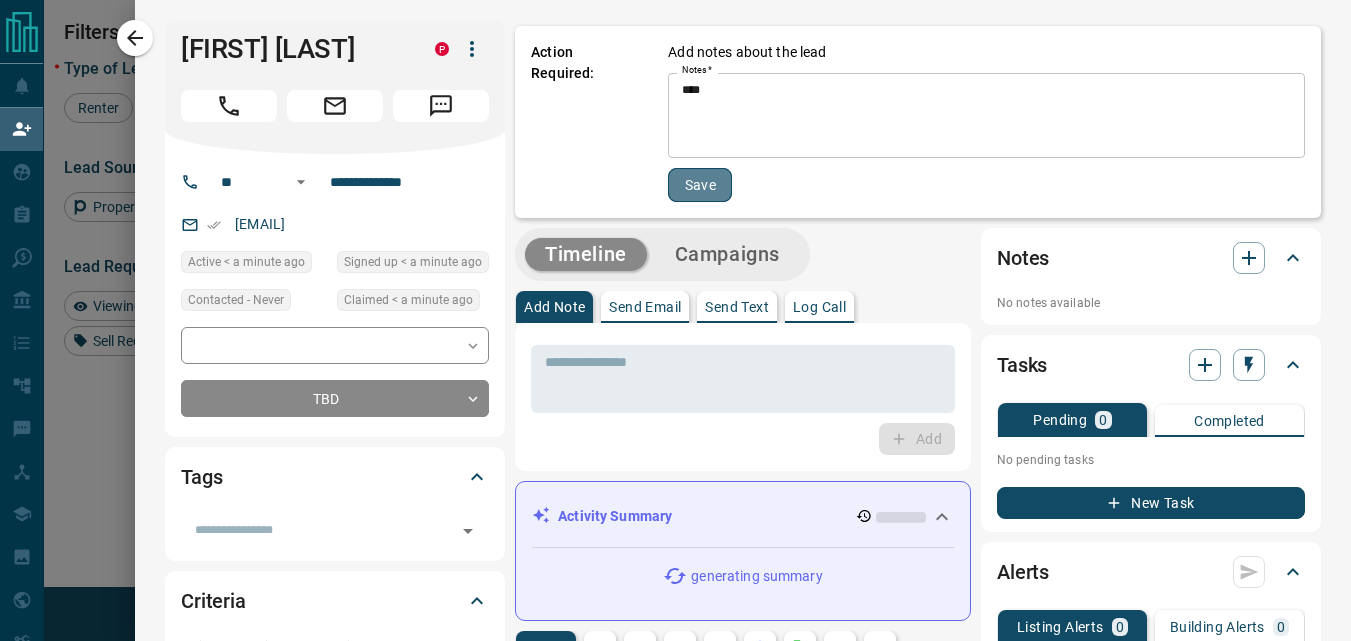 click on "Save" at bounding box center [700, 185] 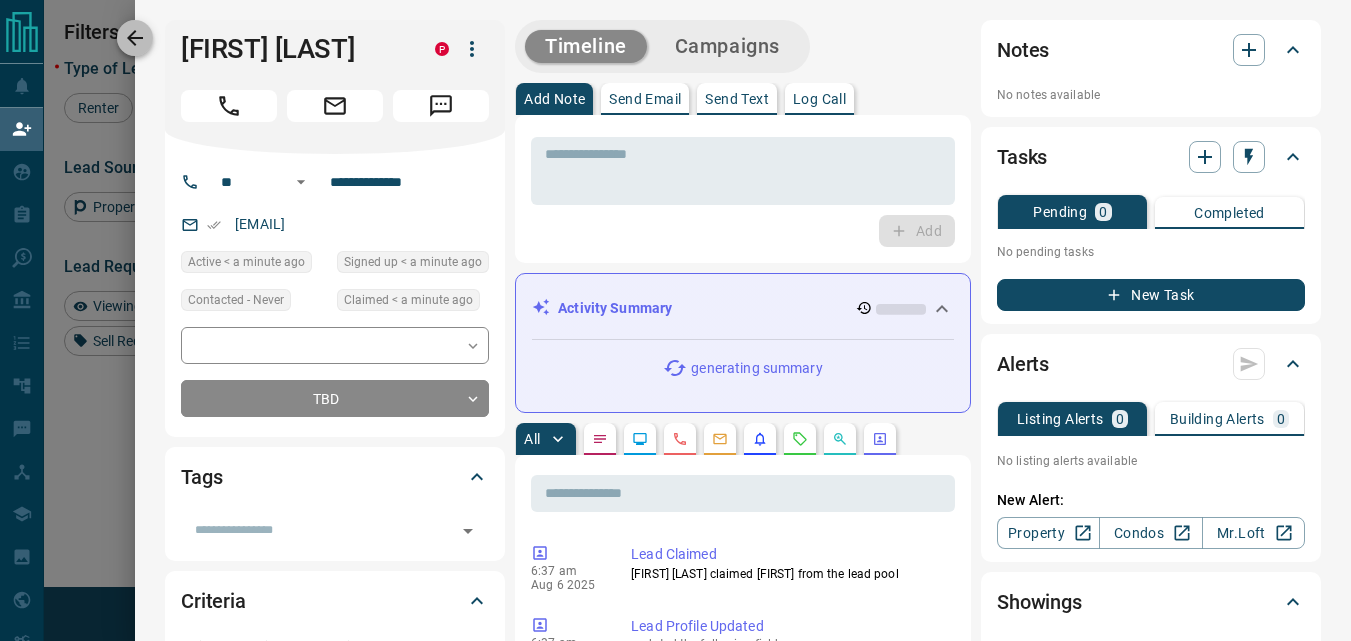 click 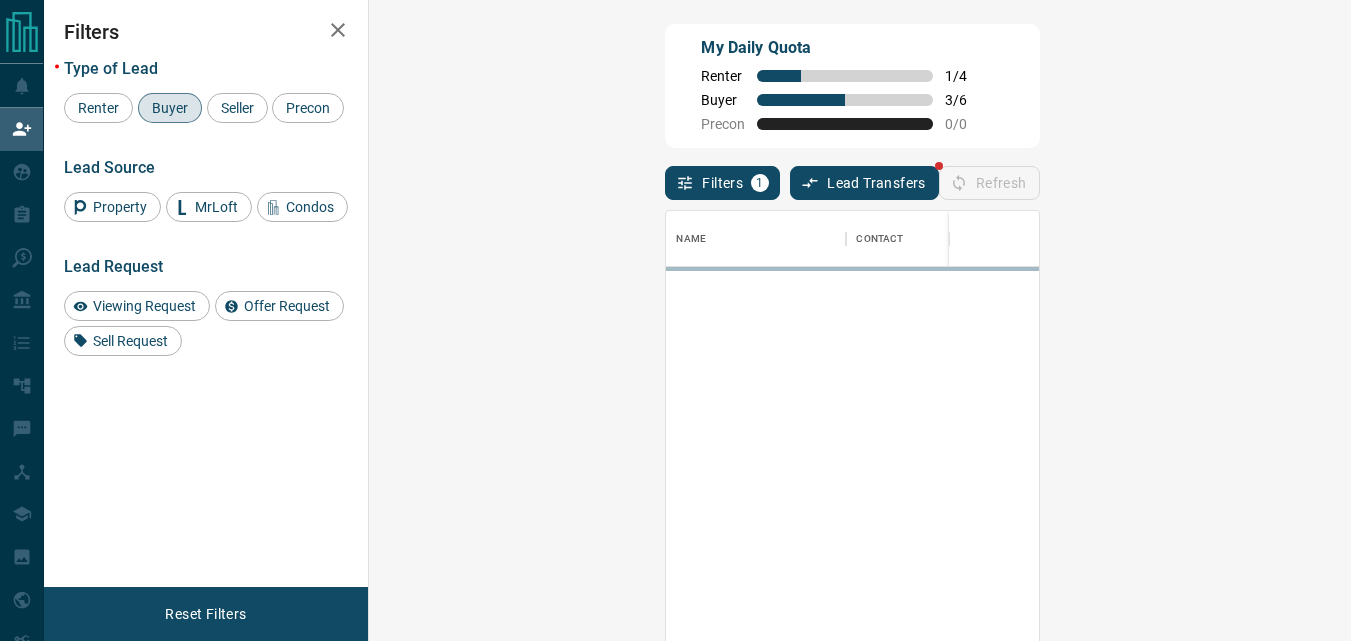 scroll, scrollTop: 16, scrollLeft: 16, axis: both 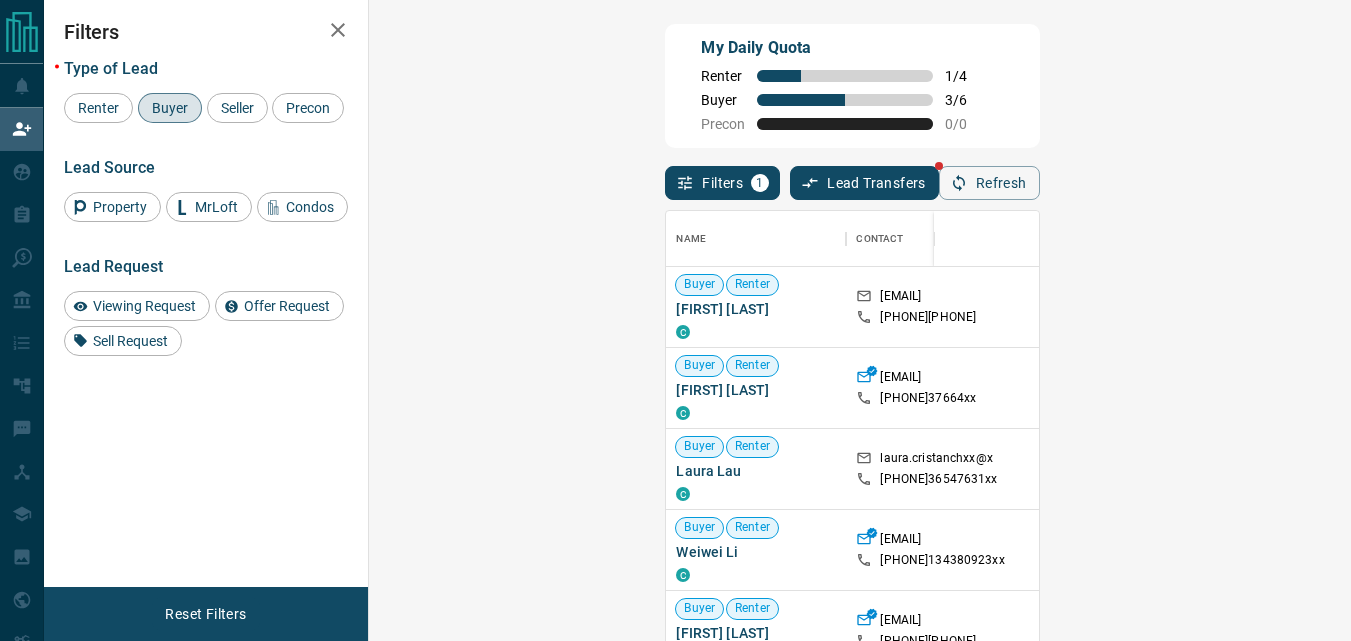 click on "Claim" at bounding box center (1560, 388) 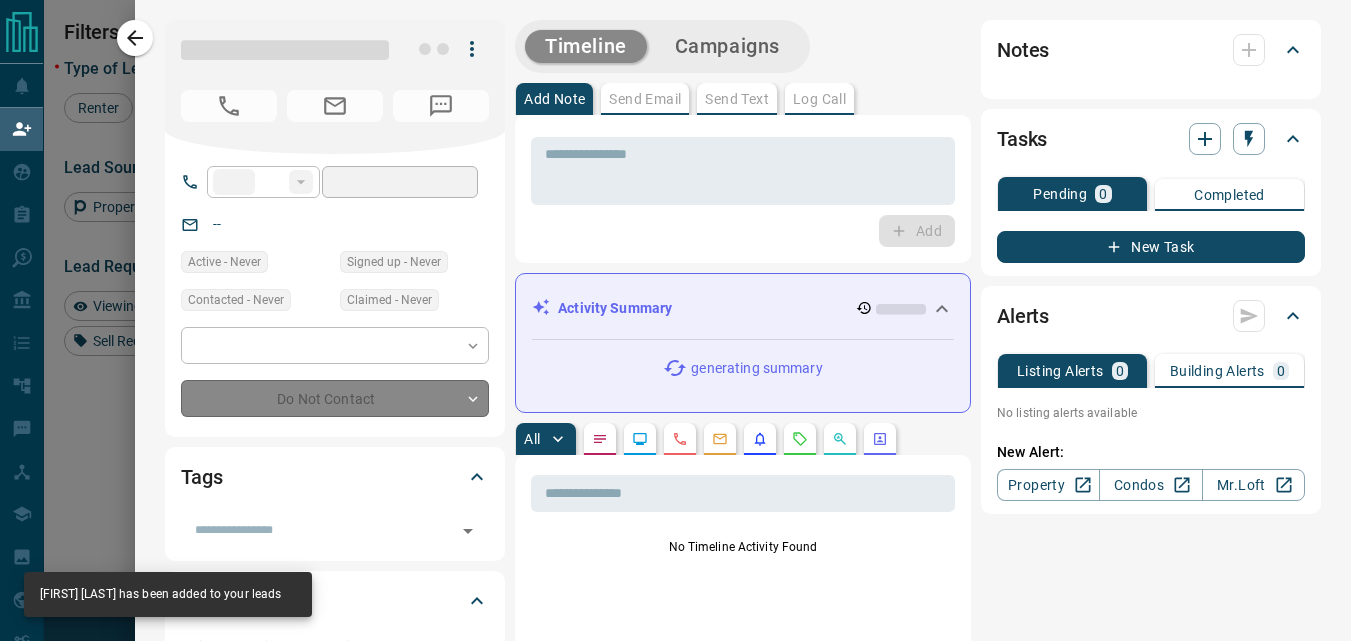 type on "**" 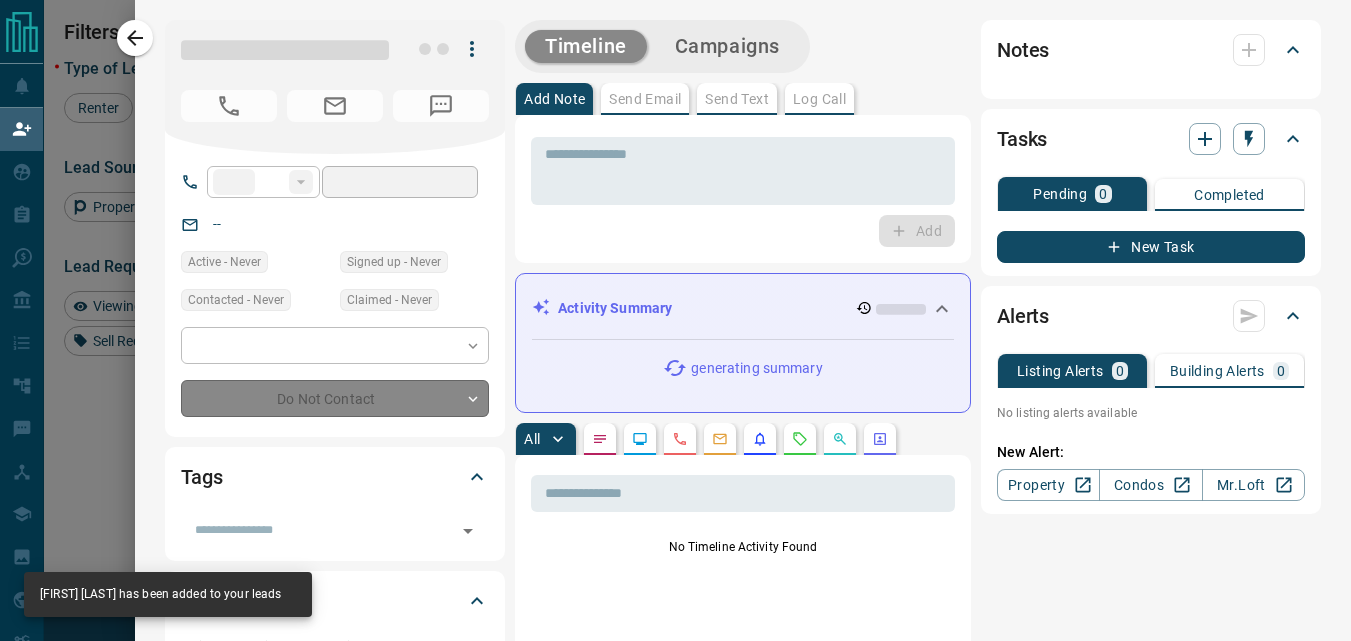 type on "**********" 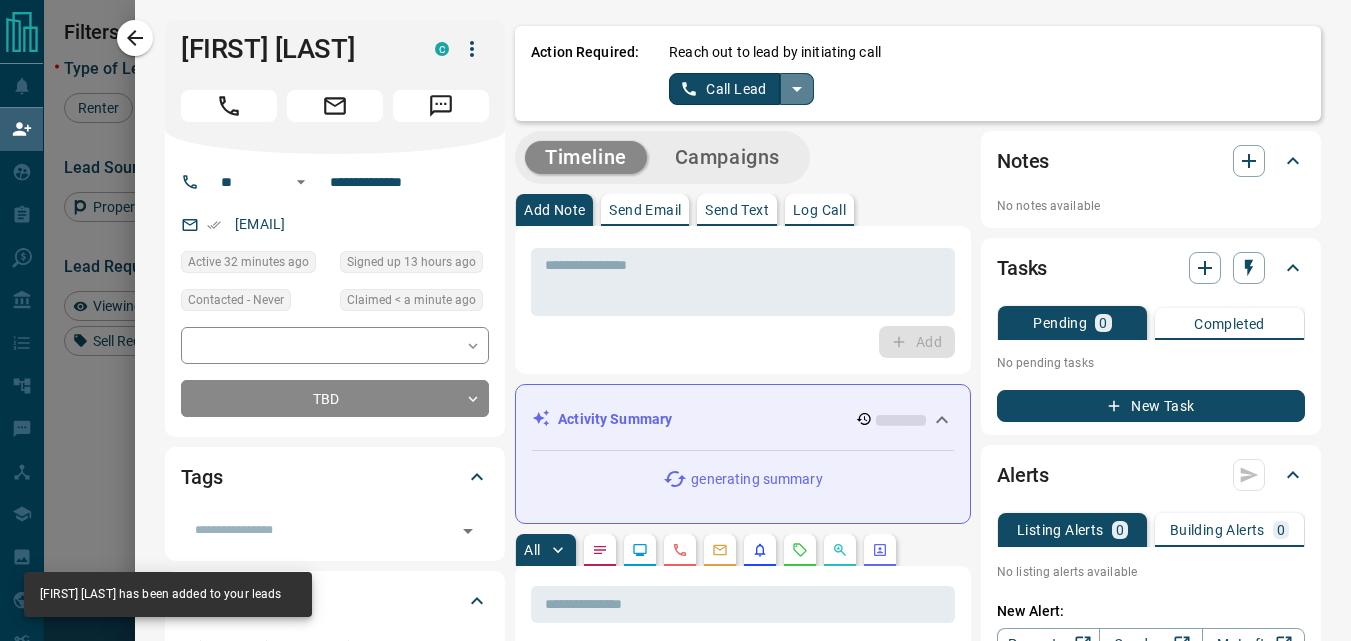 click 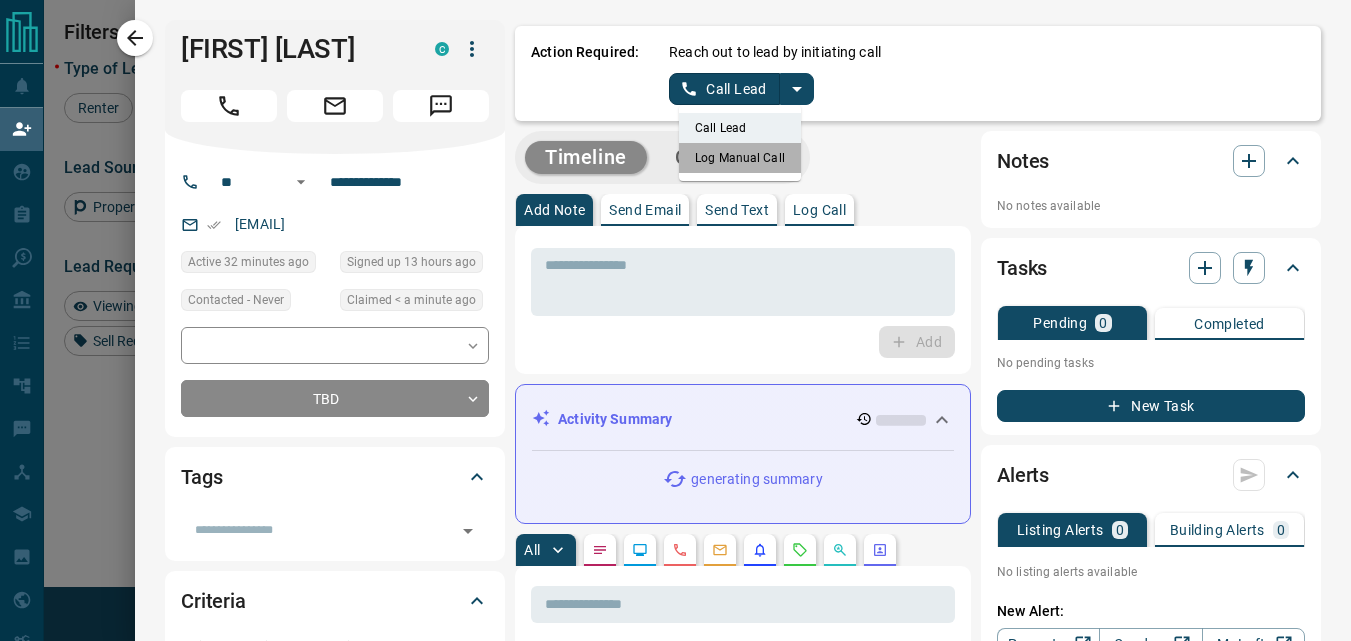 click on "Log Manual Call" at bounding box center (740, 158) 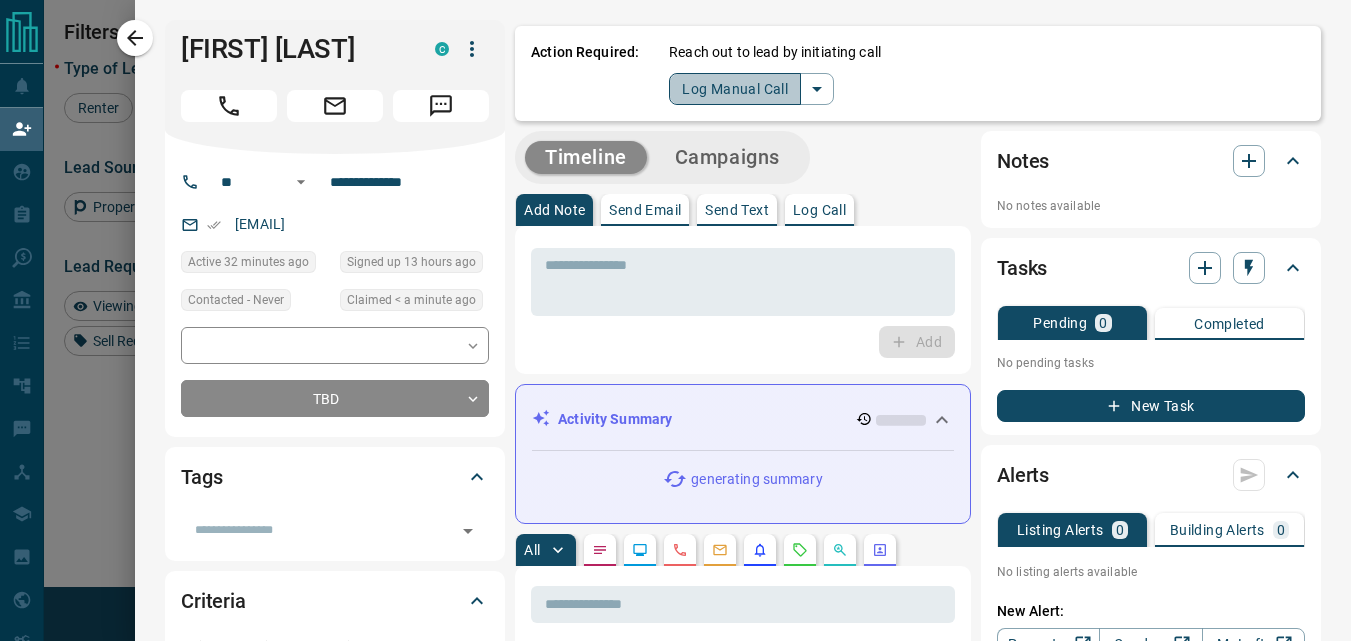 click on "Log Manual Call" at bounding box center (735, 89) 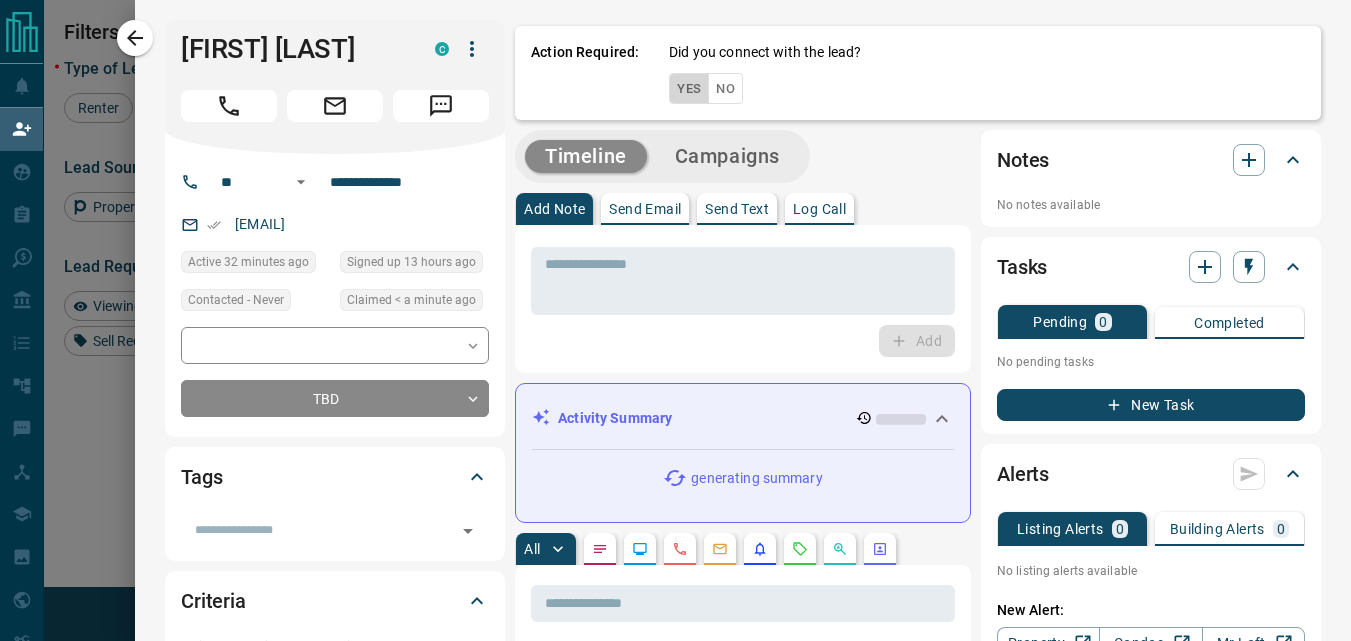 click on "Yes" at bounding box center (689, 88) 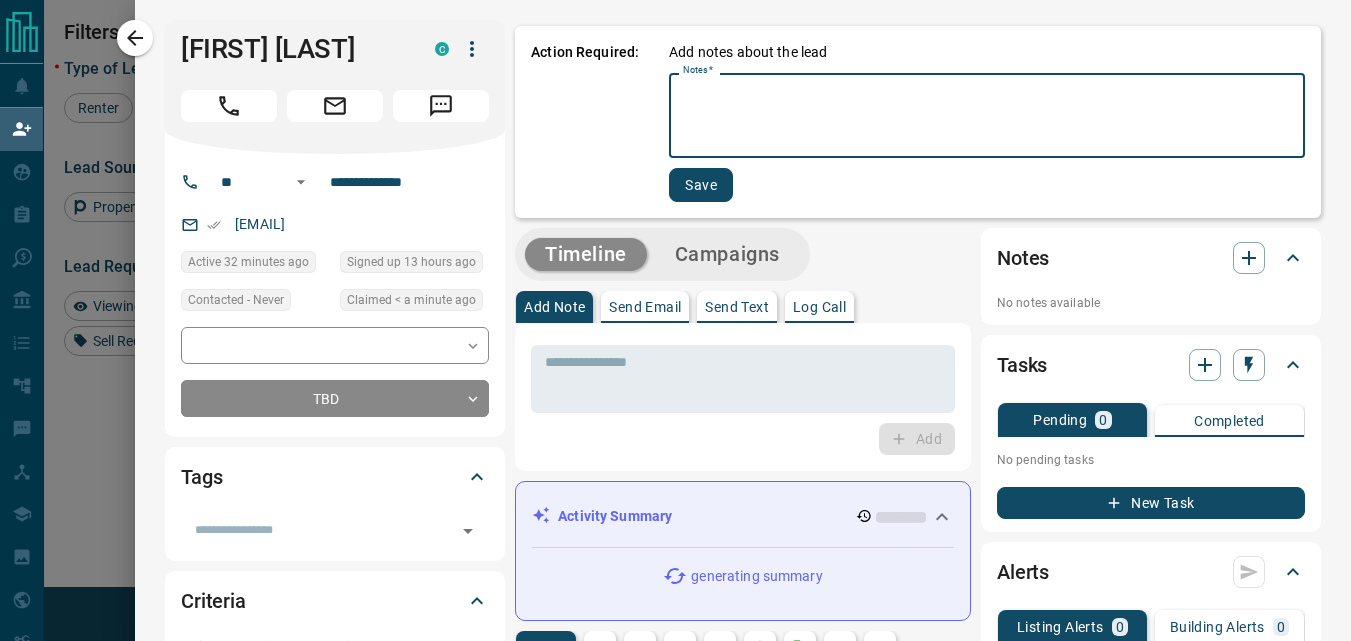 click on "Notes   *" at bounding box center (987, 116) 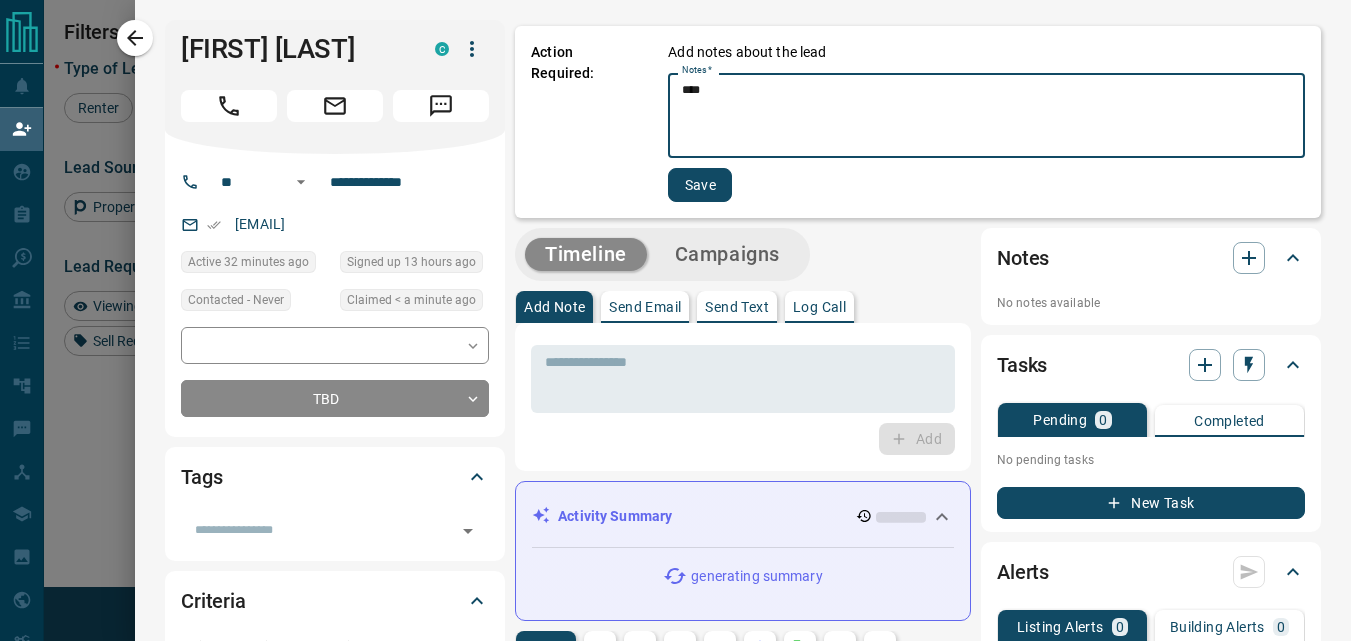 type on "****" 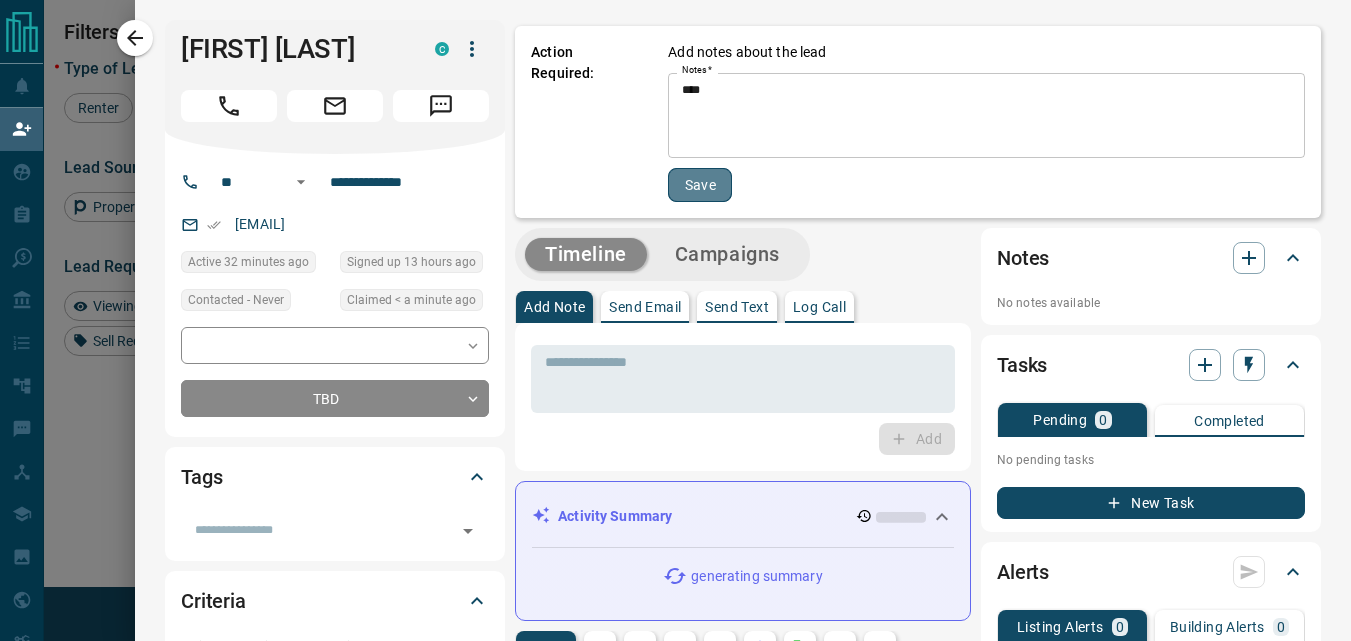 click on "Save" at bounding box center (700, 185) 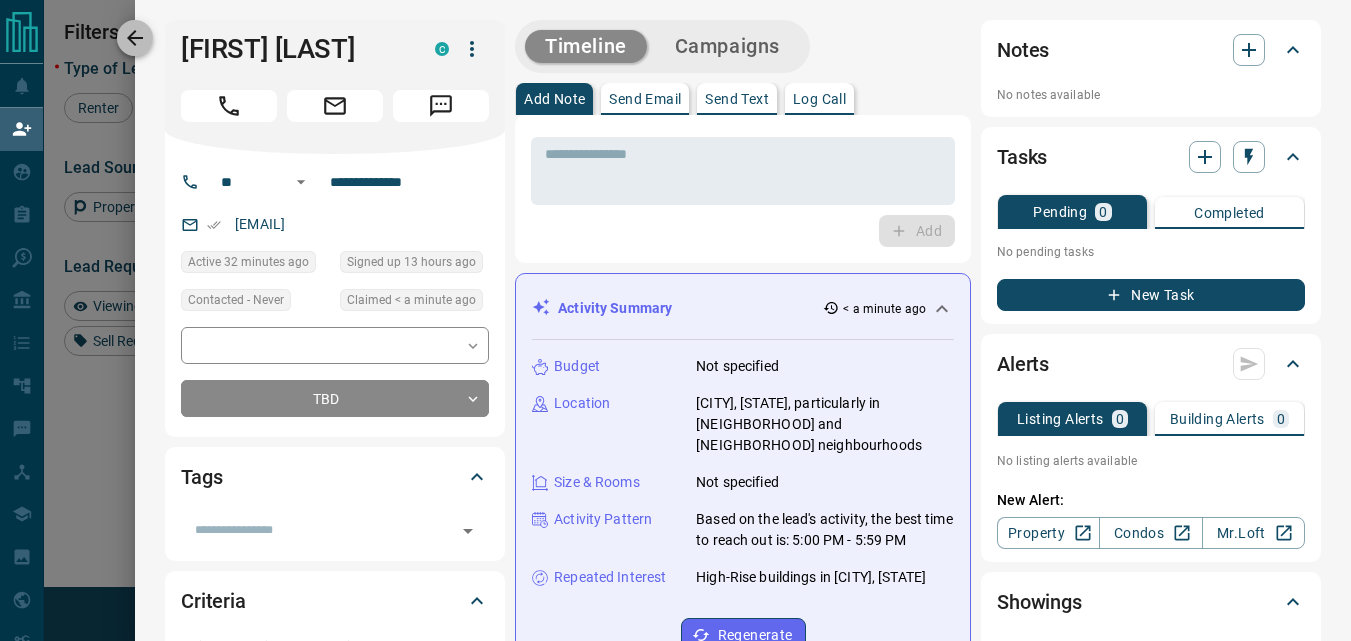 click 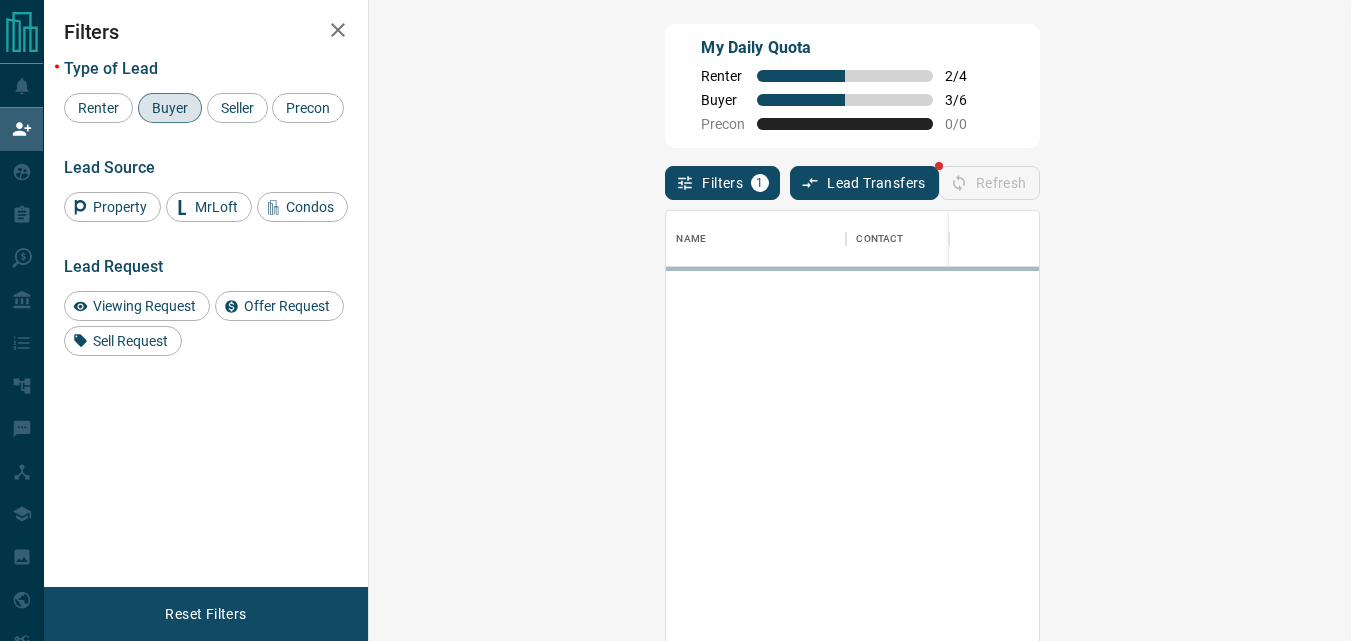 scroll, scrollTop: 16, scrollLeft: 16, axis: both 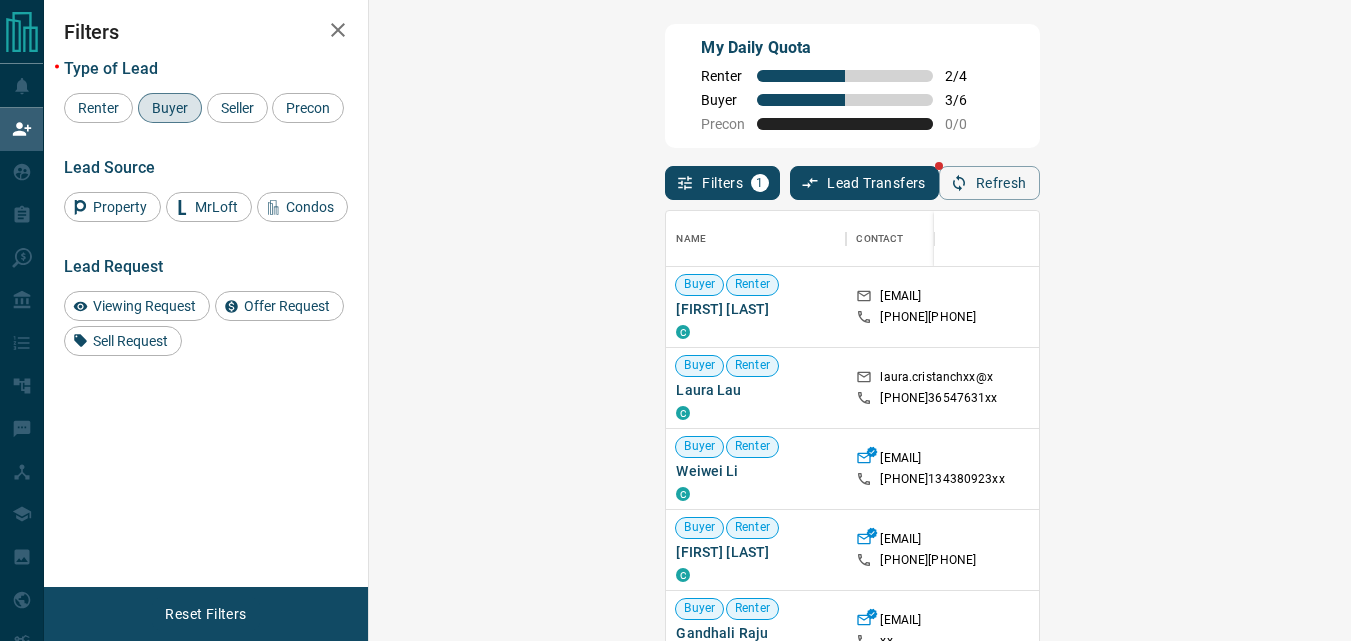 click on "Viewing Request   ( 1 )" at bounding box center (1493, 388) 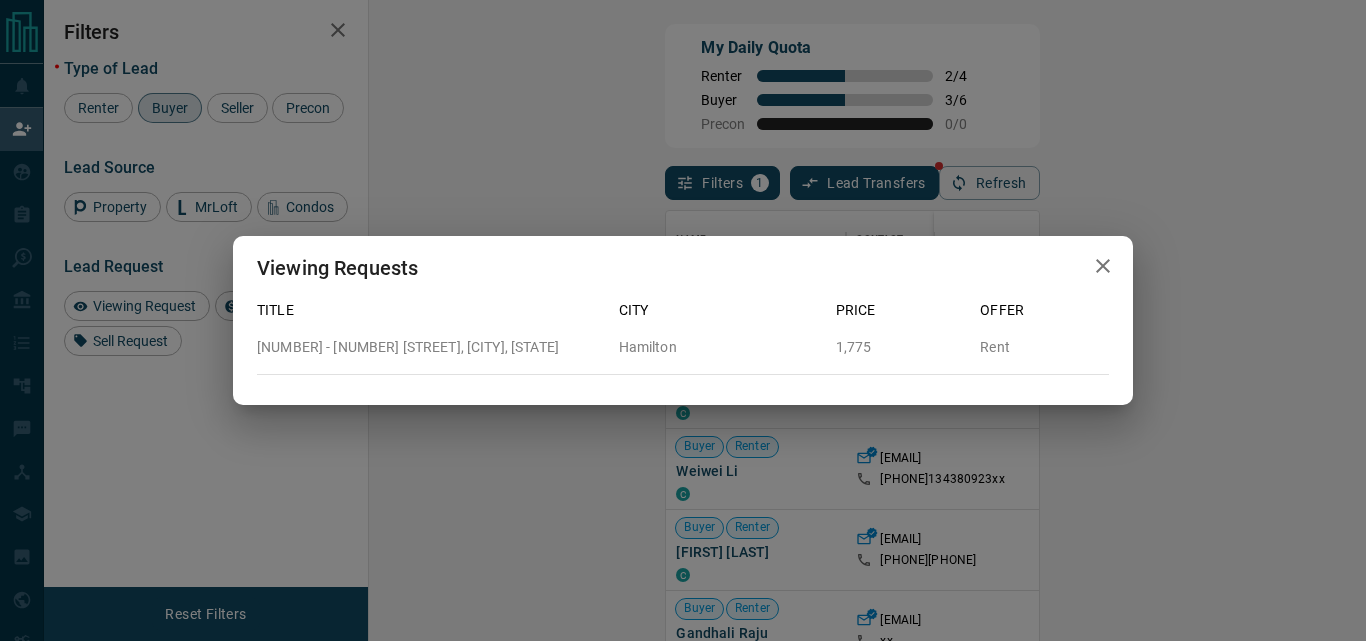 click 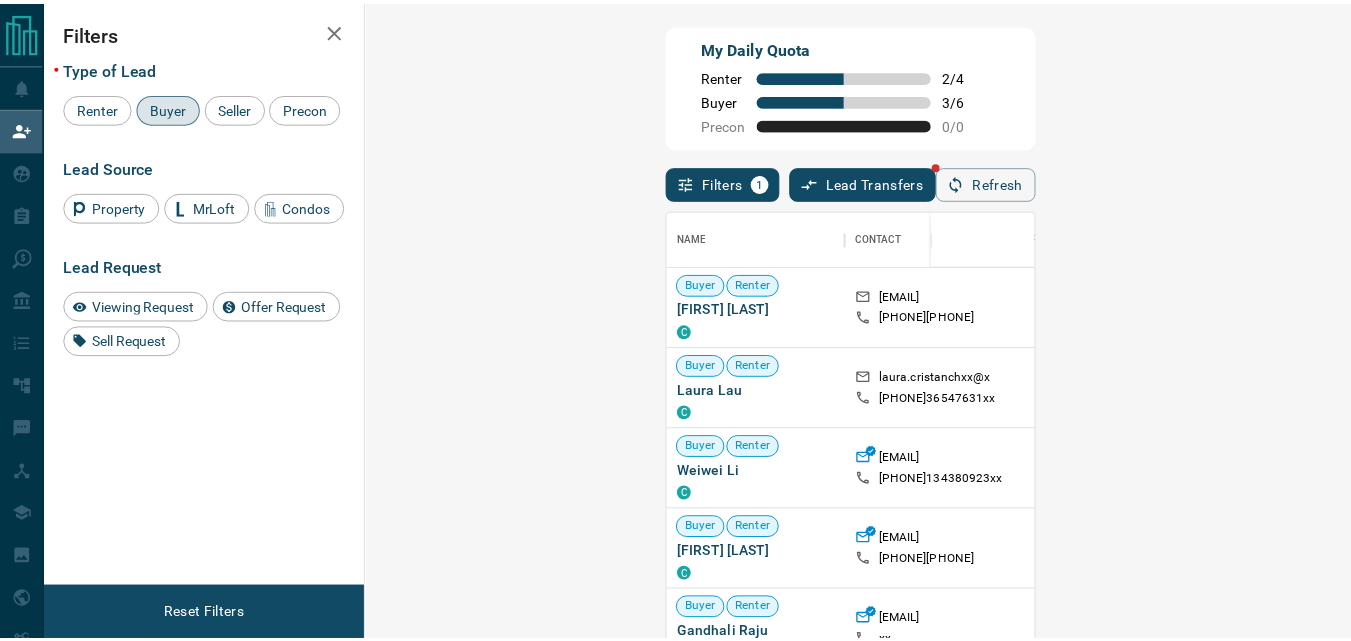 scroll, scrollTop: 16, scrollLeft: 16, axis: both 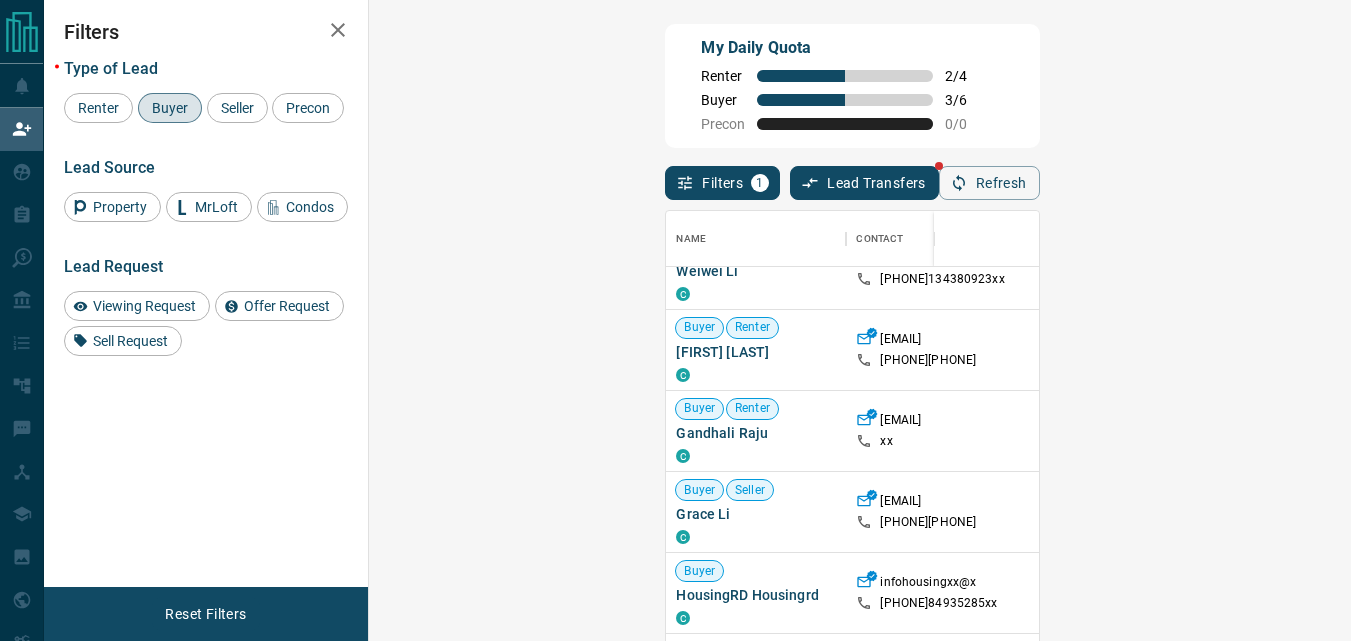 click 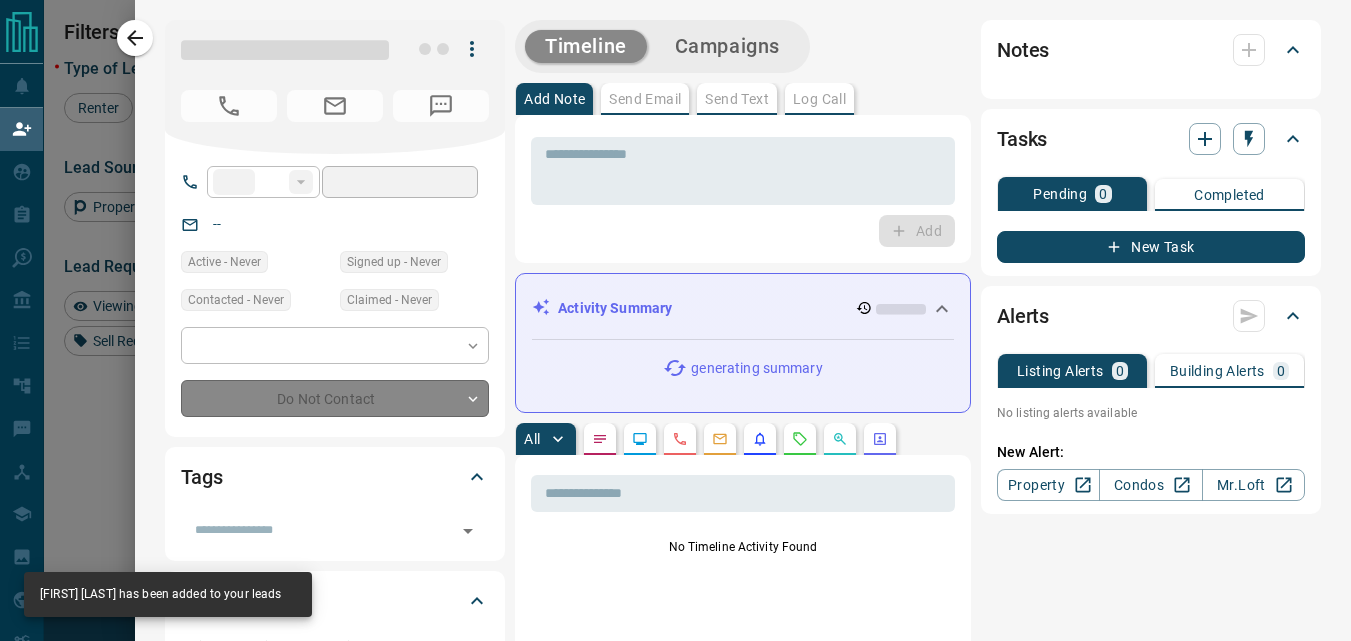 type on "**" 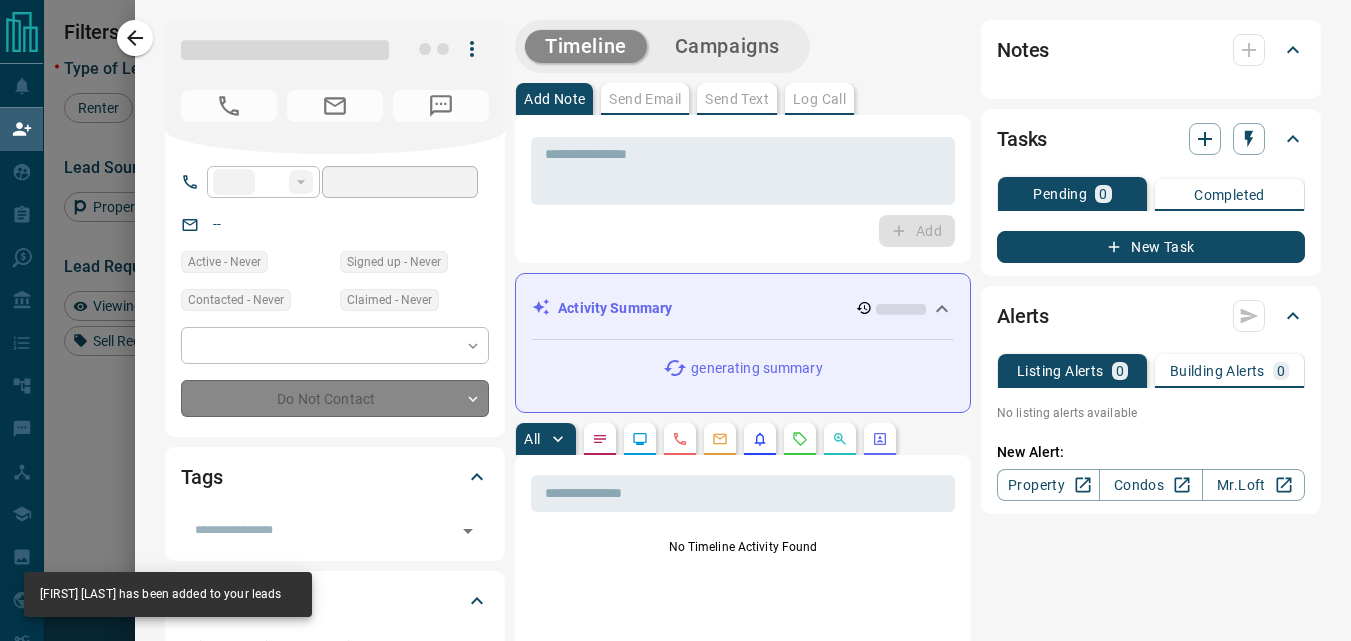 type on "**********" 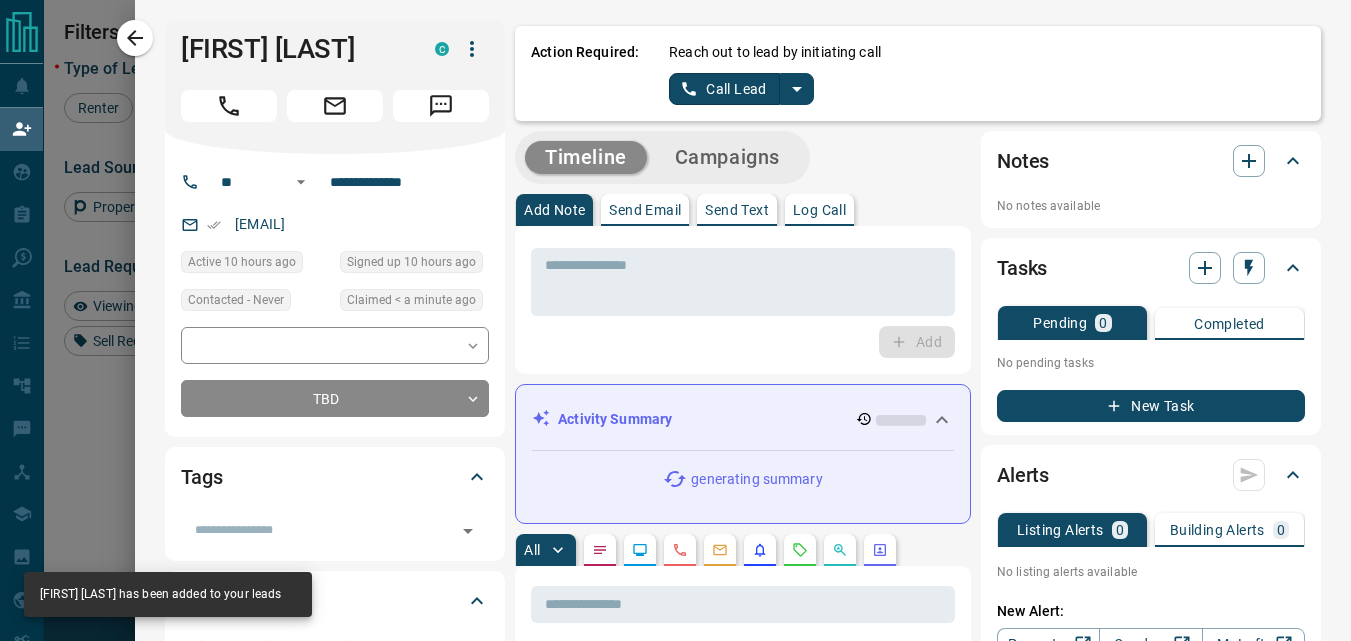 click 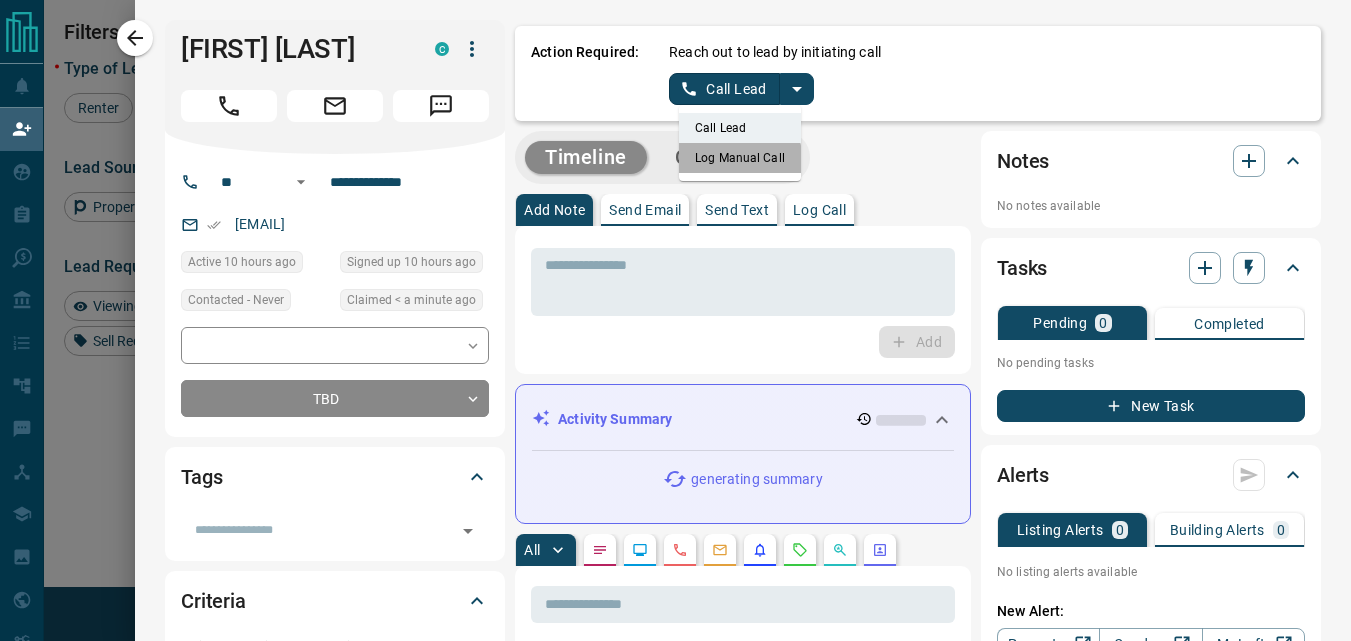 click on "Log Manual Call" at bounding box center [740, 158] 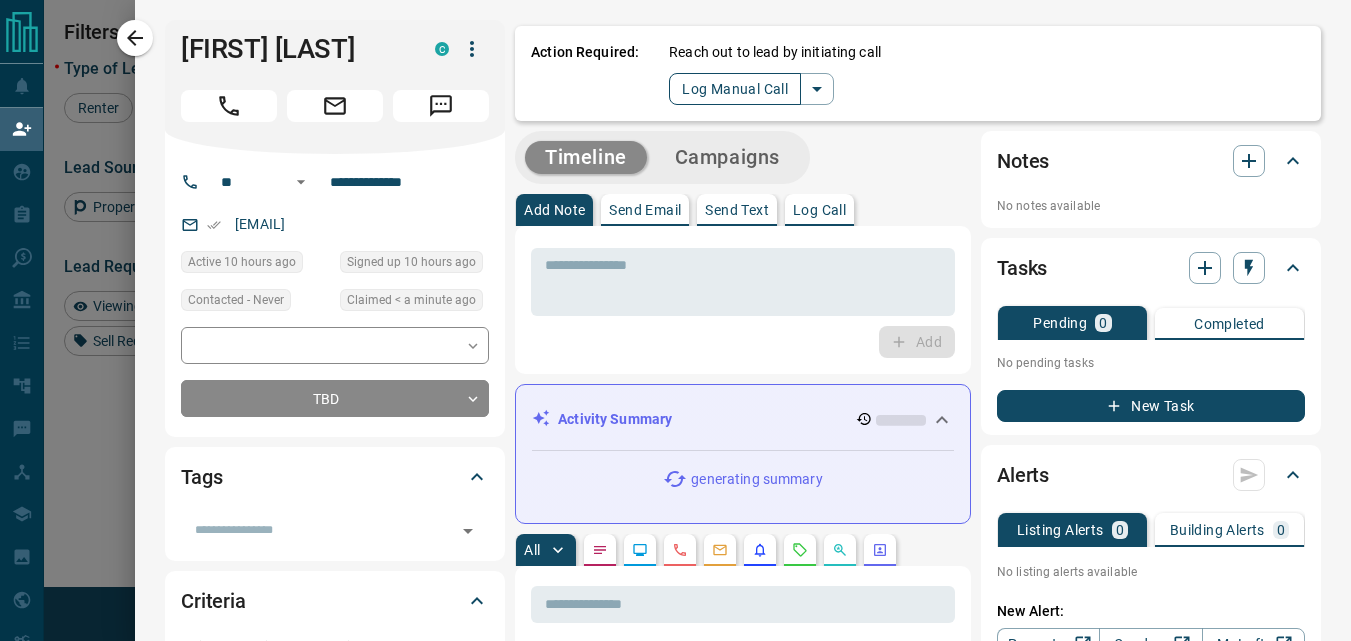 click on "Log Manual Call" at bounding box center (735, 89) 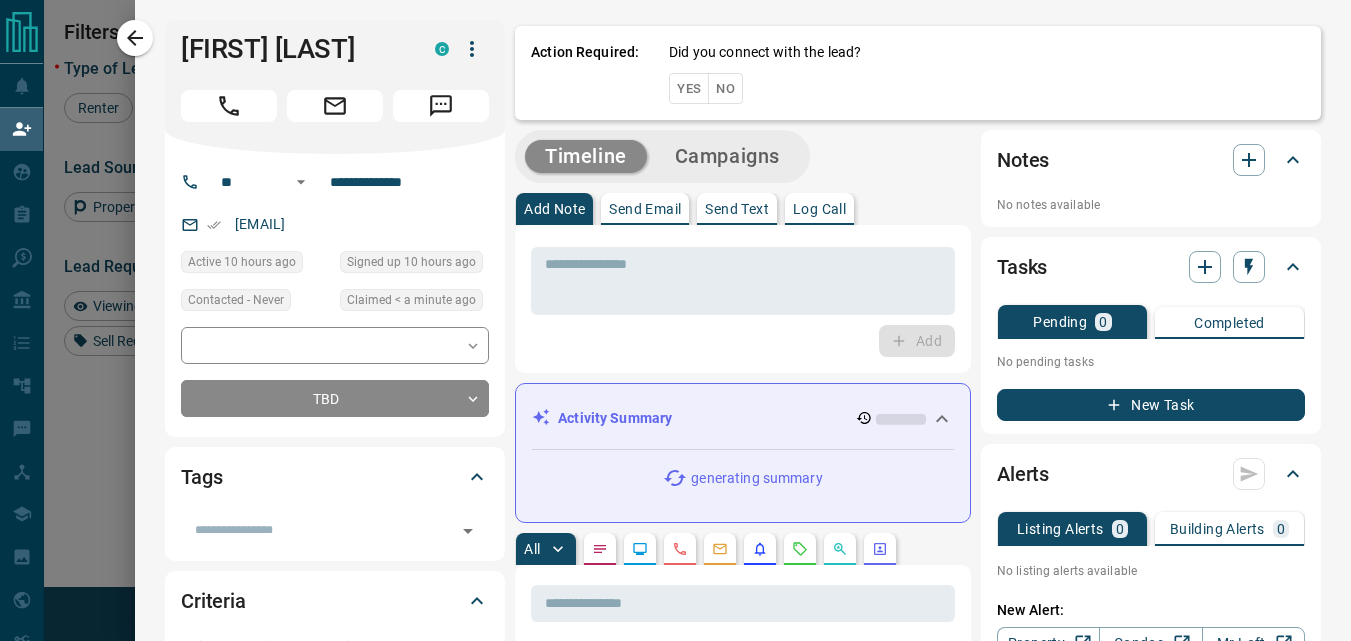 click on "Yes" at bounding box center [689, 88] 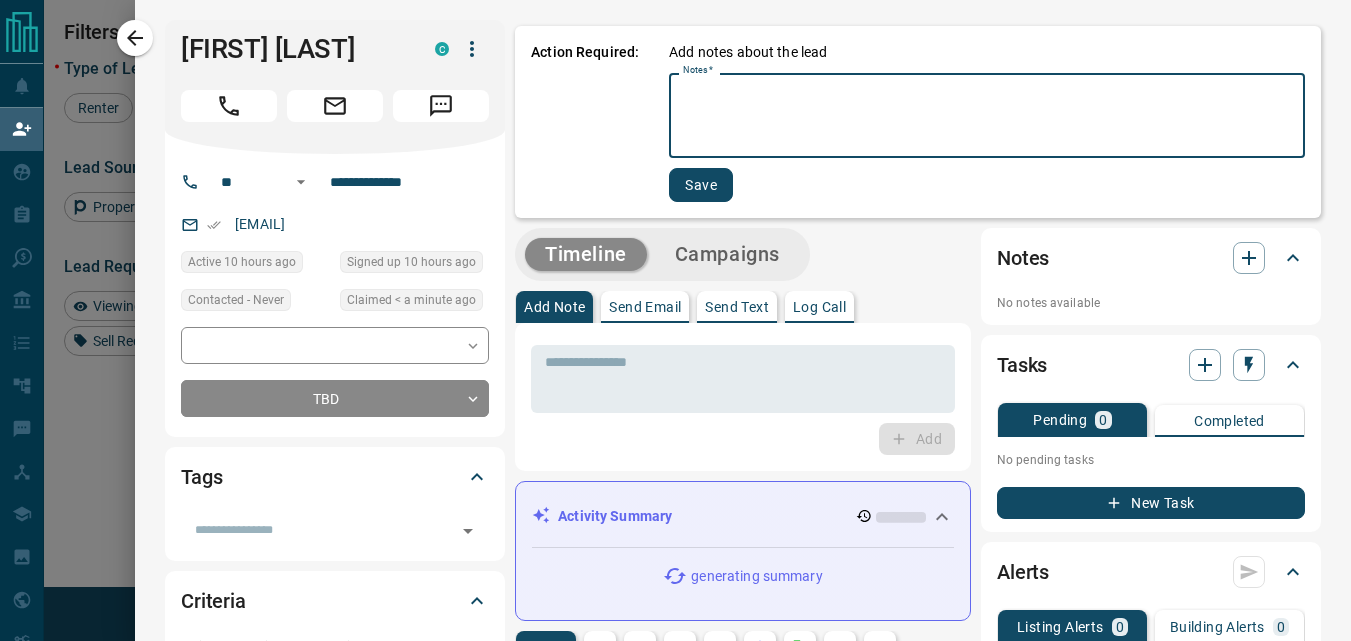 click on "Notes   *" at bounding box center (987, 116) 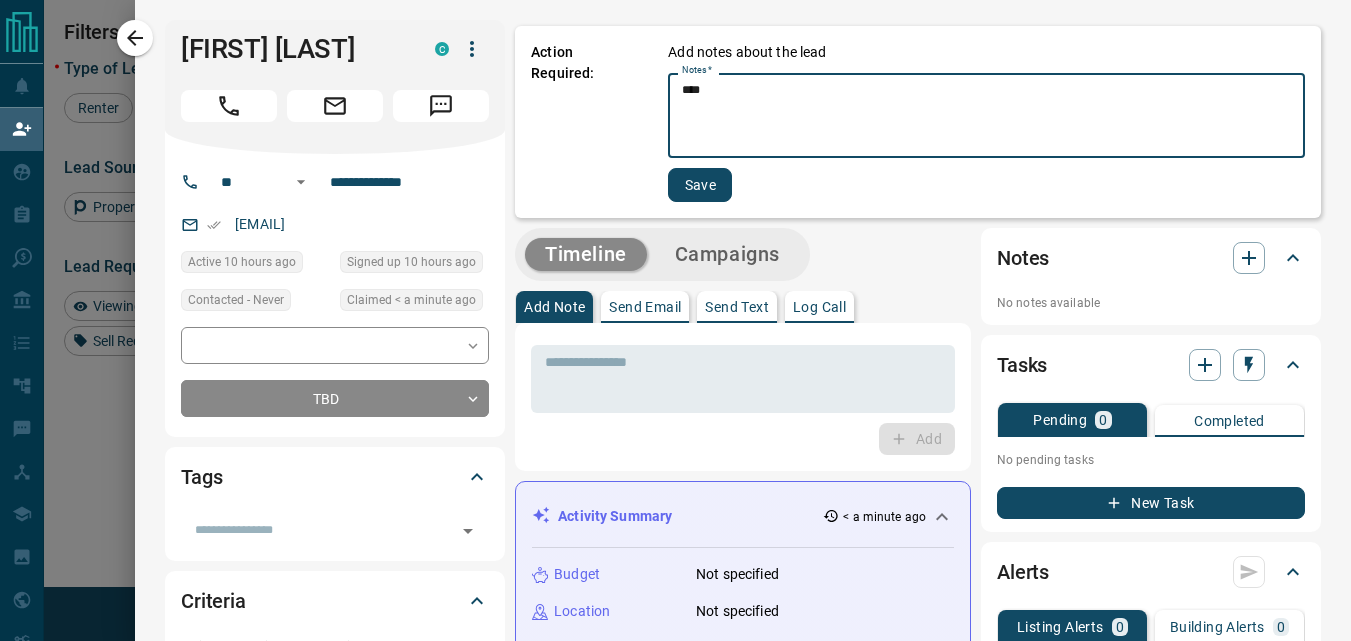 type on "****" 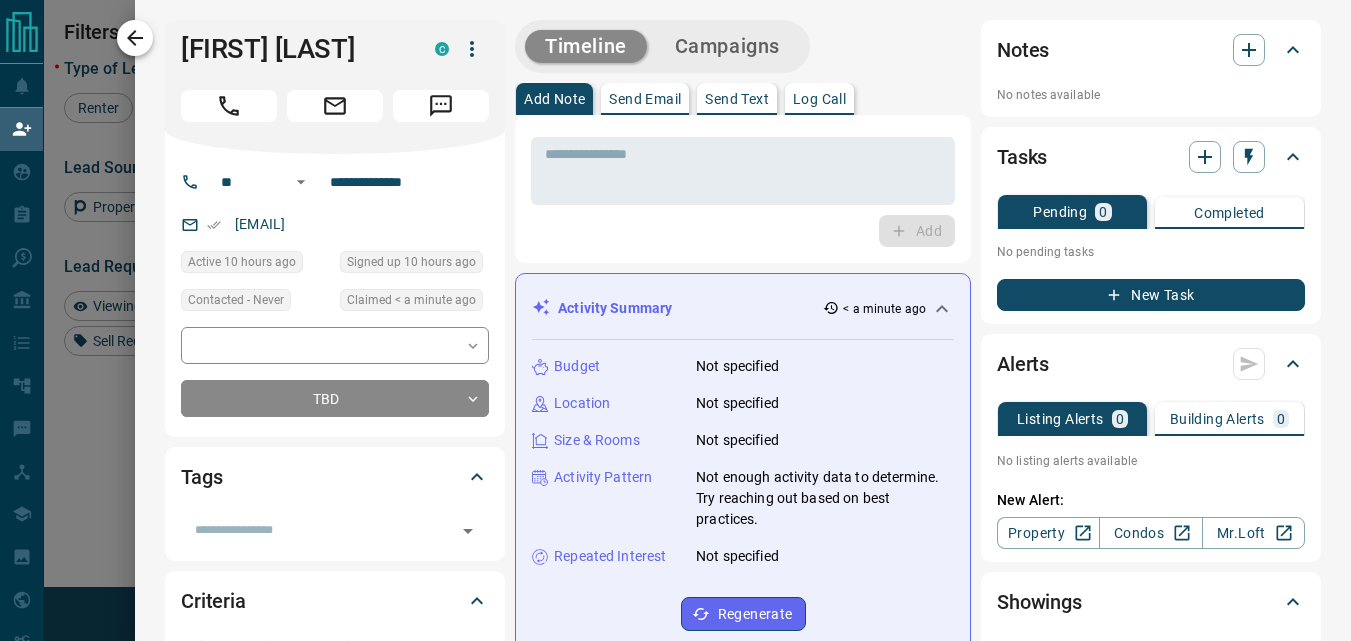 click 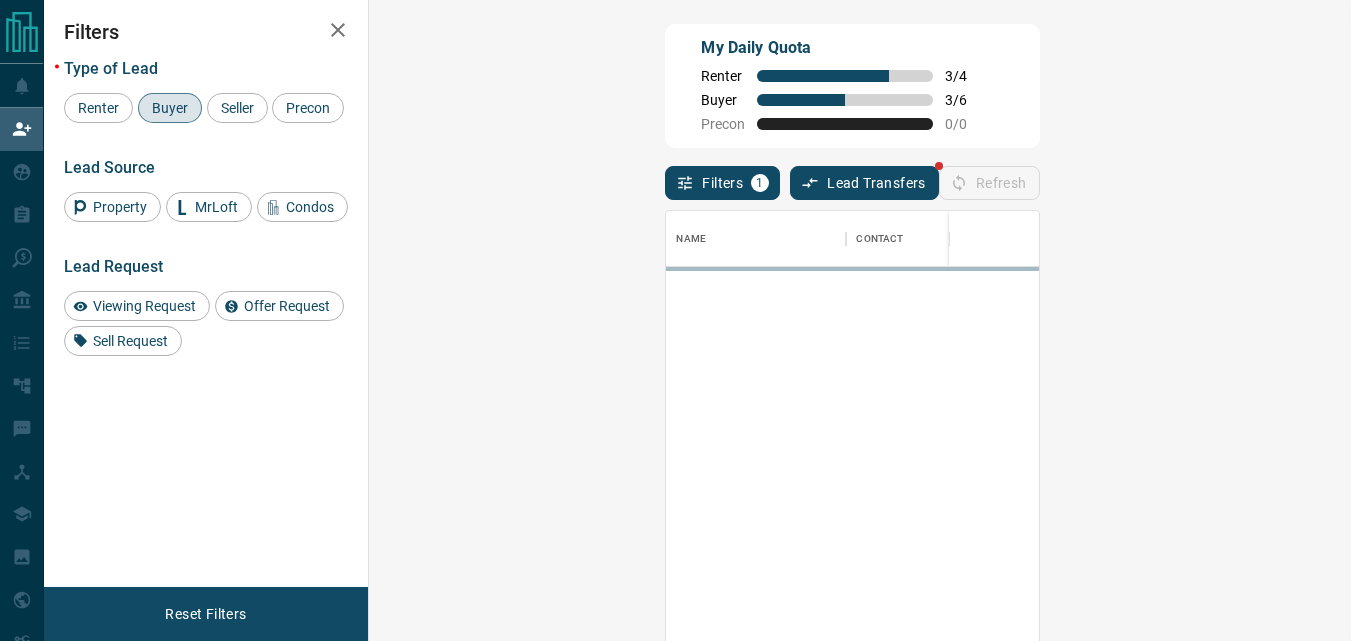 scroll, scrollTop: 16, scrollLeft: 16, axis: both 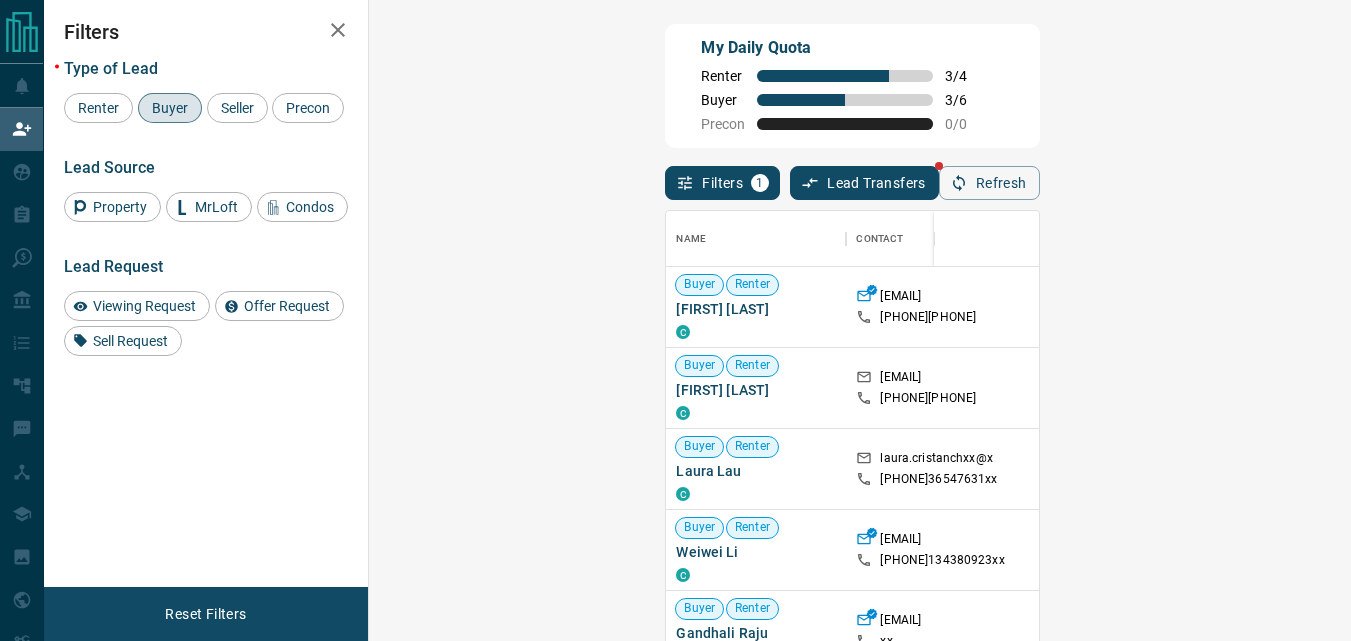 click 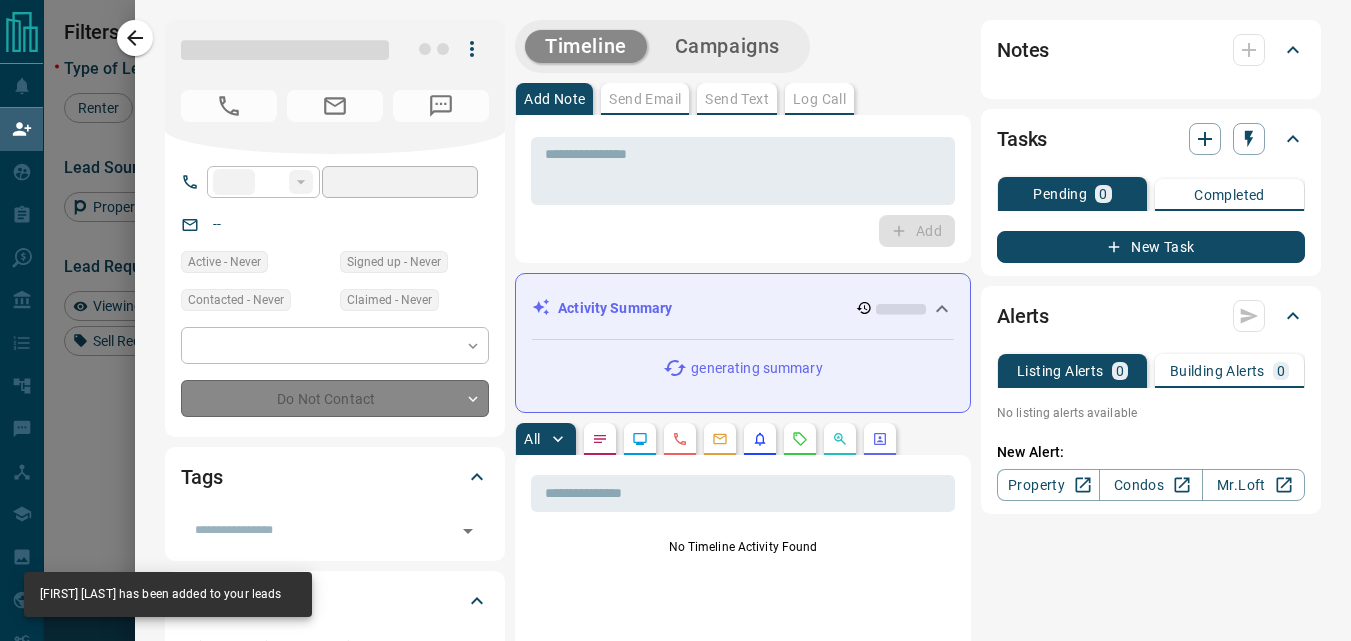 type on "**" 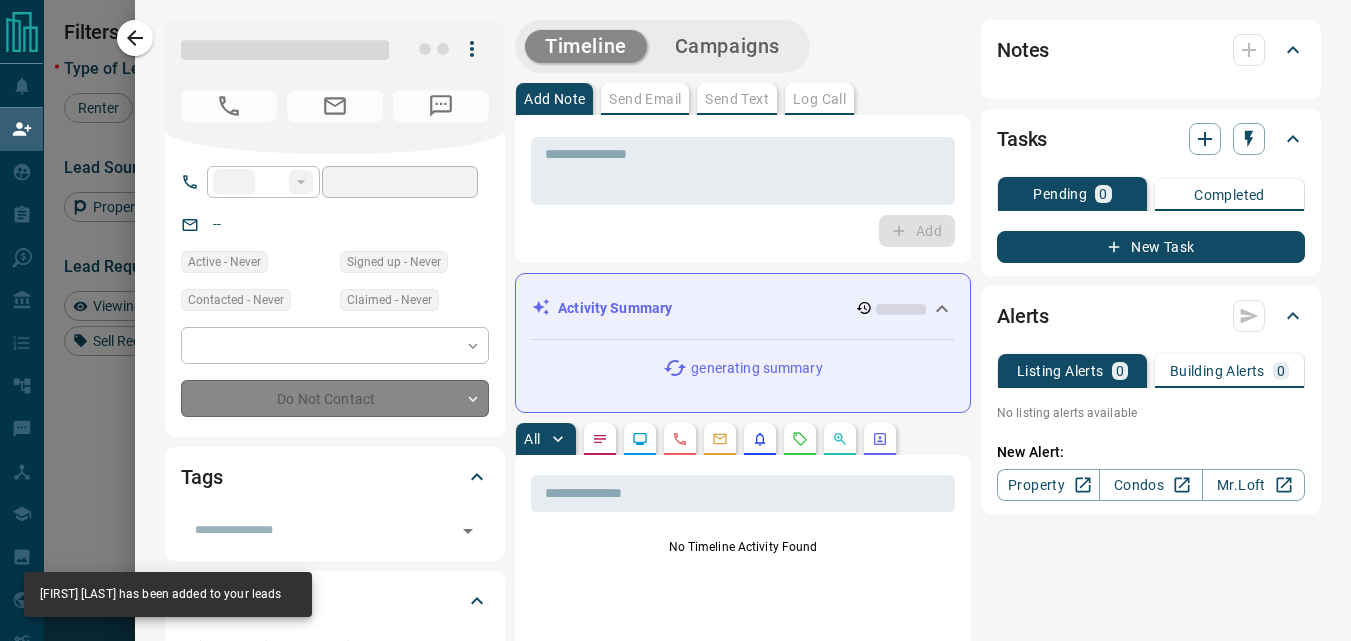 type on "**********" 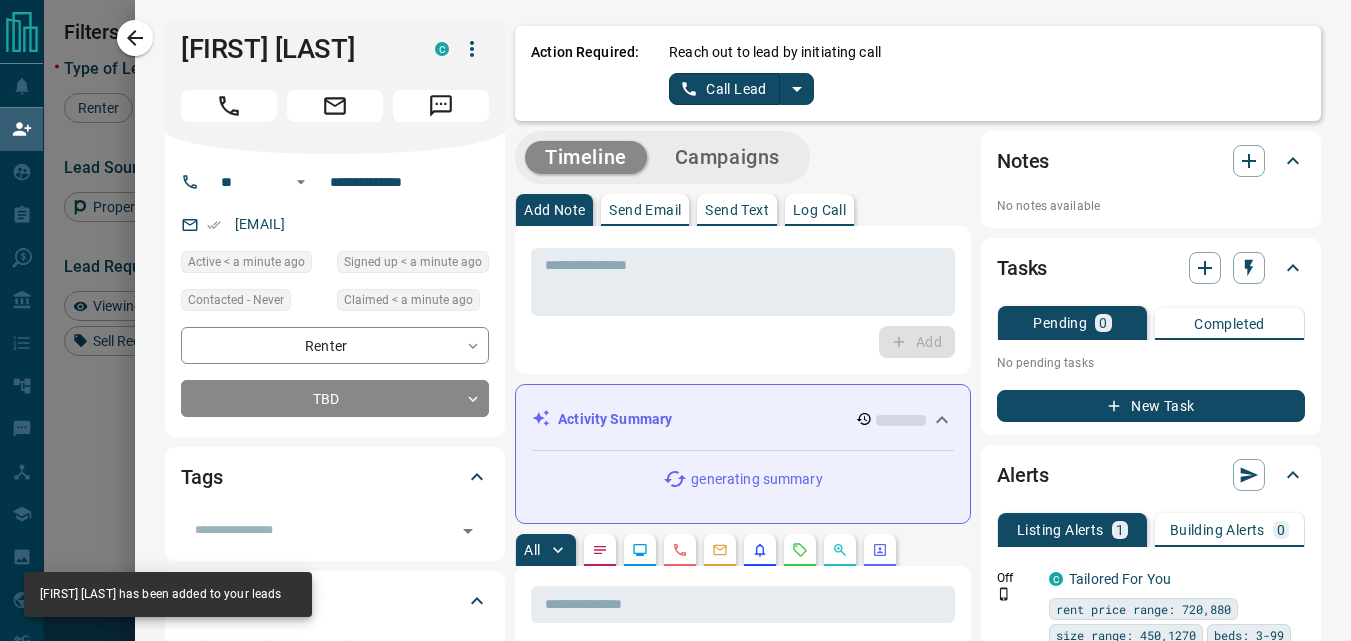 click 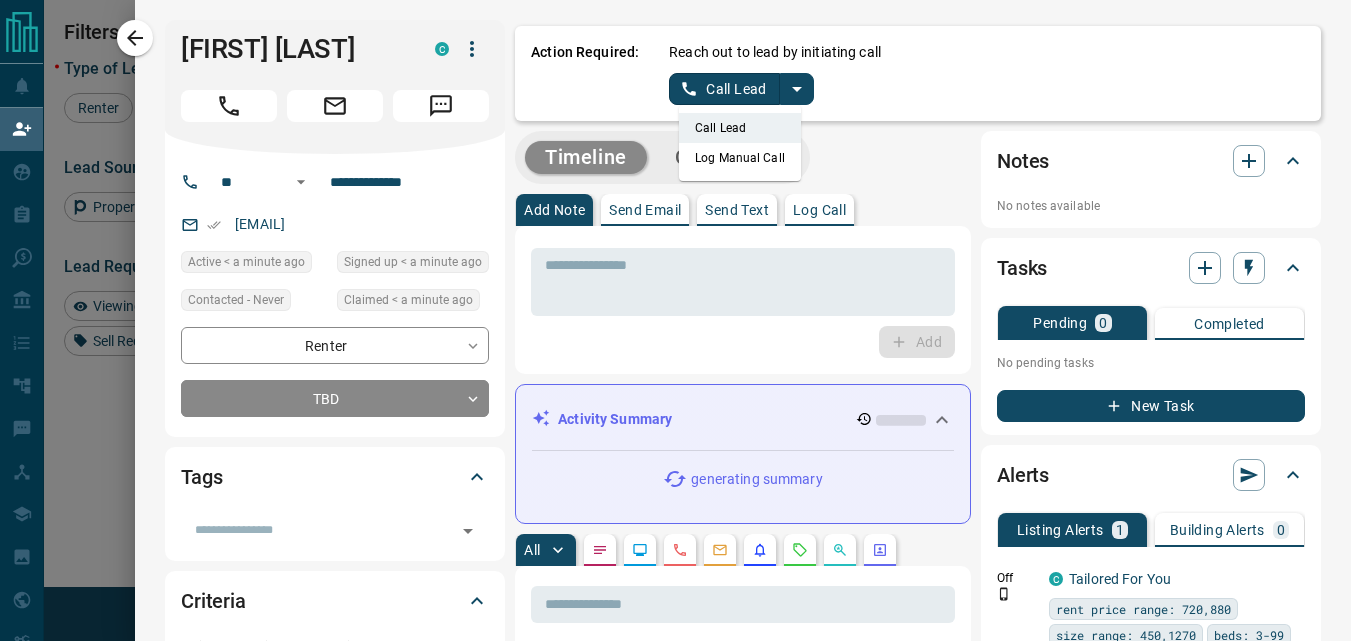 click on "Log Manual Call" at bounding box center (740, 158) 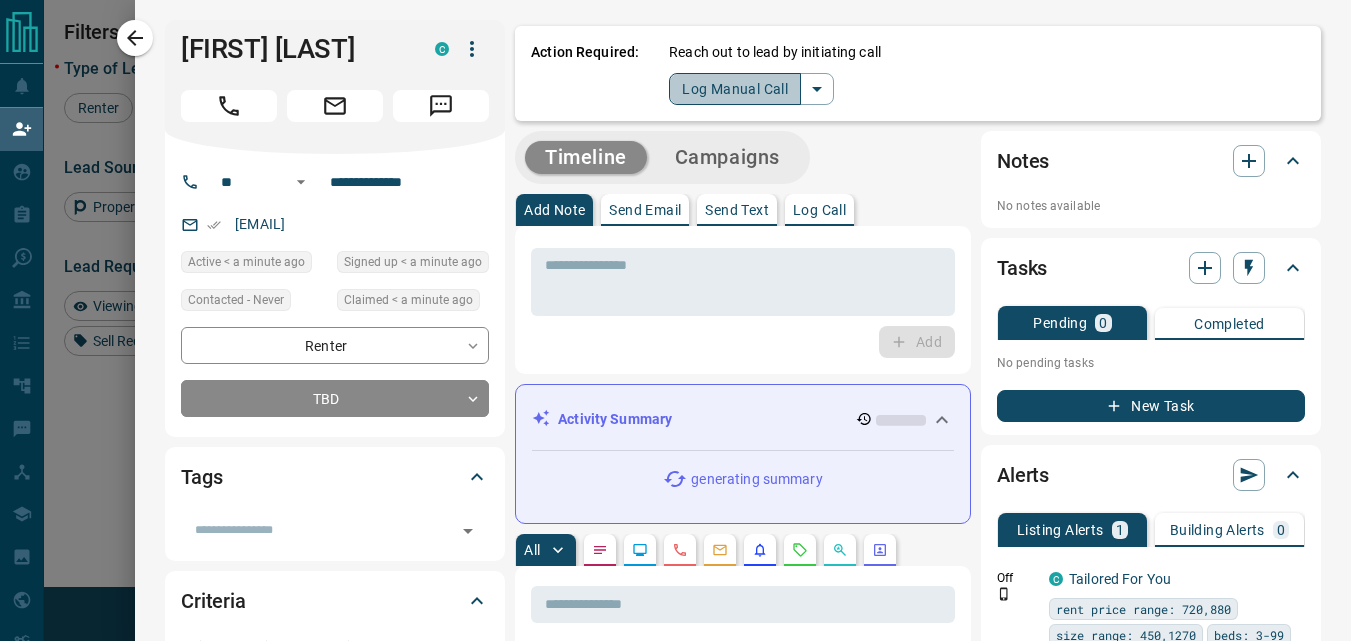 click on "Log Manual Call" at bounding box center [735, 89] 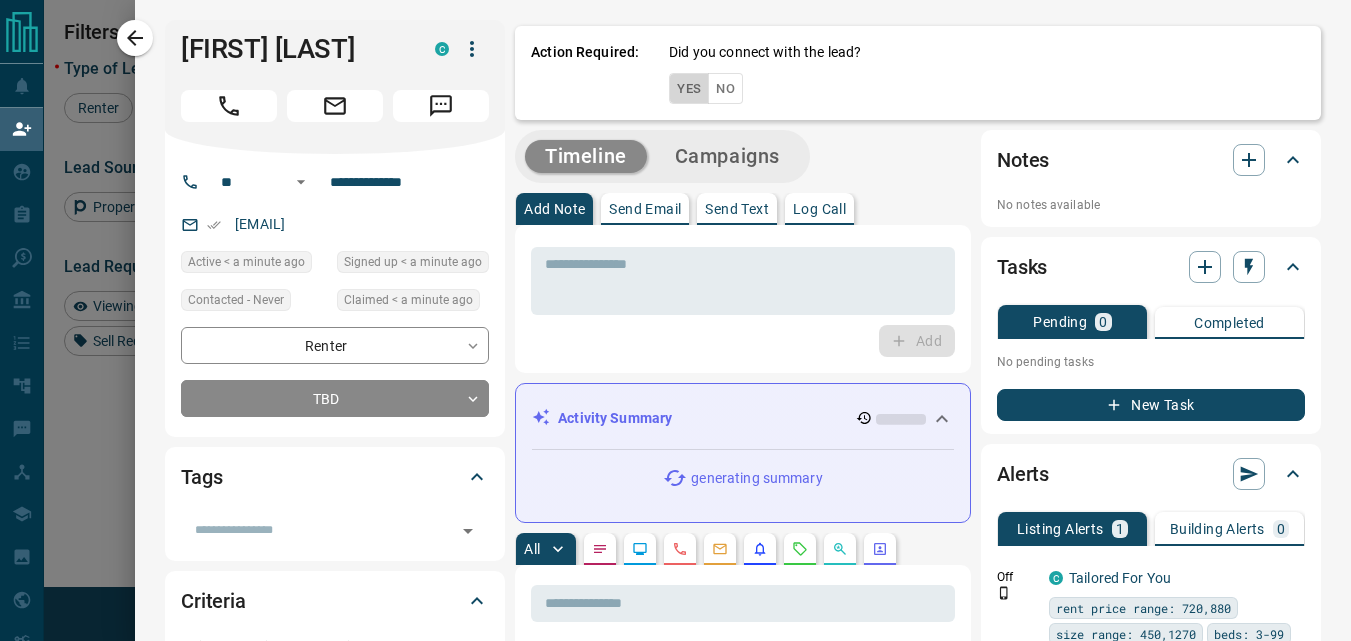 click on "Yes" at bounding box center (689, 88) 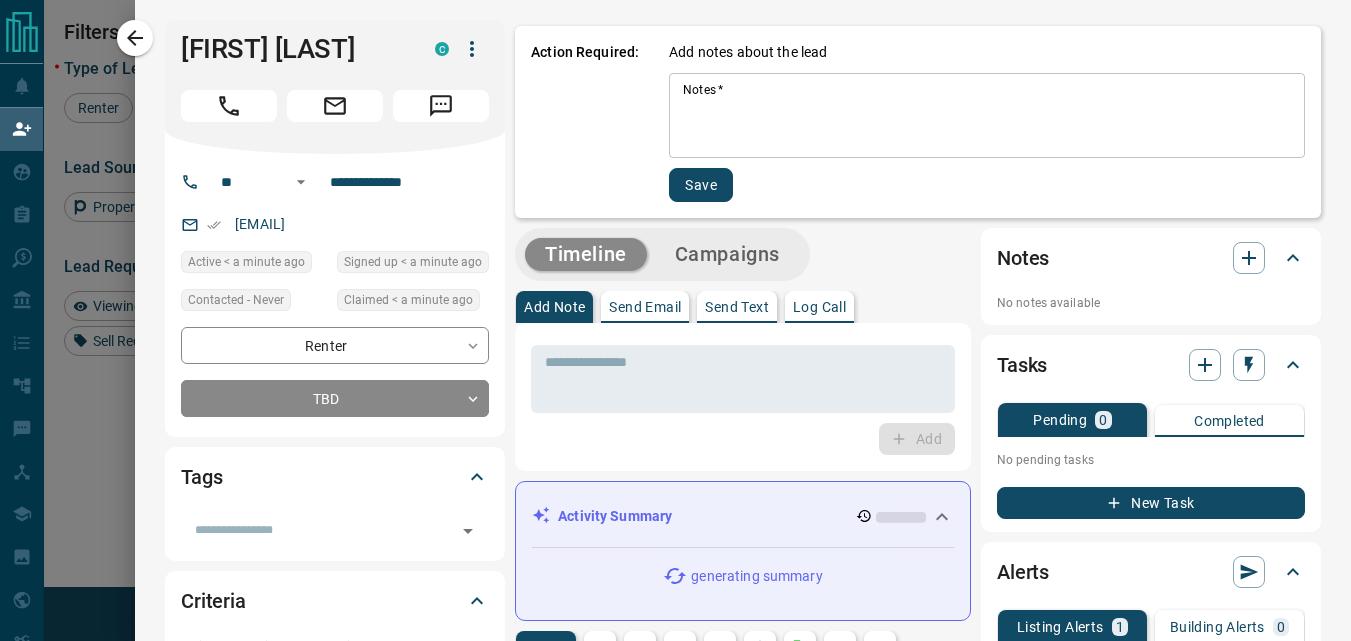 click on "Notes   *" at bounding box center (987, 116) 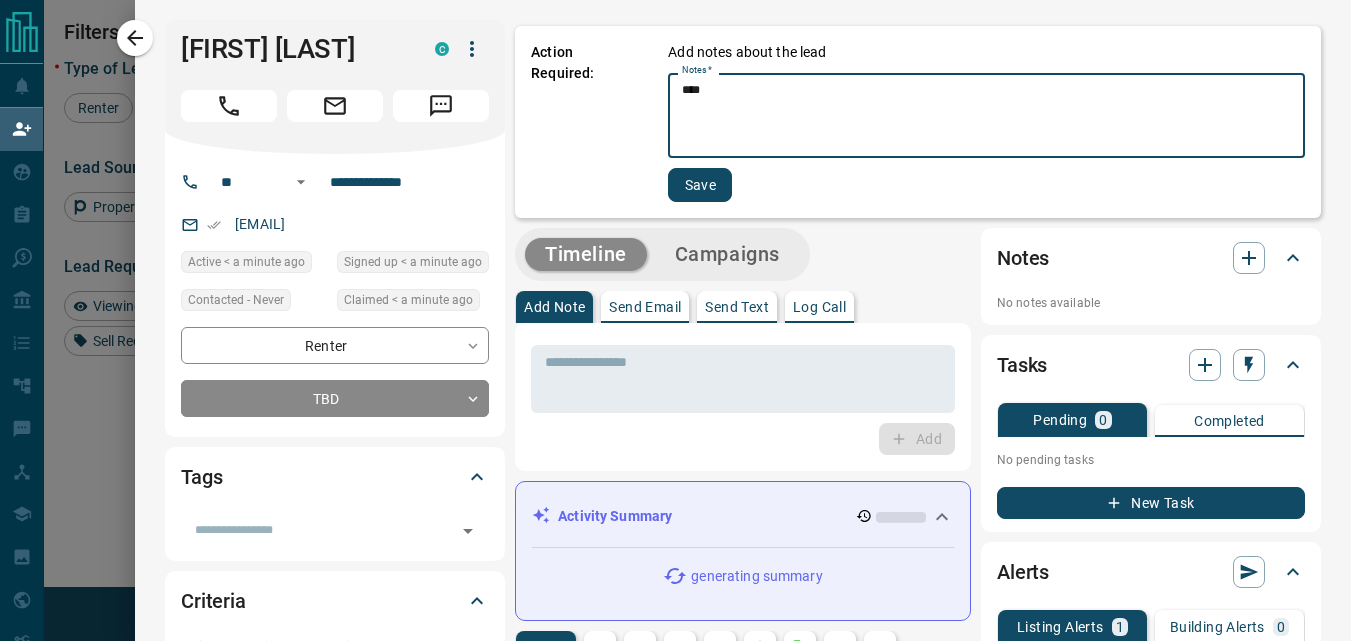 type on "****" 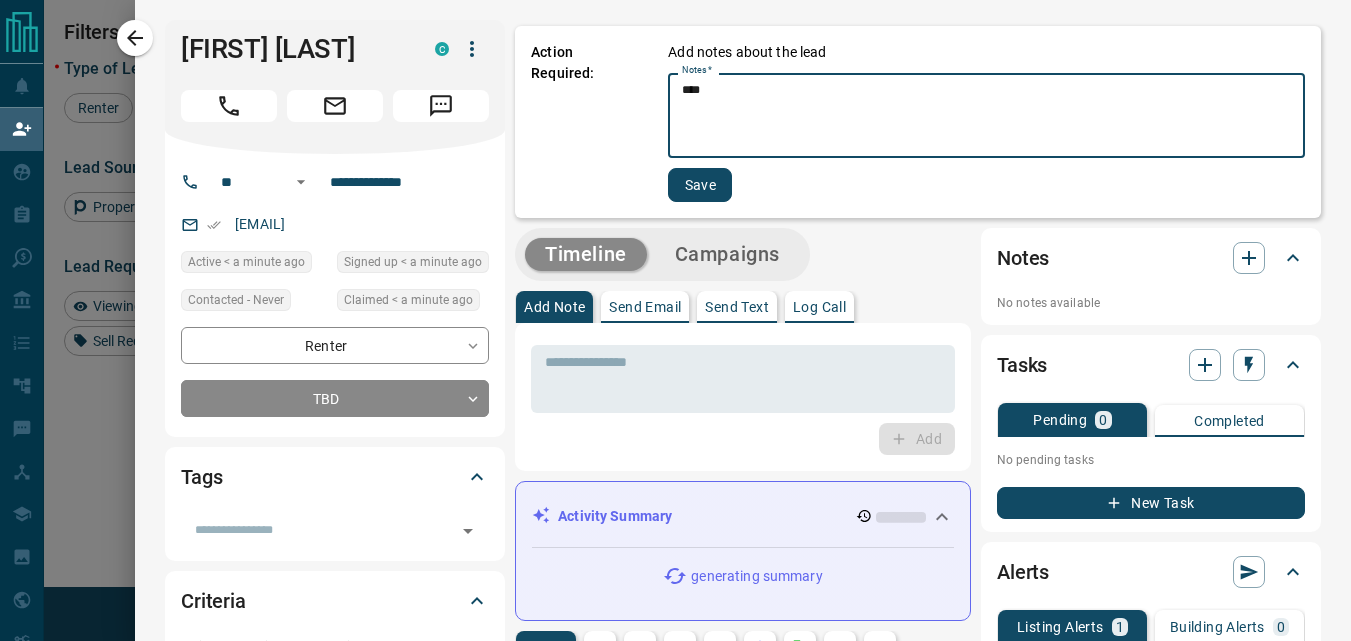 click on "Save" at bounding box center [700, 185] 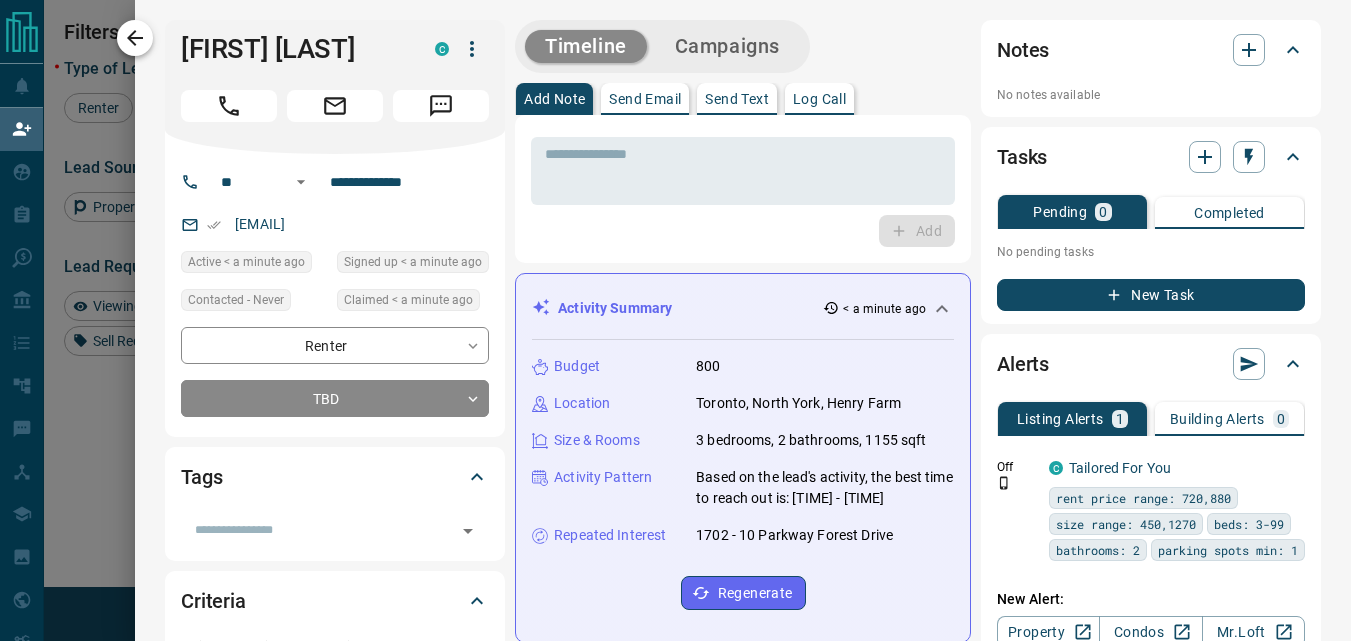 click 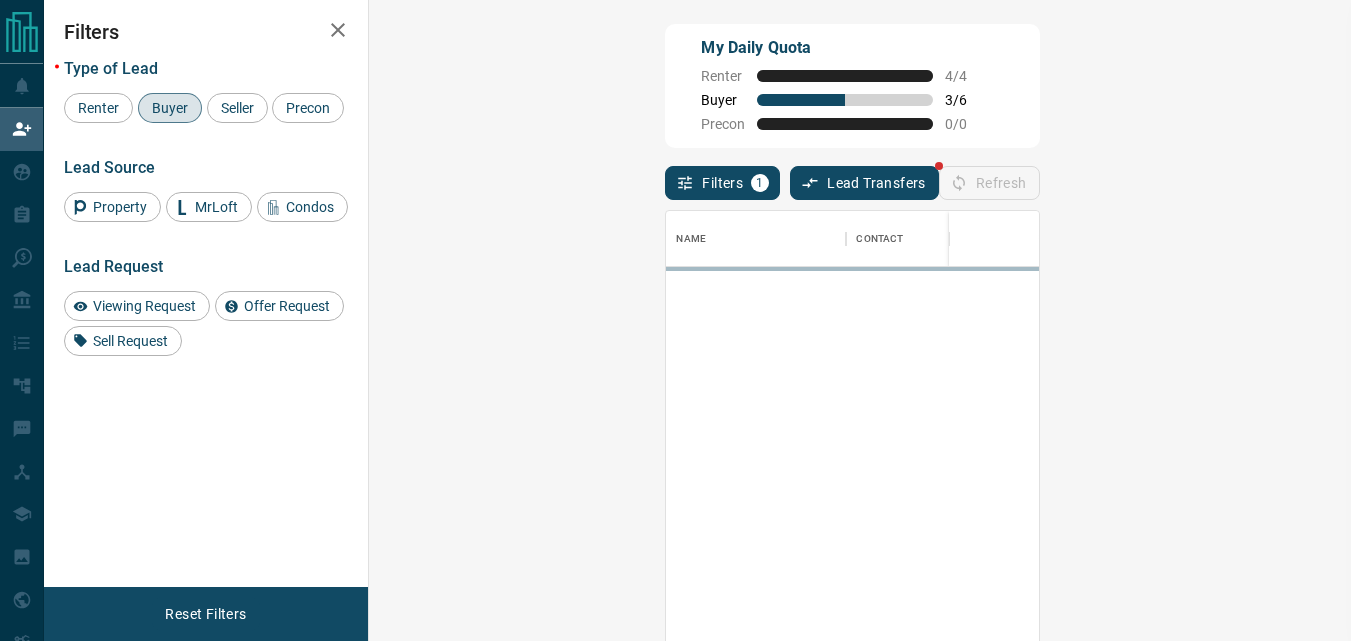 scroll, scrollTop: 16, scrollLeft: 16, axis: both 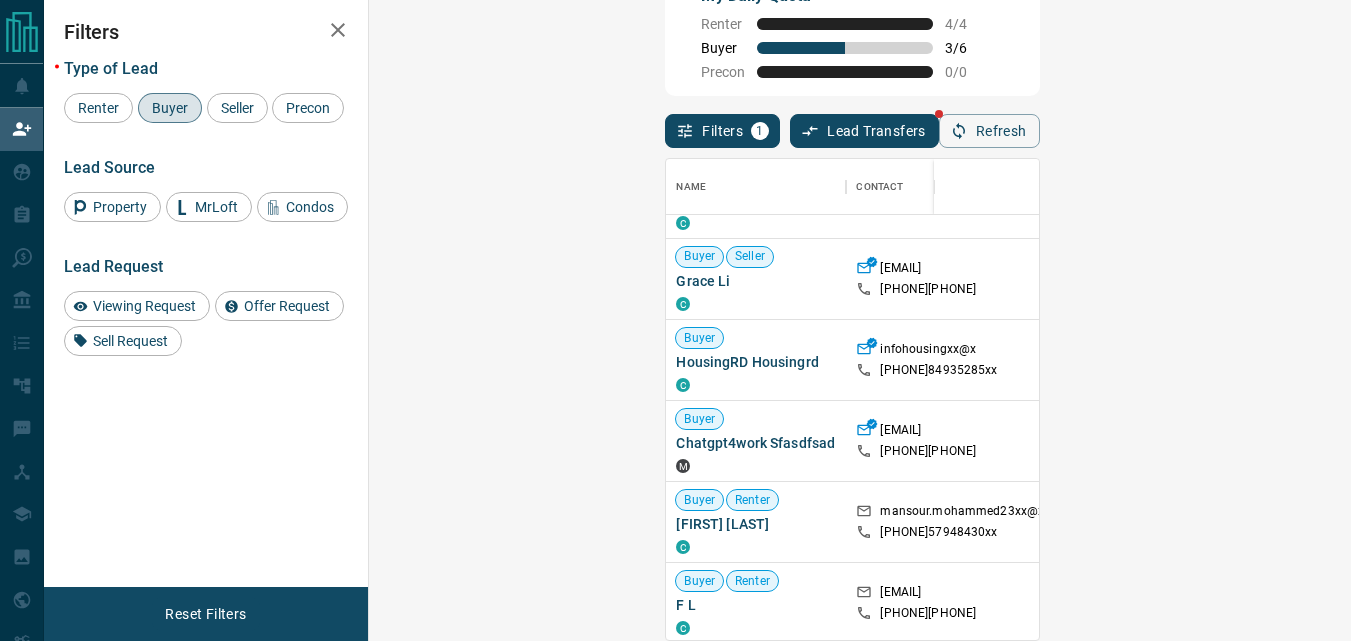 click 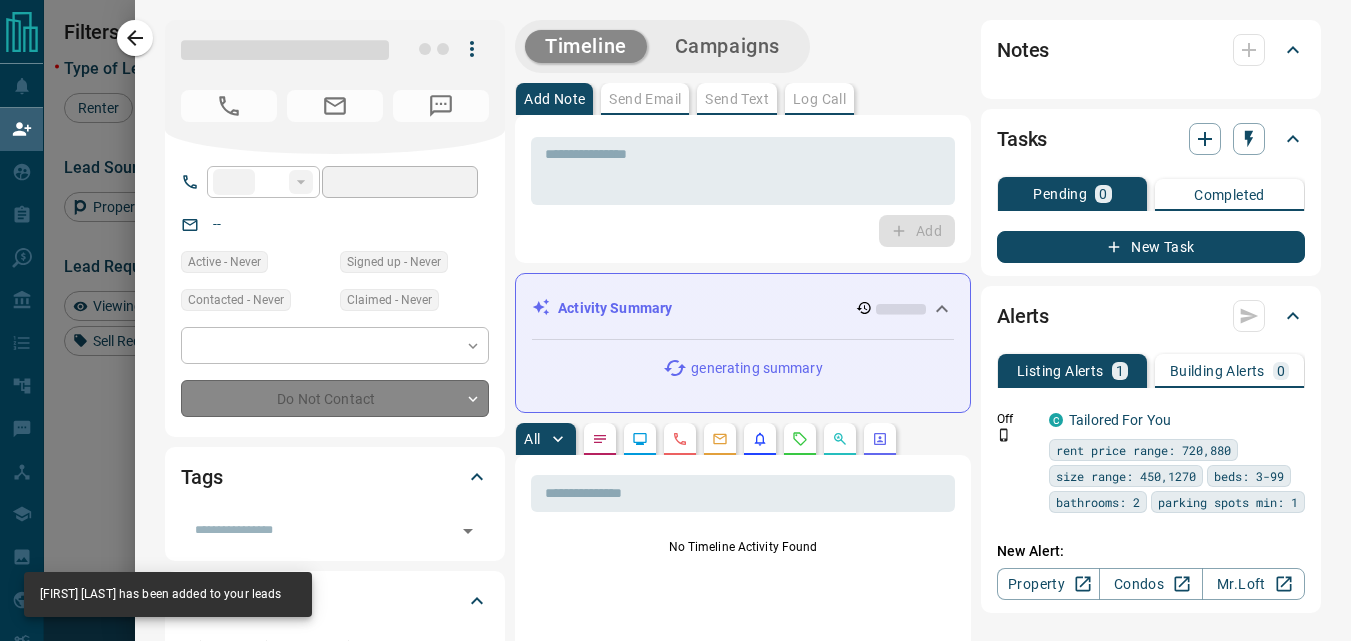 type on "**" 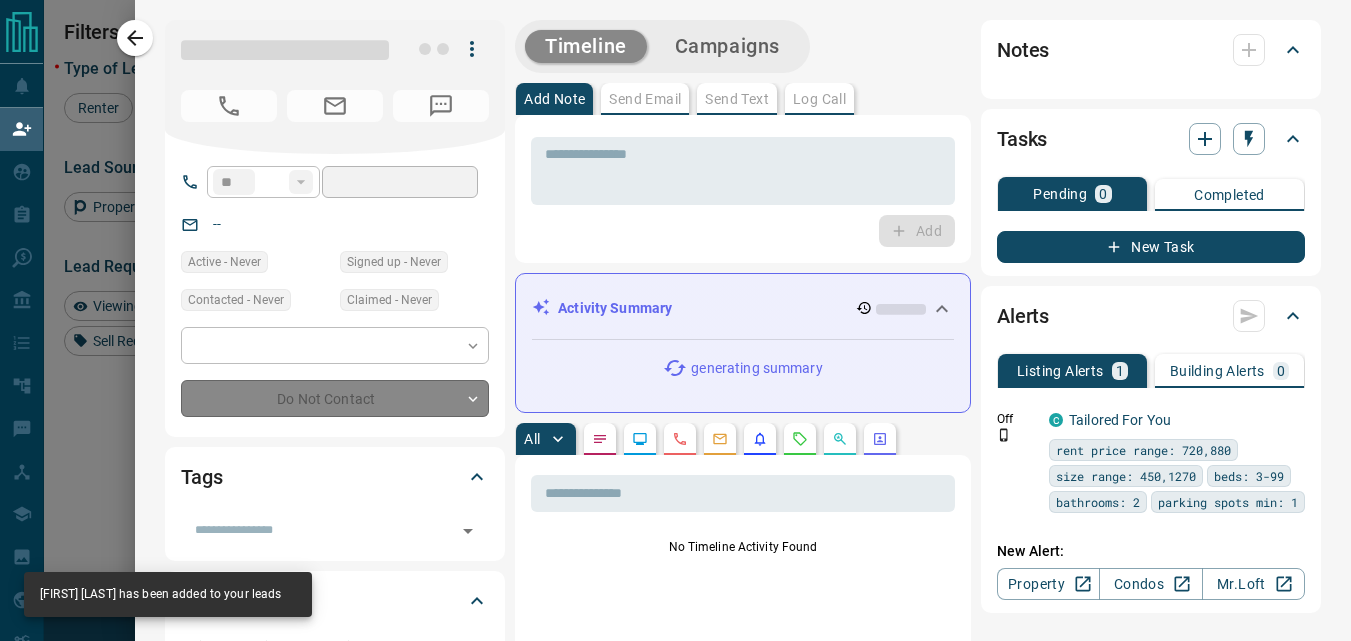 type on "**********" 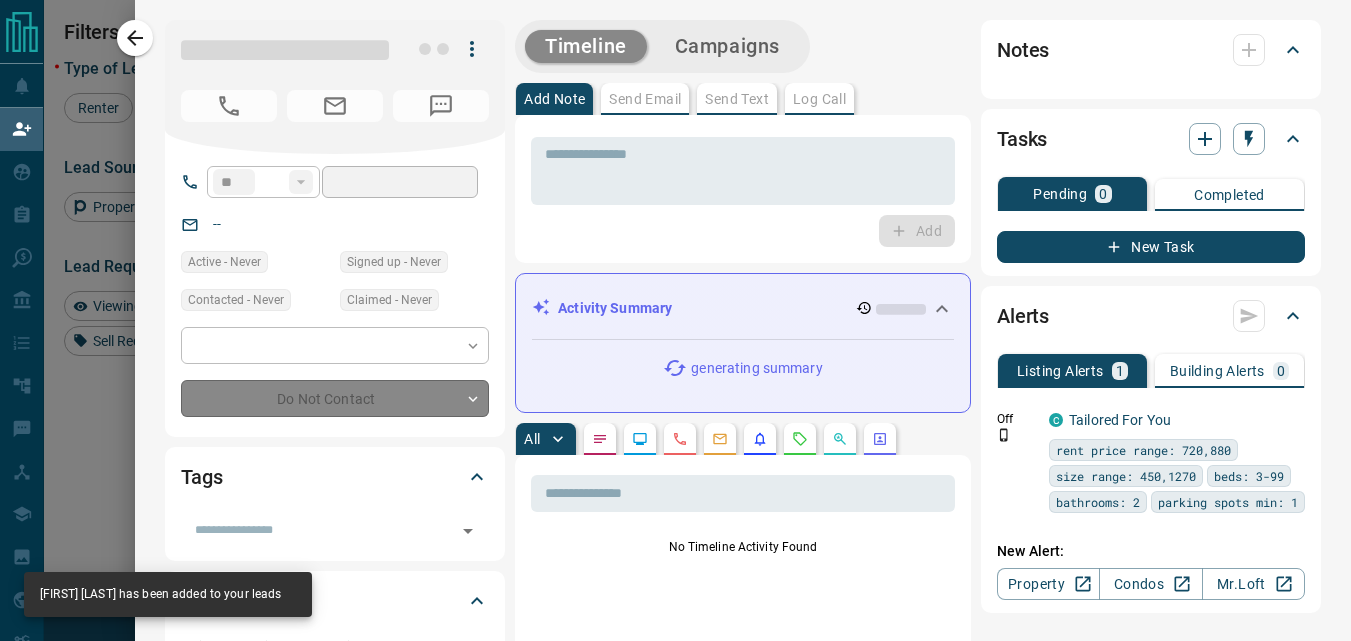 type on "**********" 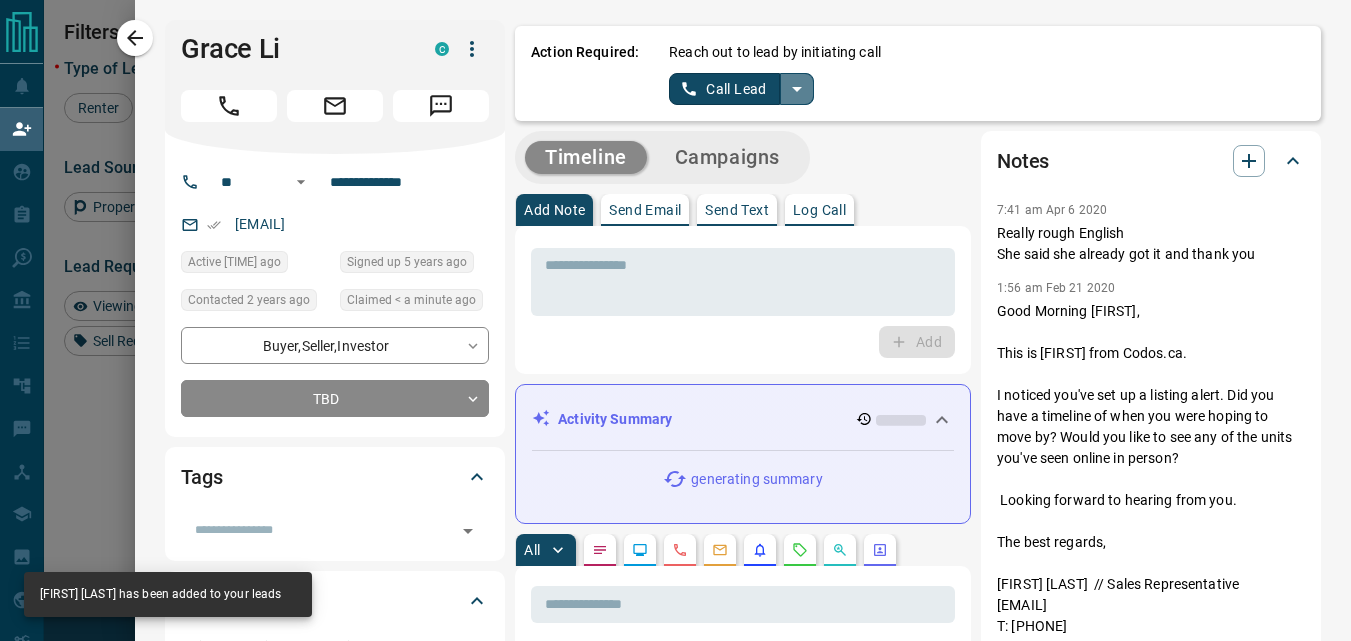 click 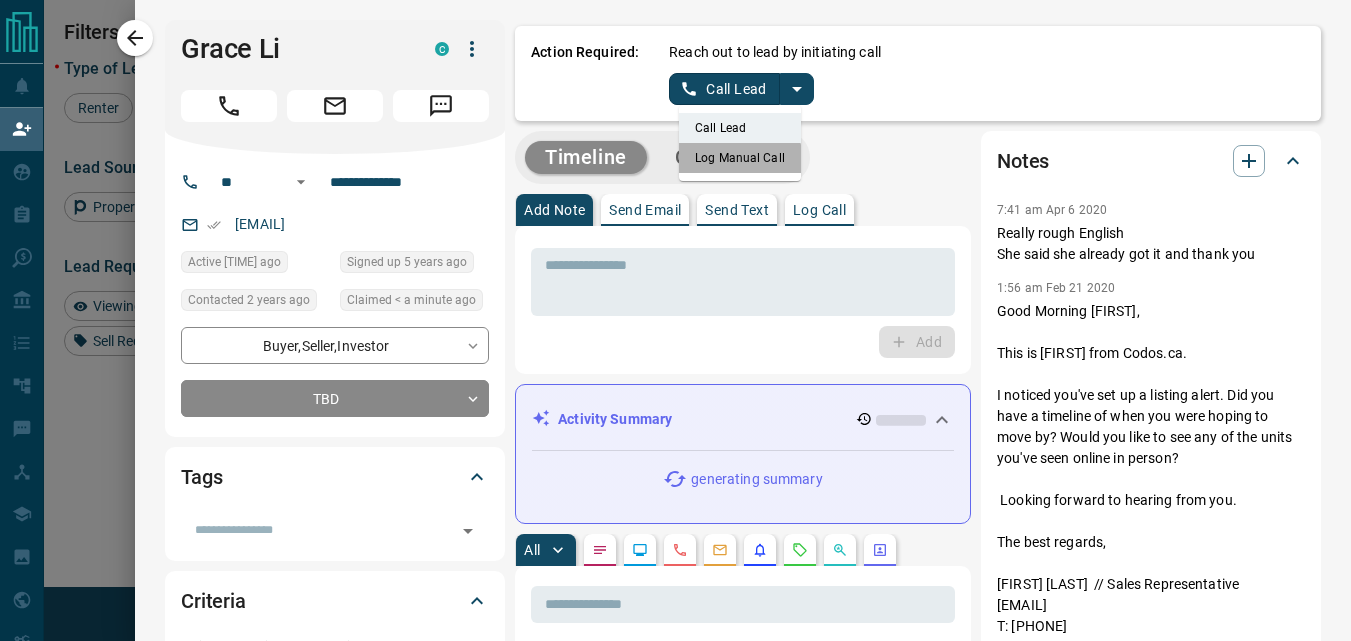 click on "Log Manual Call" at bounding box center [740, 158] 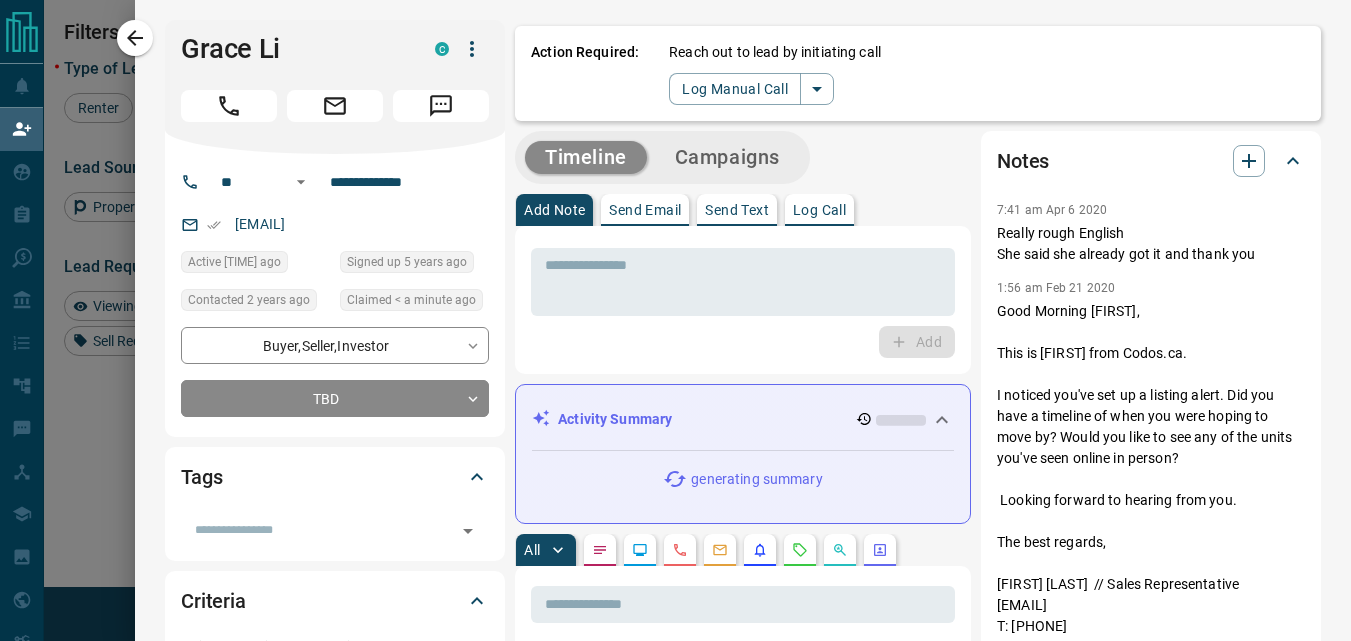 click on "Action Required: Reach out to lead by initiating call Log Manual Call" at bounding box center [918, 73] 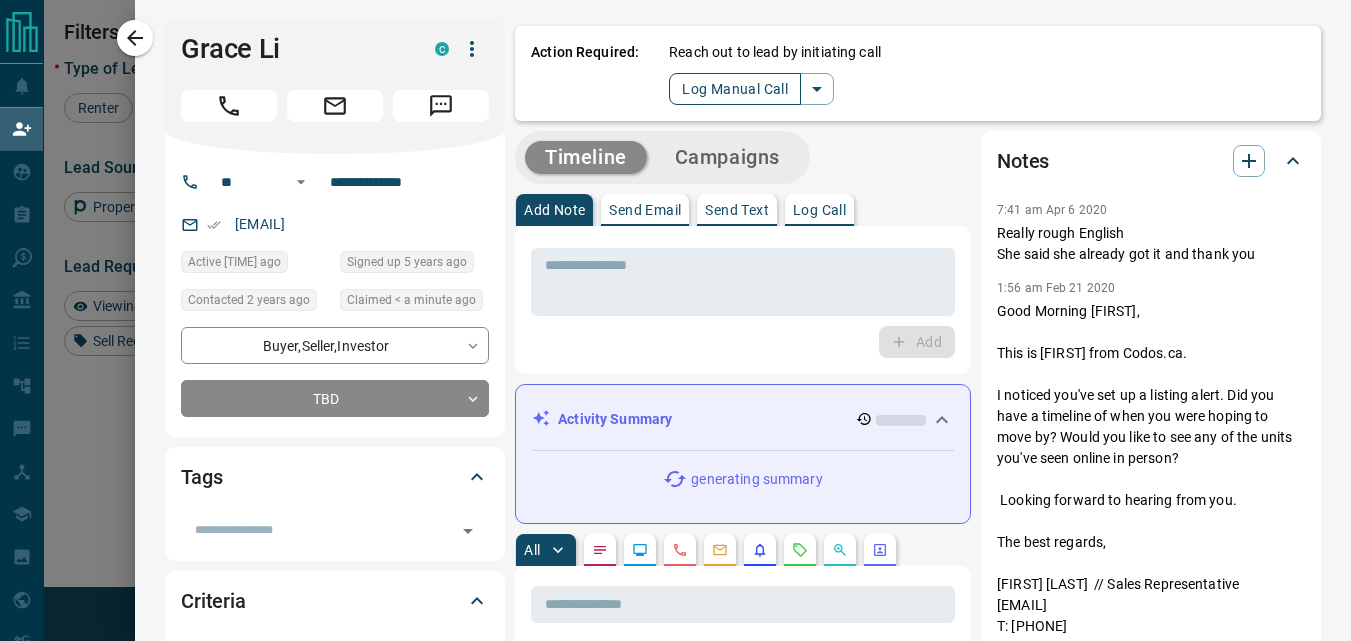 click on "Log Manual Call" at bounding box center (735, 89) 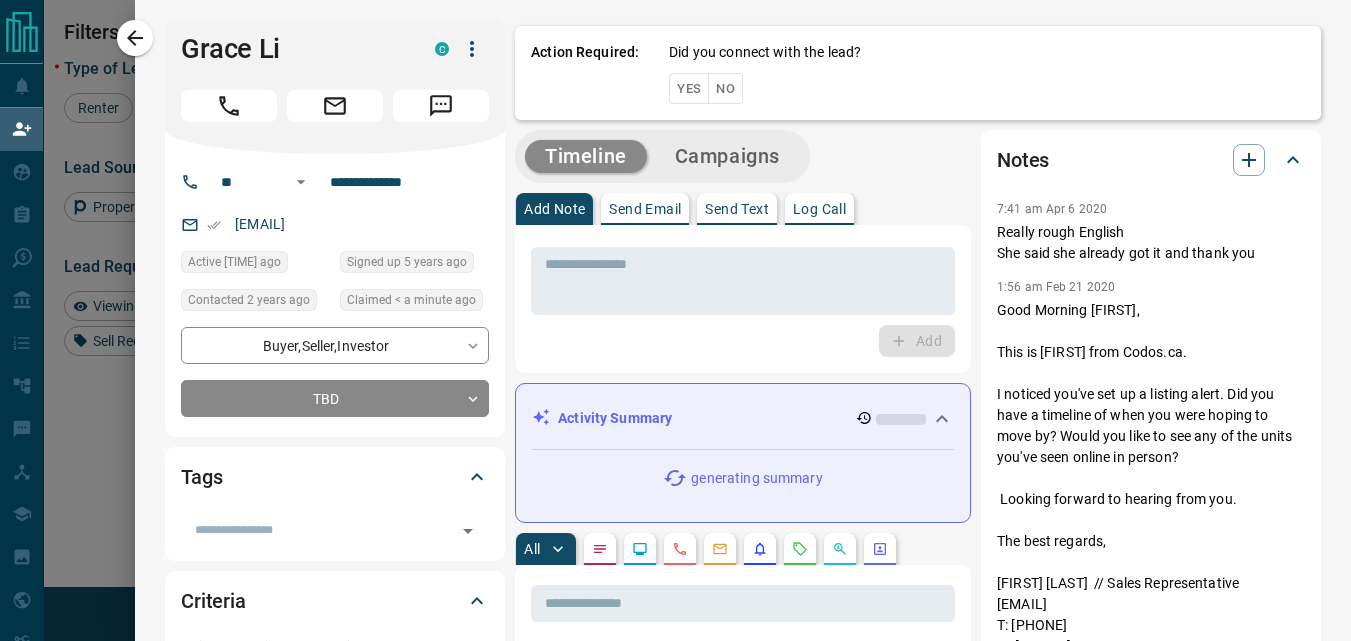 click on "Yes" at bounding box center (689, 88) 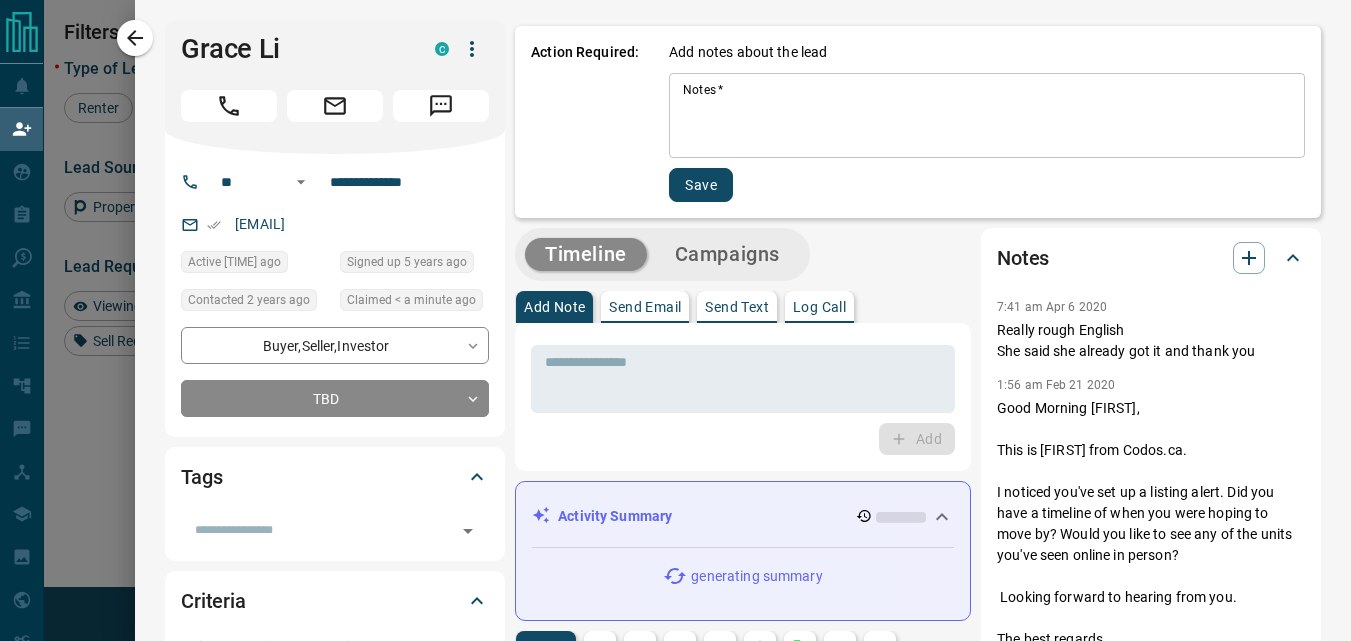 click on "Notes   *" at bounding box center (987, 116) 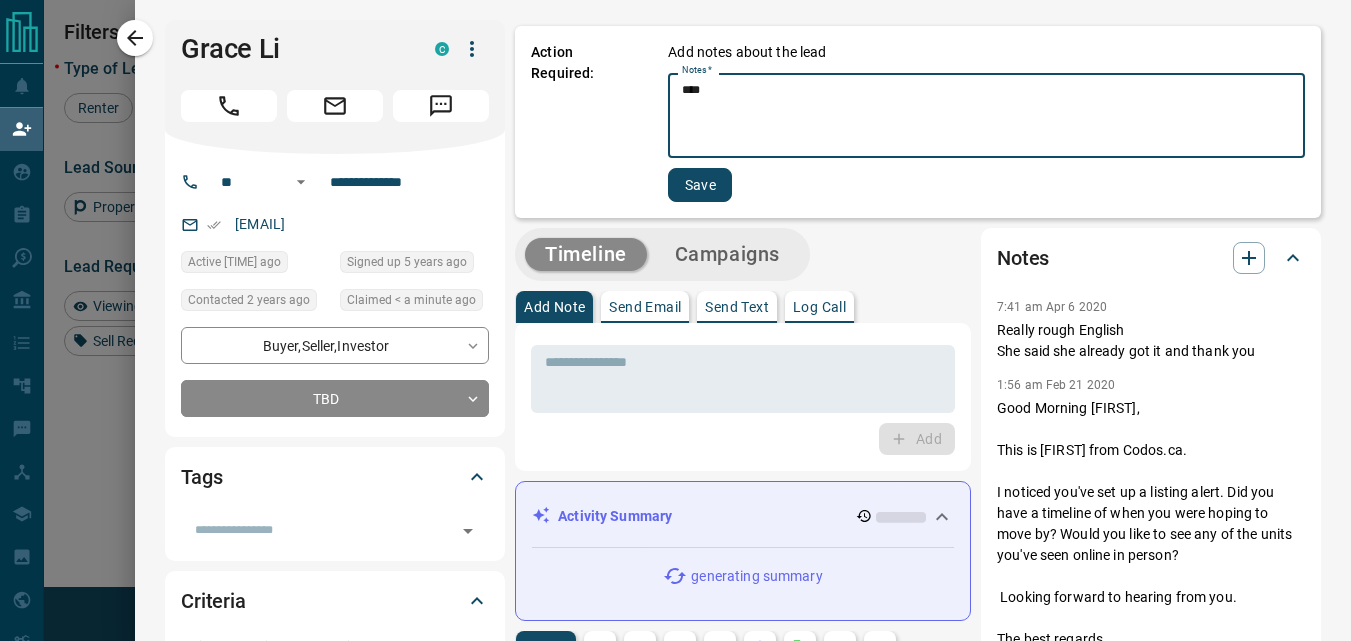 type on "****" 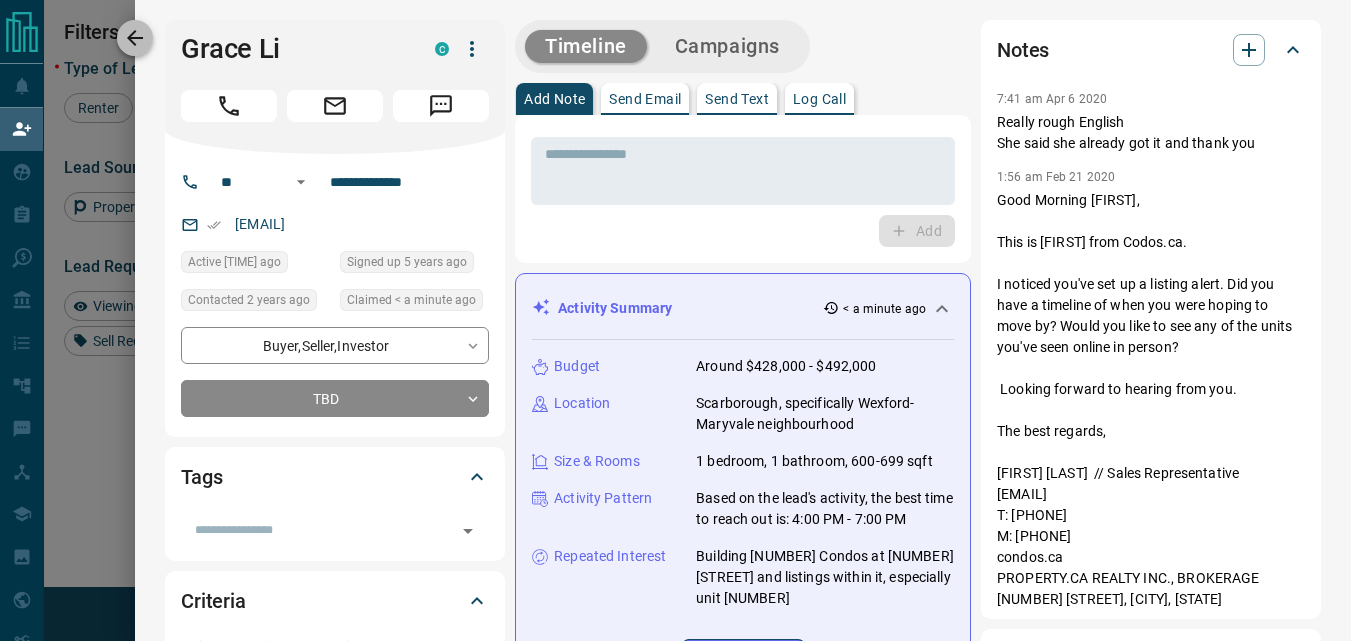 click 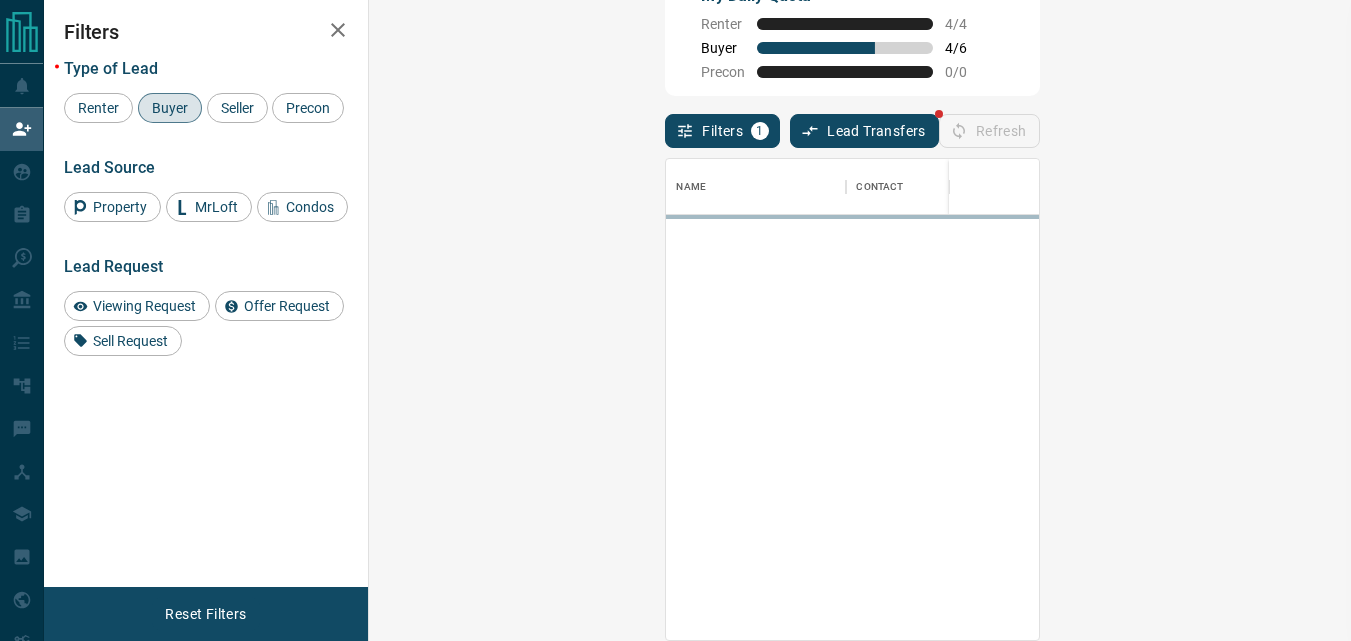 scroll, scrollTop: 16, scrollLeft: 16, axis: both 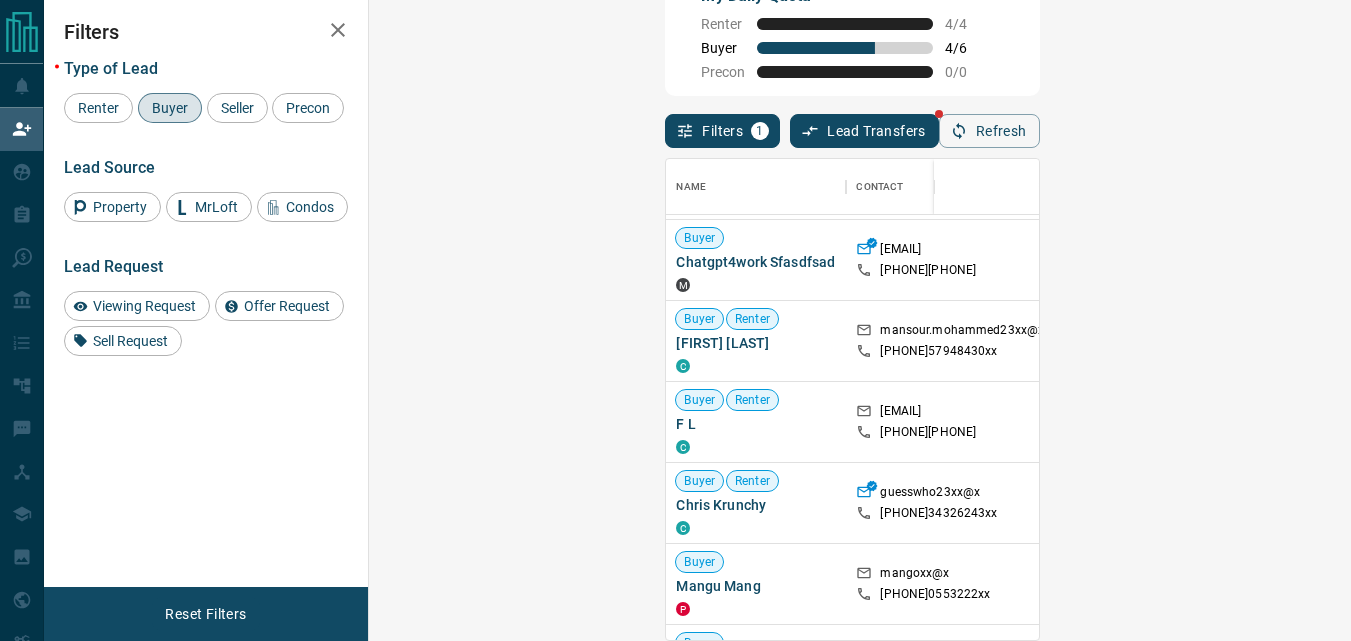 click 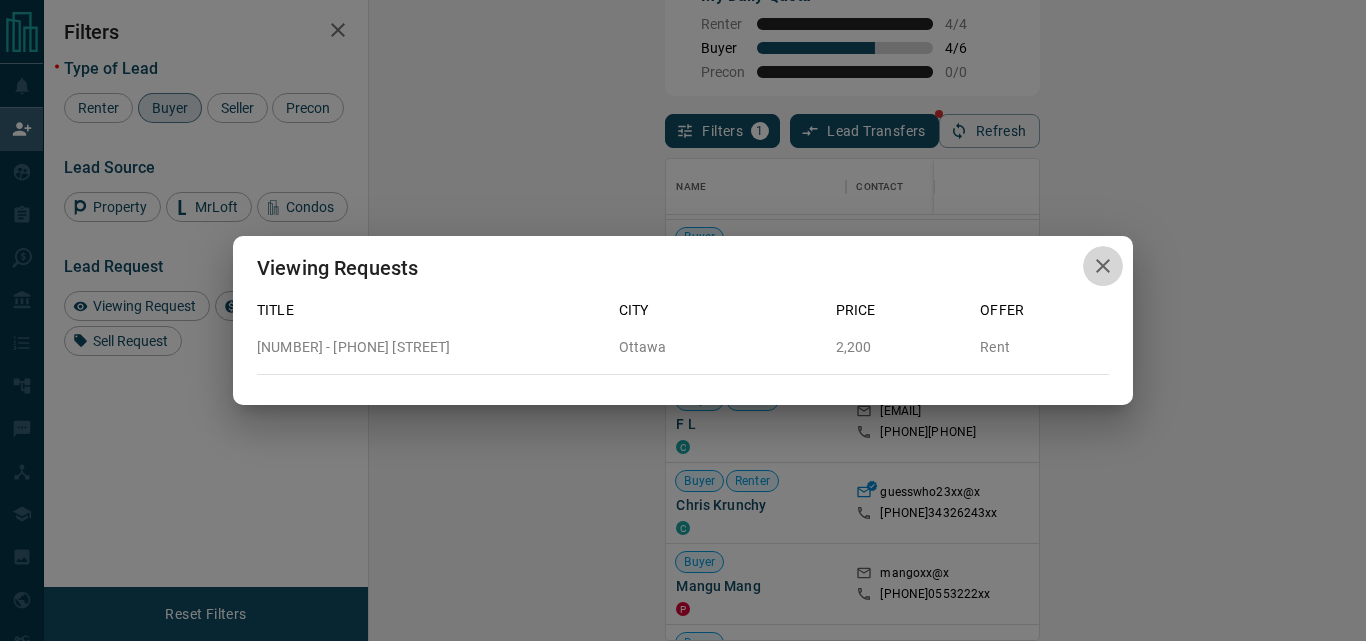 click 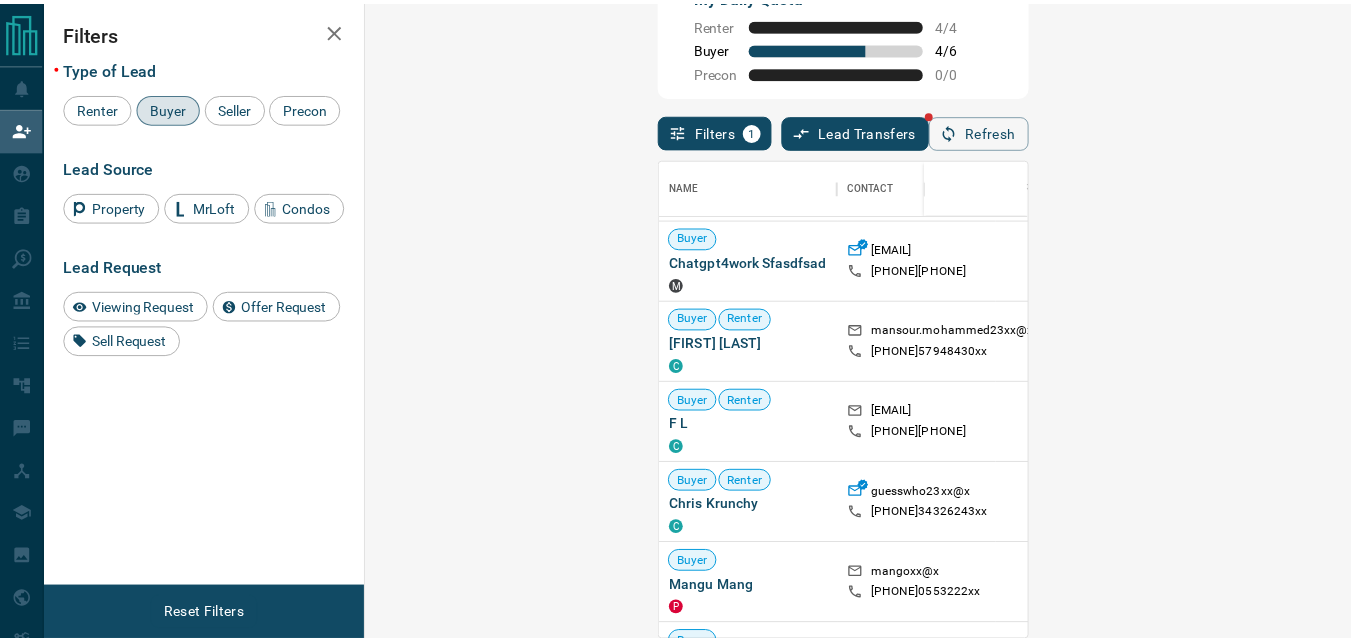 scroll, scrollTop: 16, scrollLeft: 16, axis: both 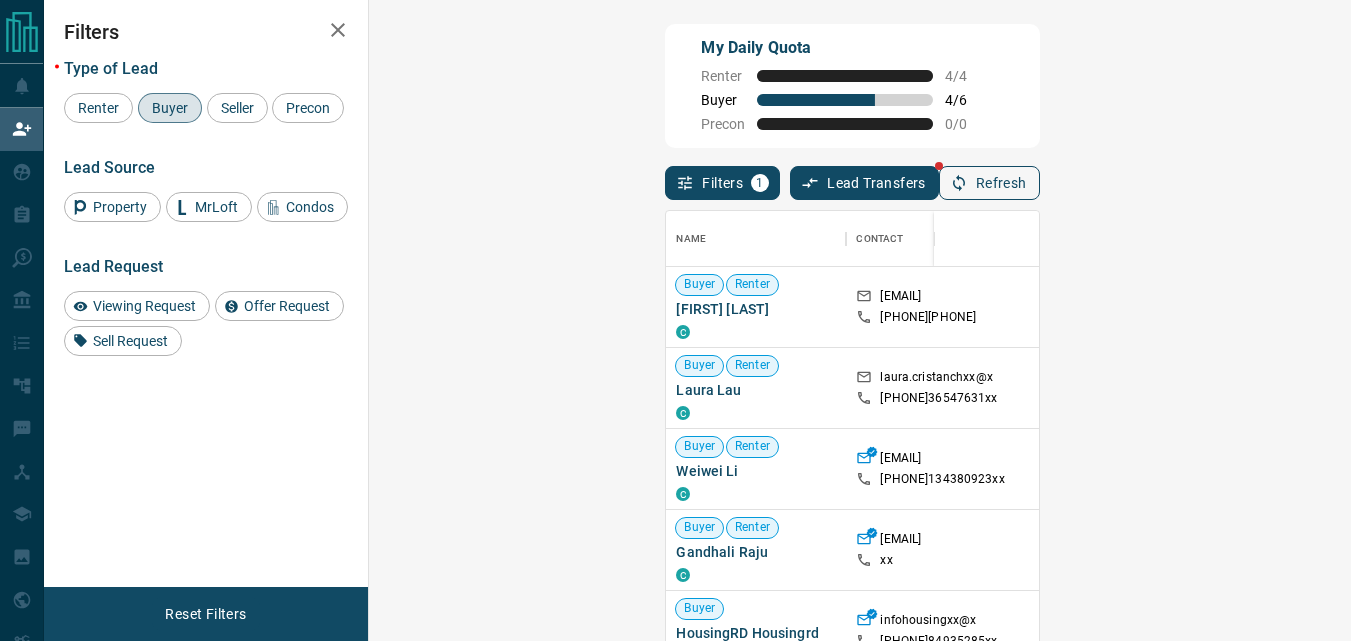 click 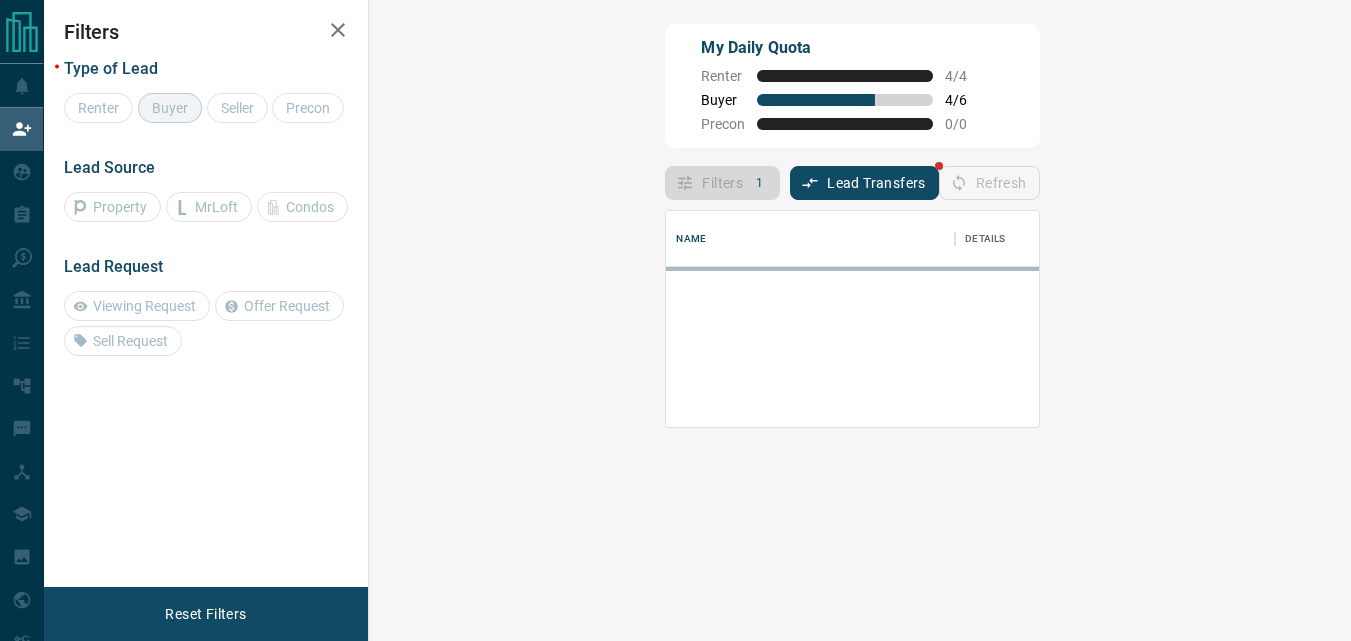 scroll, scrollTop: 16, scrollLeft: 16, axis: both 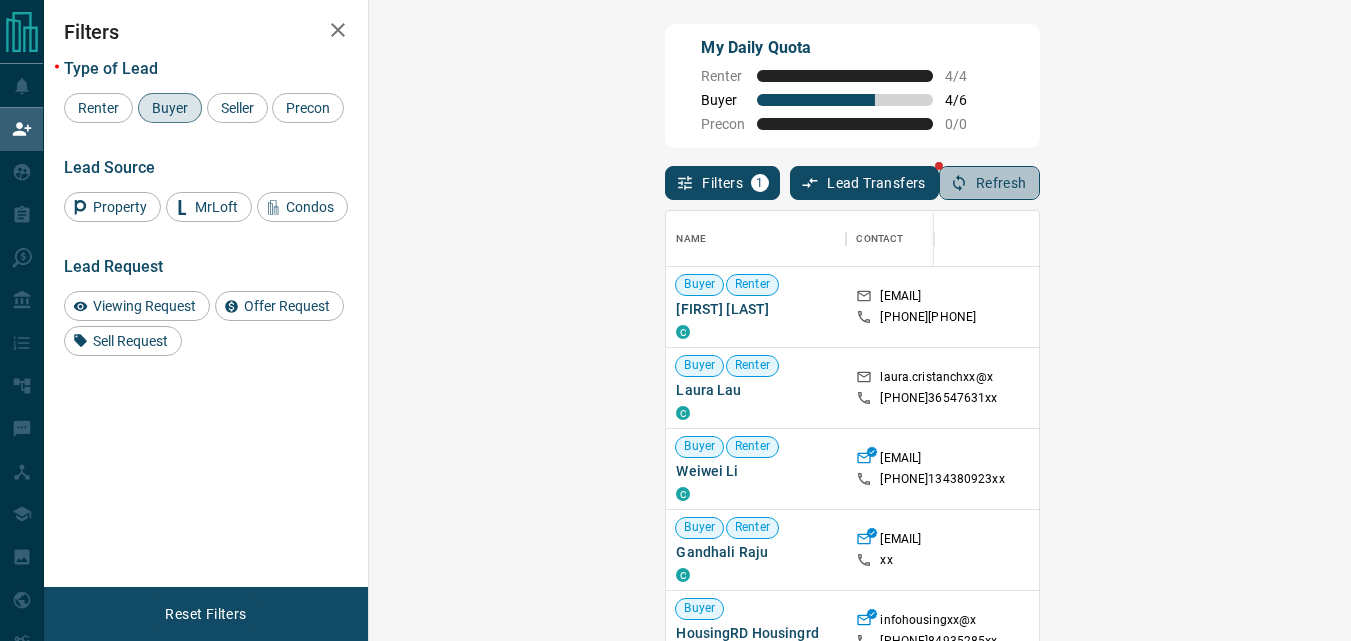 click 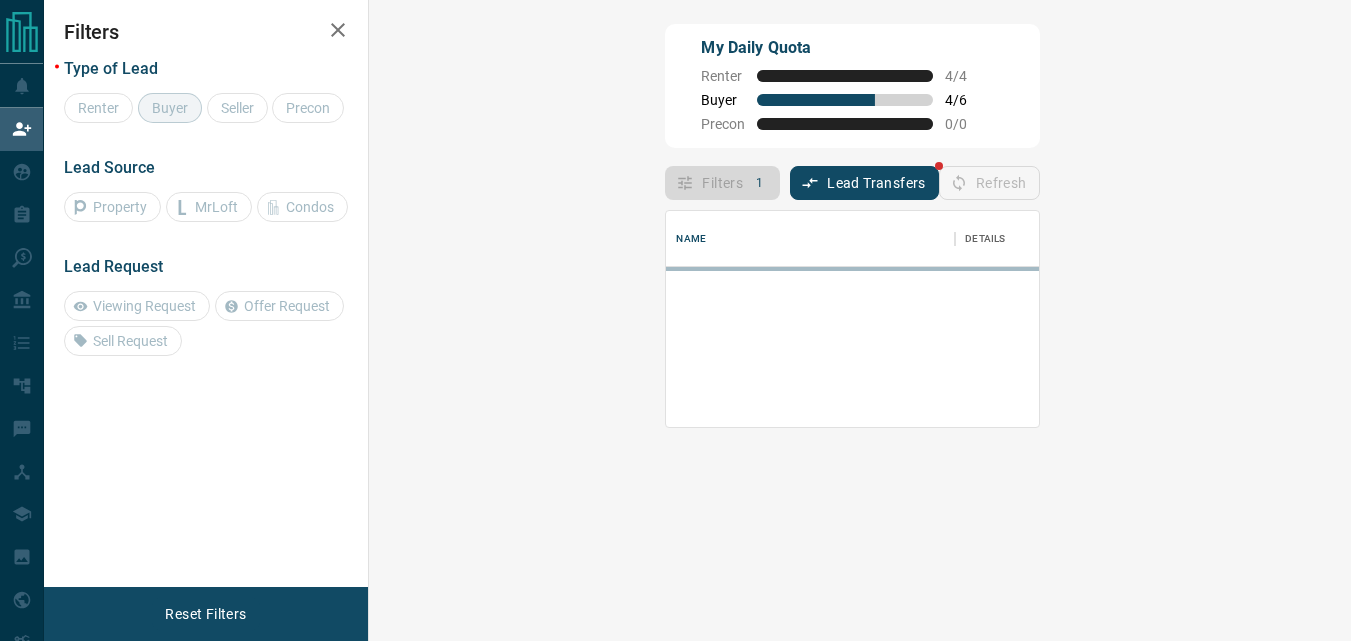 scroll, scrollTop: 16, scrollLeft: 16, axis: both 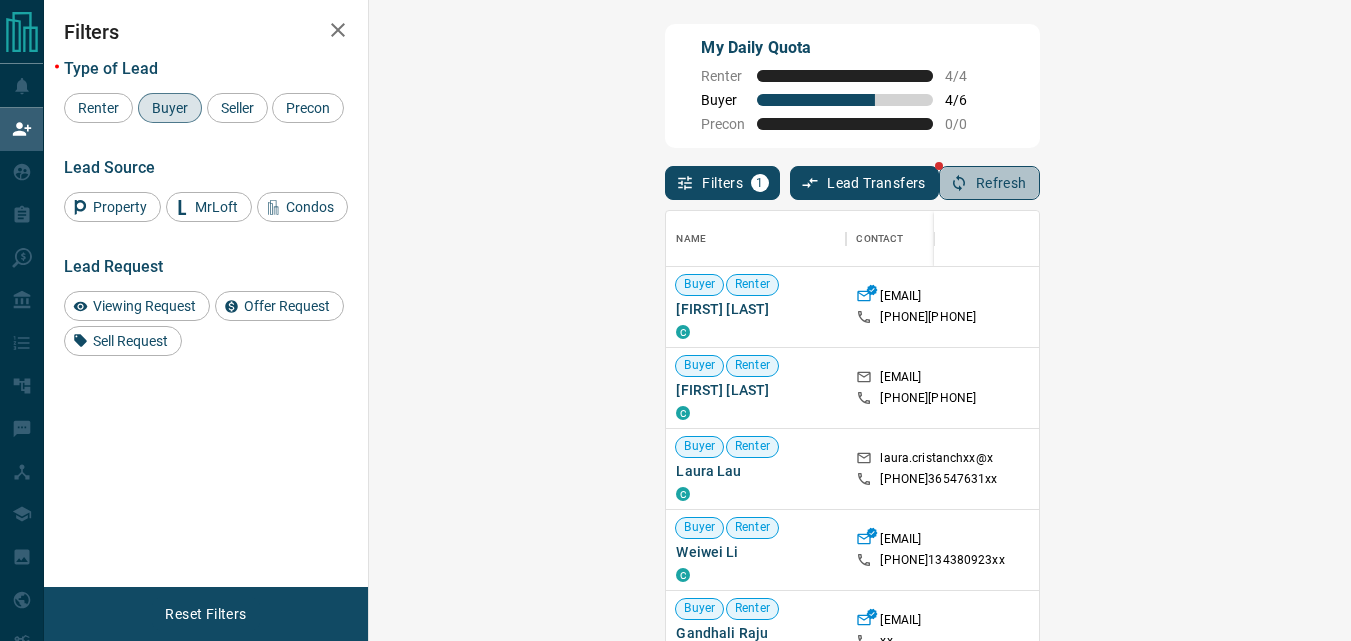 click 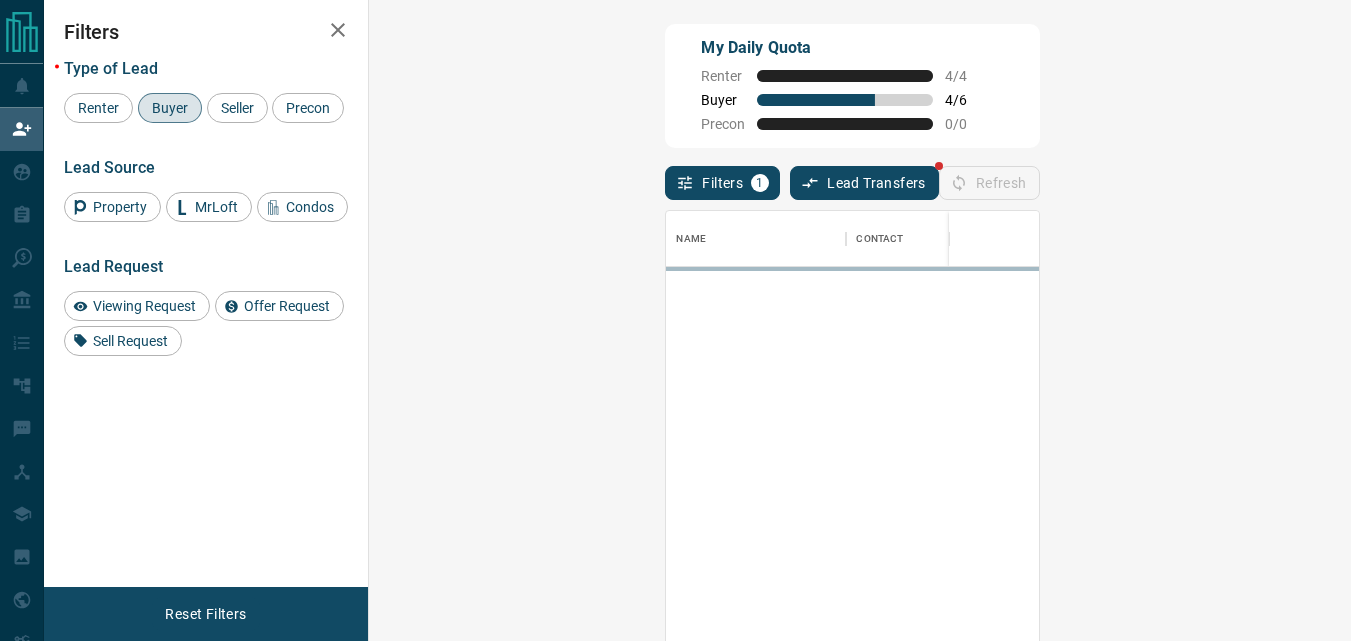 scroll, scrollTop: 16, scrollLeft: 16, axis: both 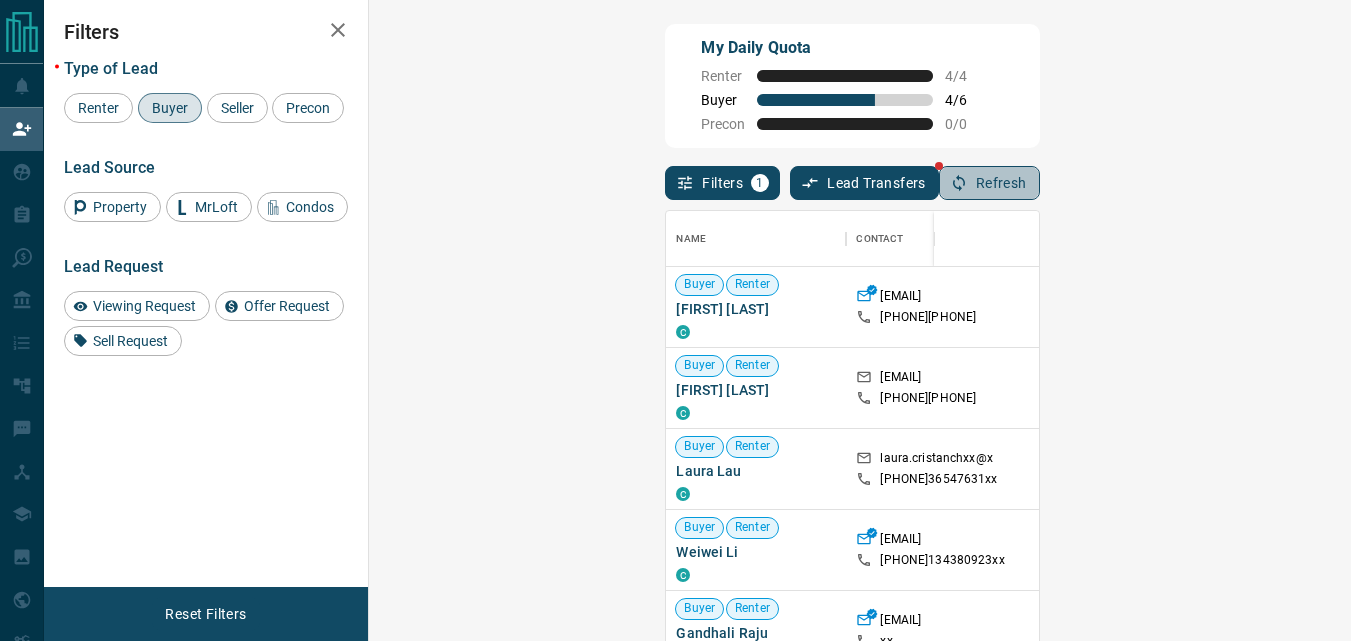 click 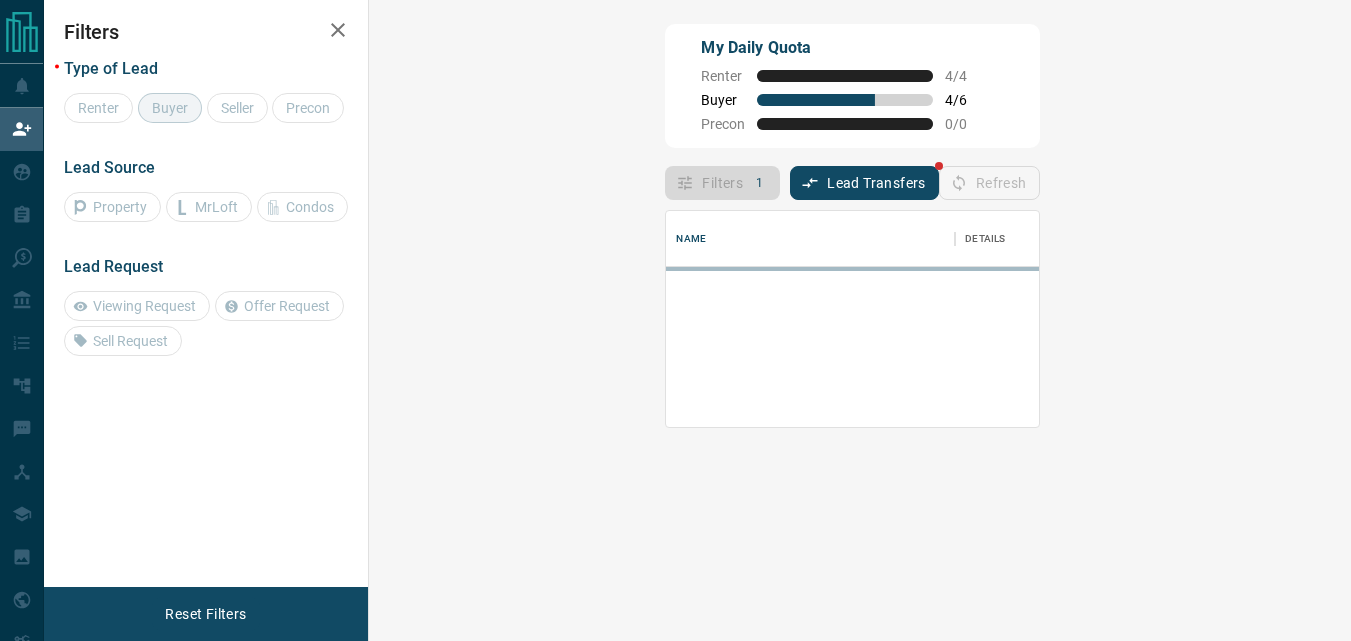 scroll, scrollTop: 0, scrollLeft: 0, axis: both 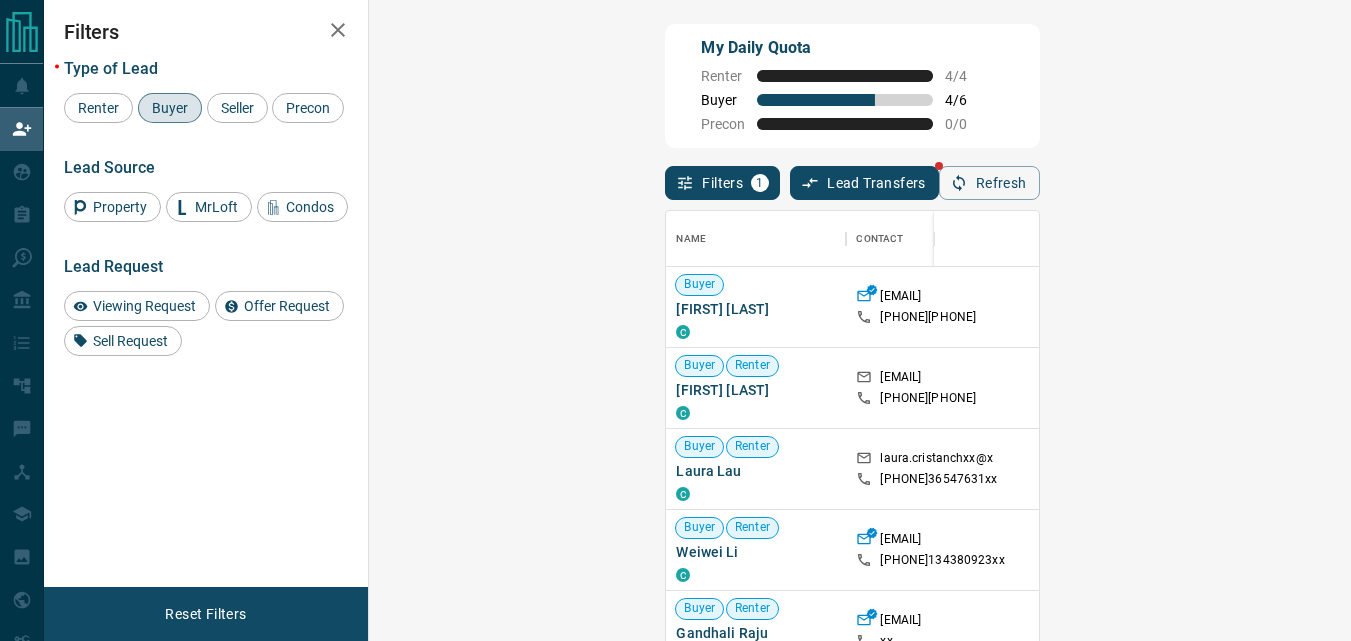click on "Claim" at bounding box center (1560, 307) 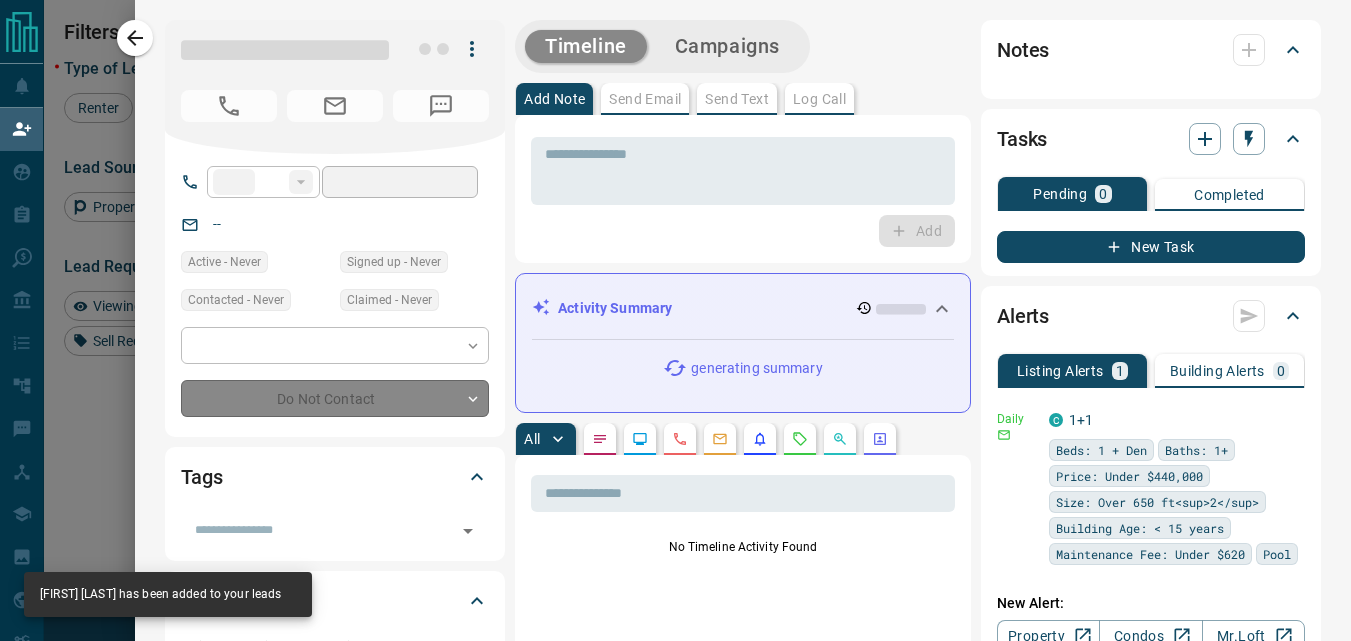 type on "**" 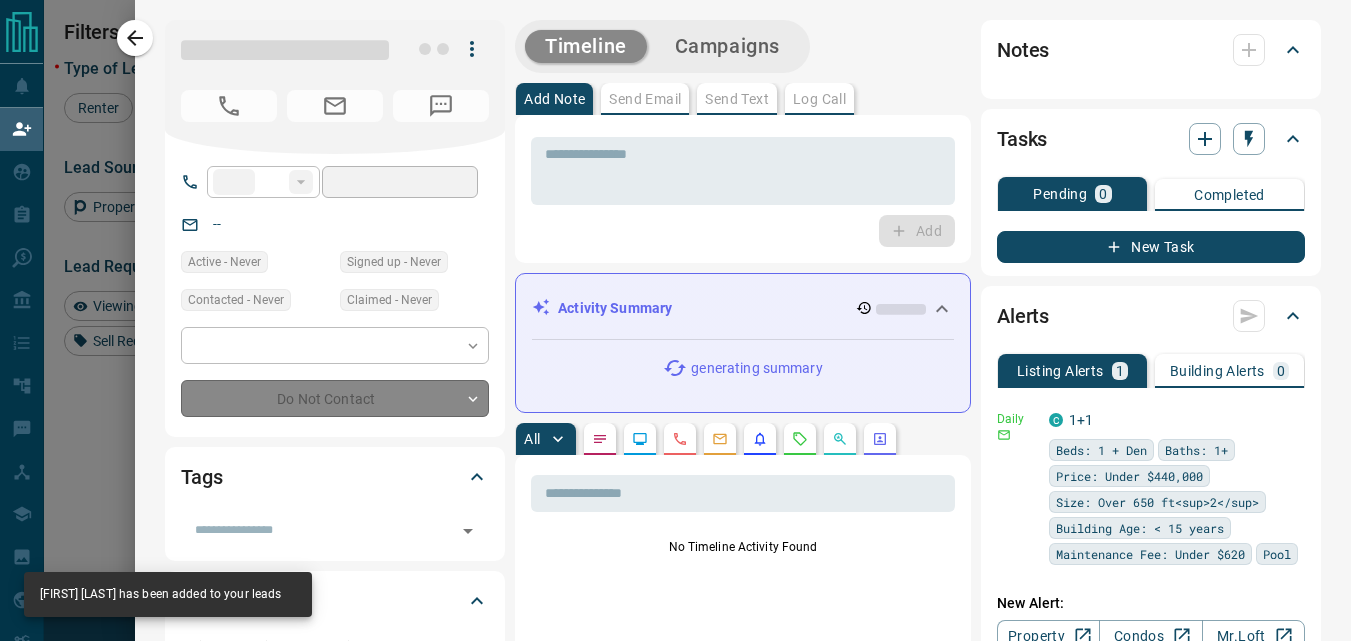 type on "**********" 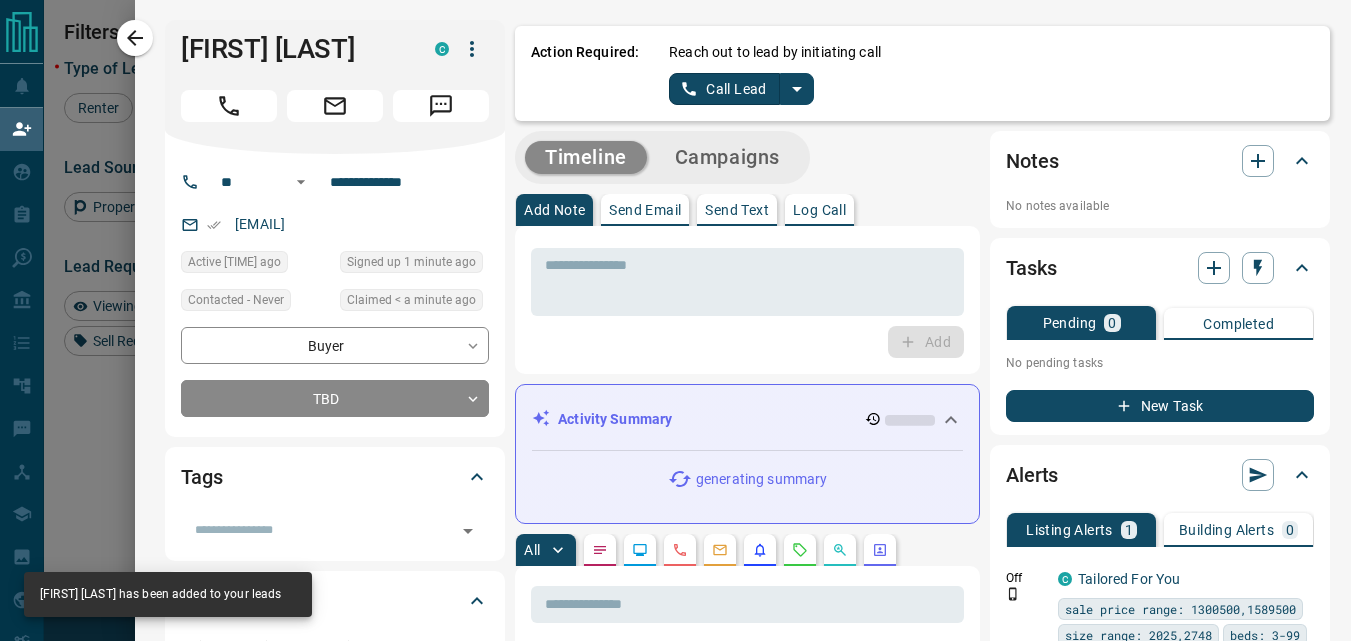 click 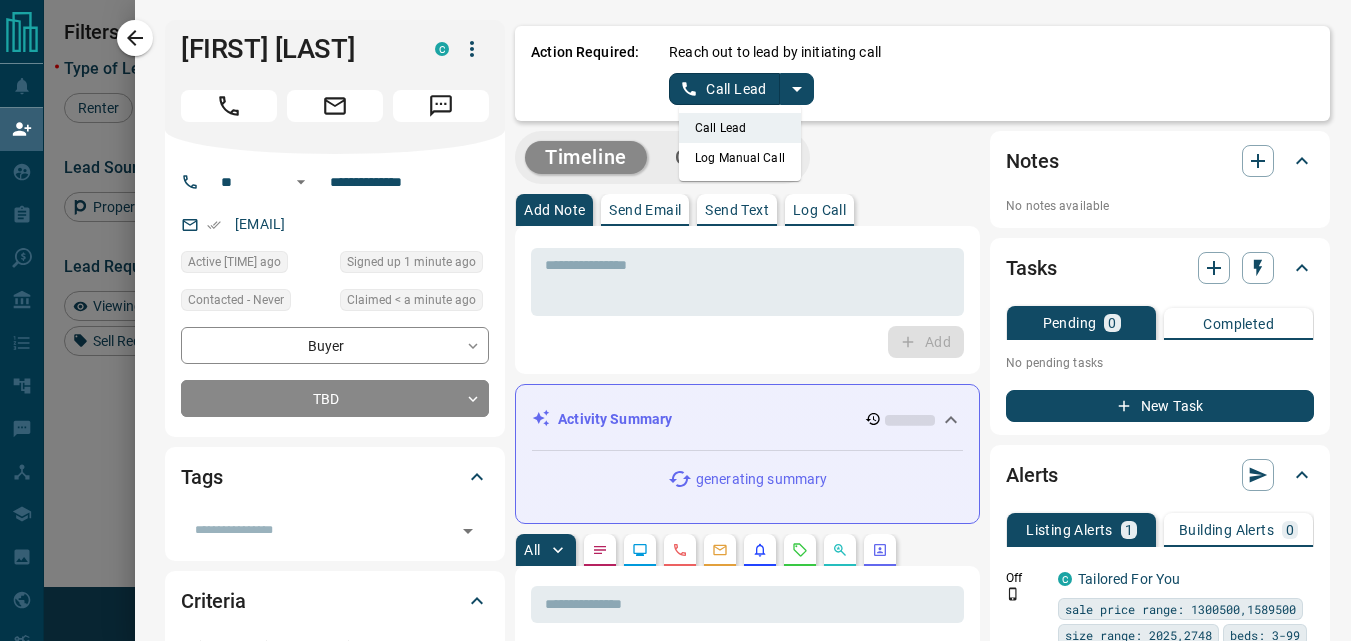 click on "Log Manual Call" at bounding box center (740, 158) 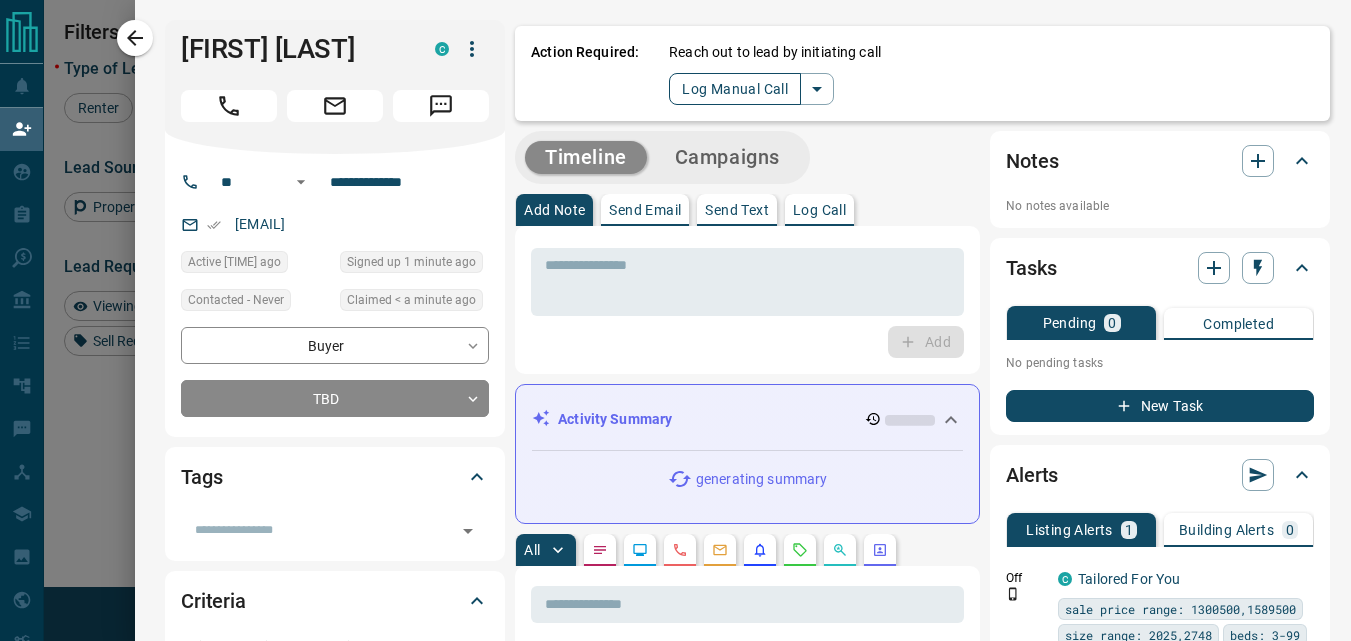 click on "Log Manual Call" at bounding box center [735, 89] 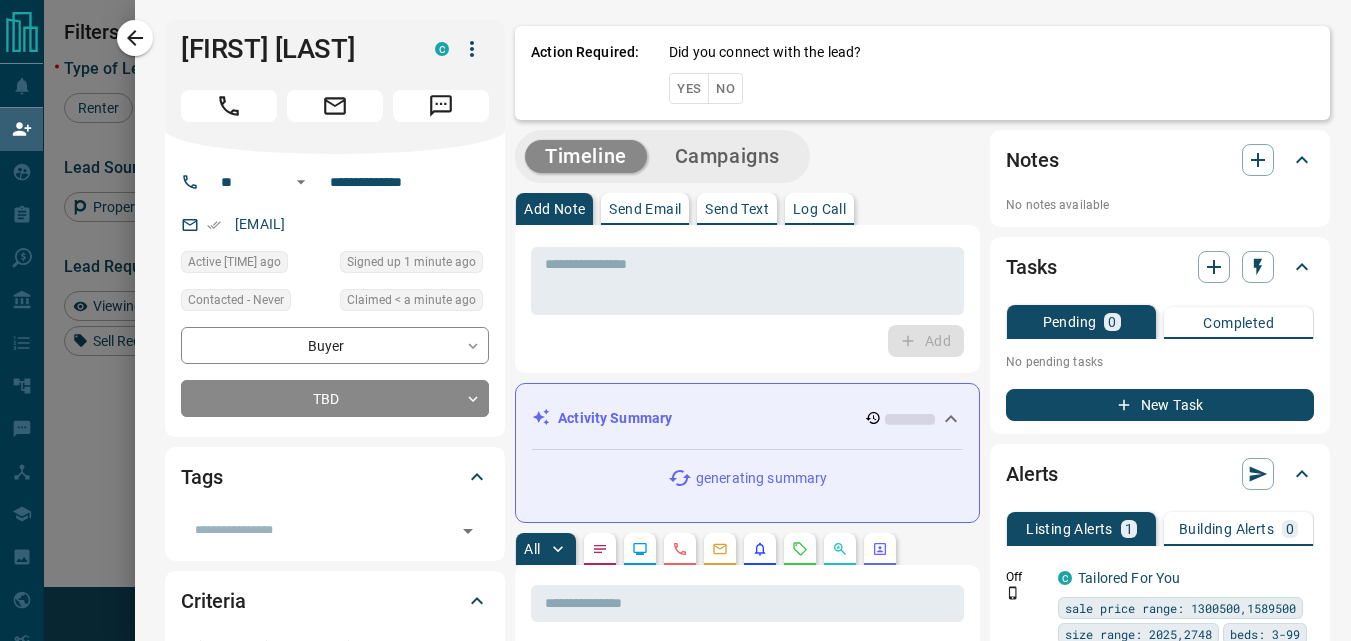 click on "Yes" at bounding box center (689, 88) 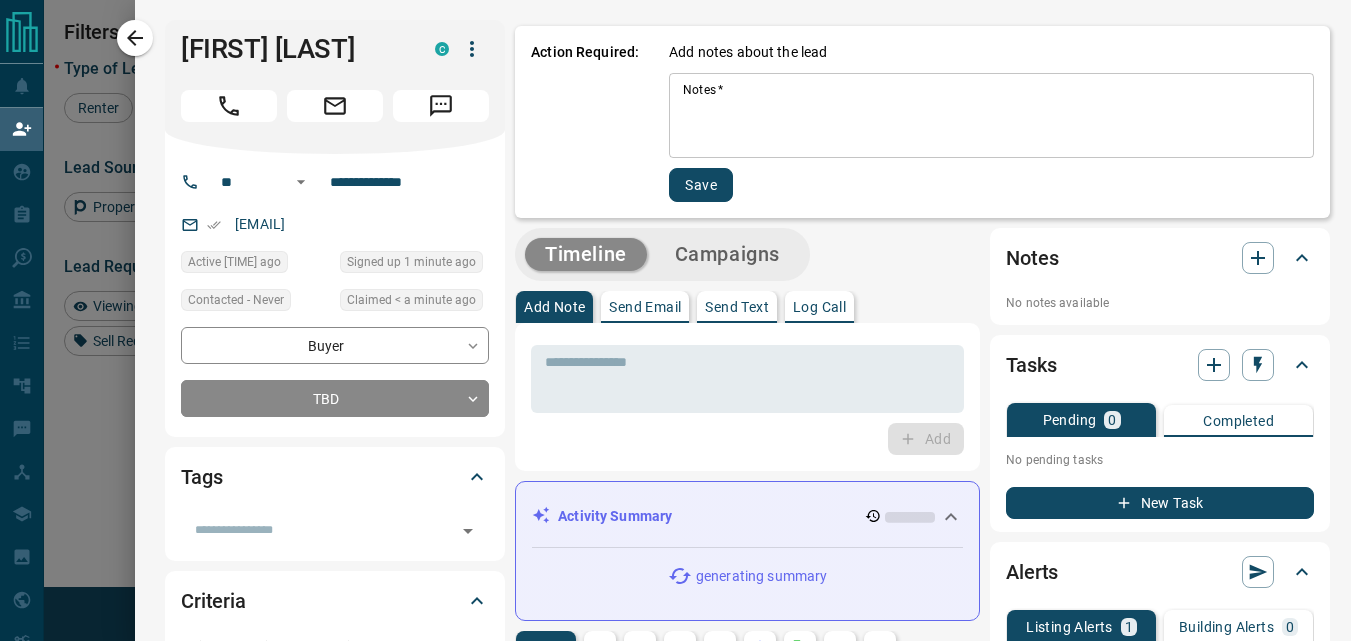 click on "Notes   *" at bounding box center (991, 116) 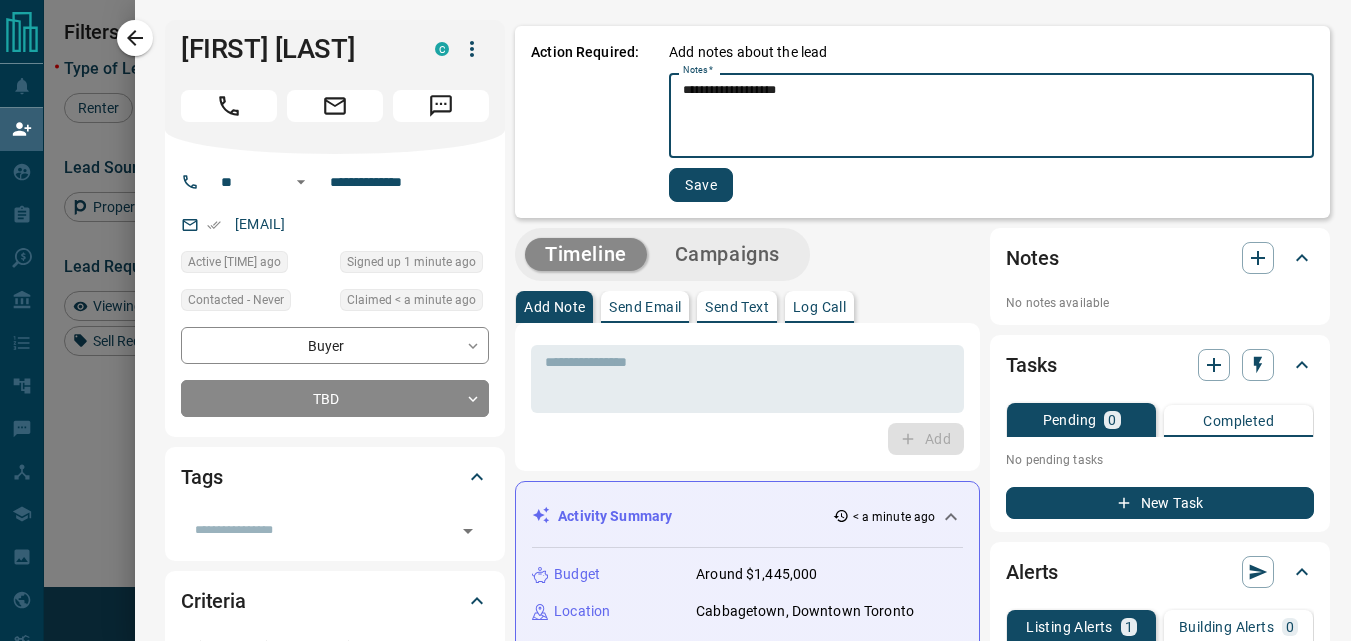 type on "**********" 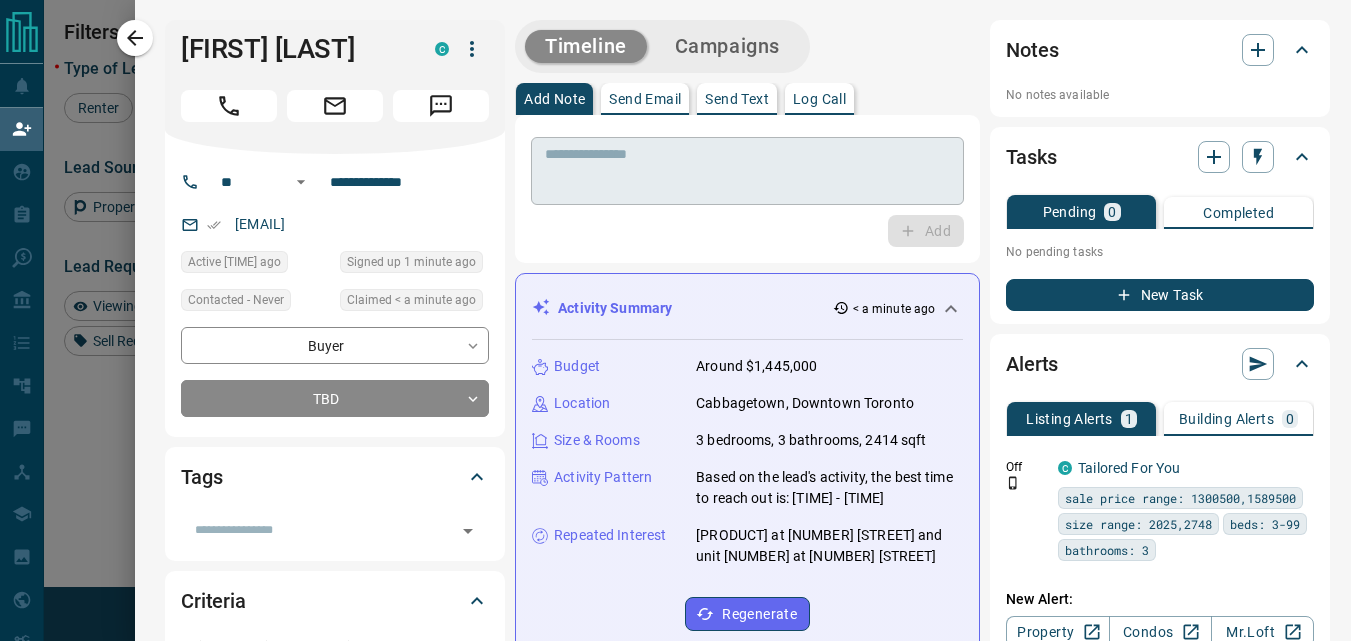 click at bounding box center (747, 171) 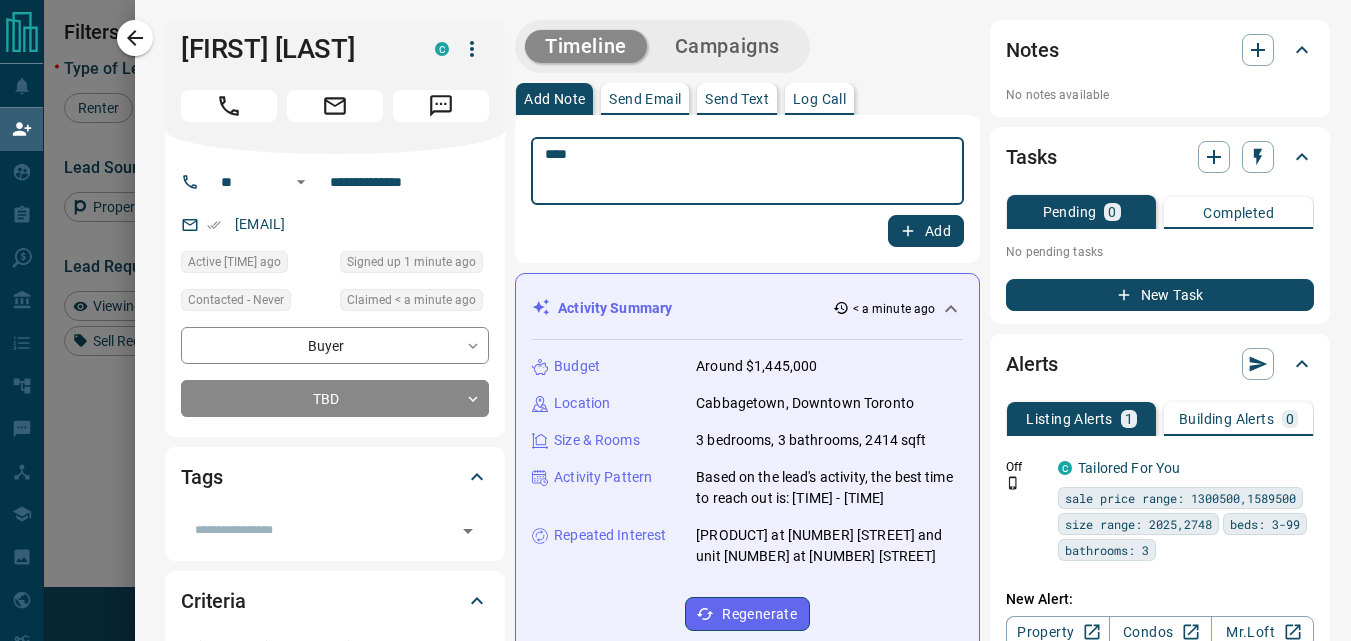 type on "****" 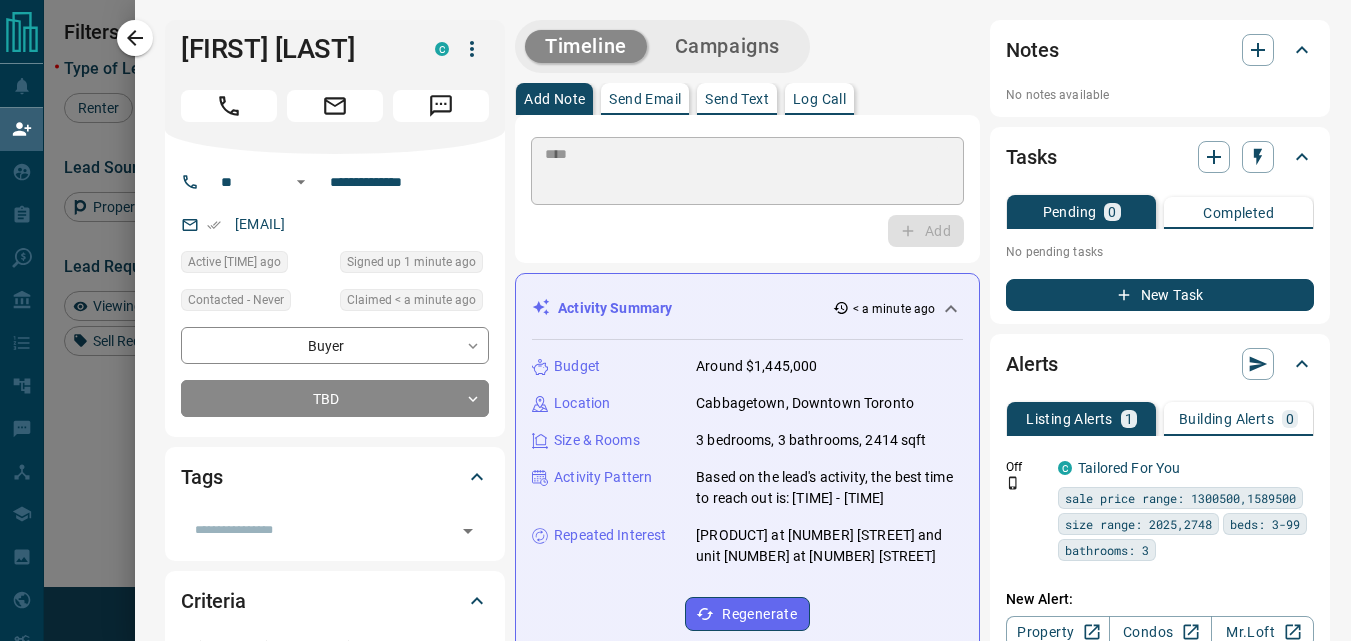 type 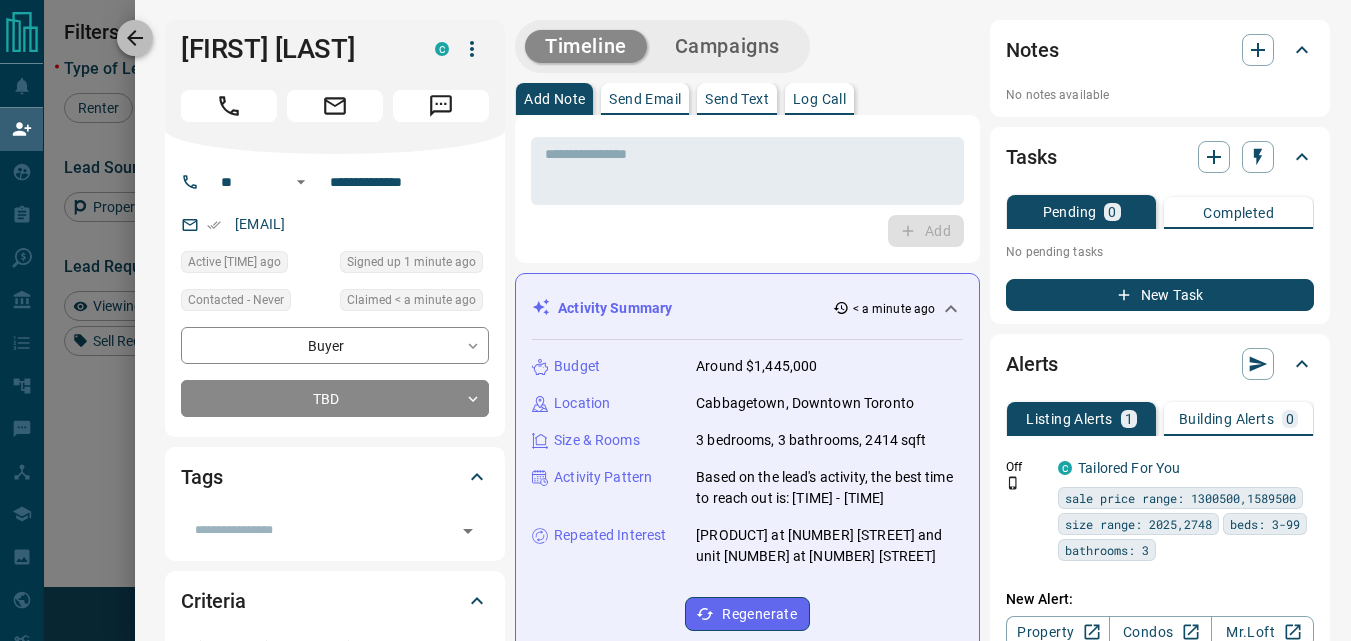click 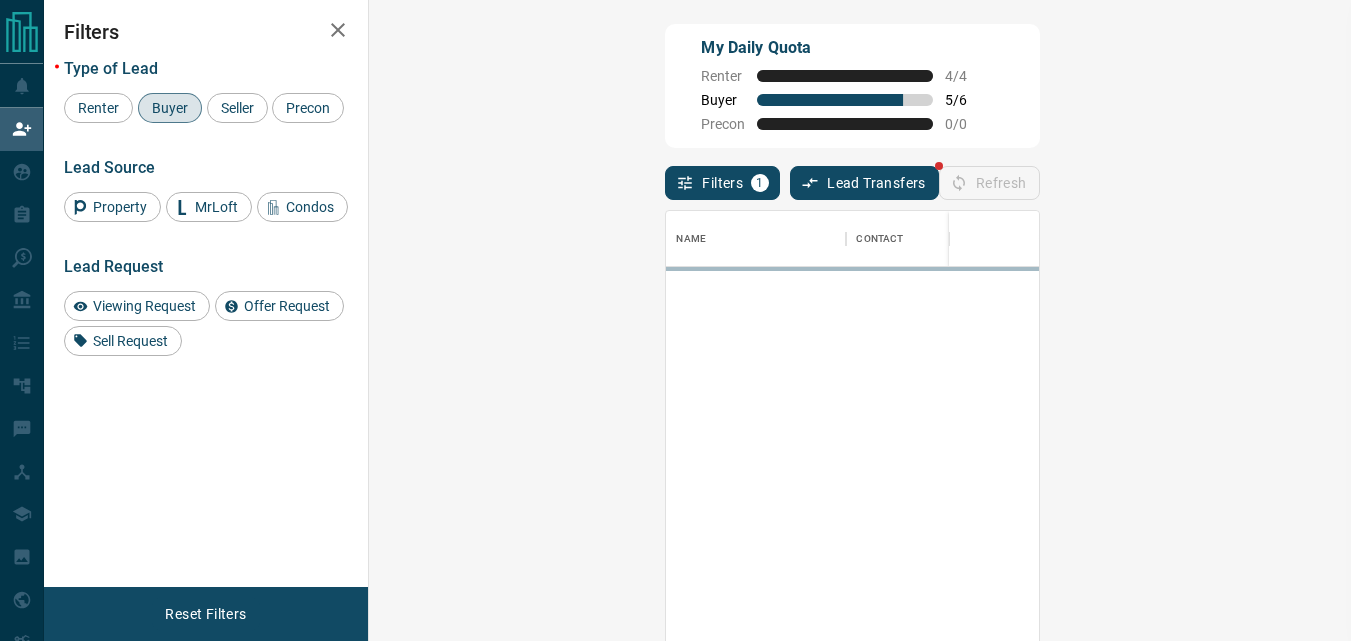 scroll, scrollTop: 16, scrollLeft: 16, axis: both 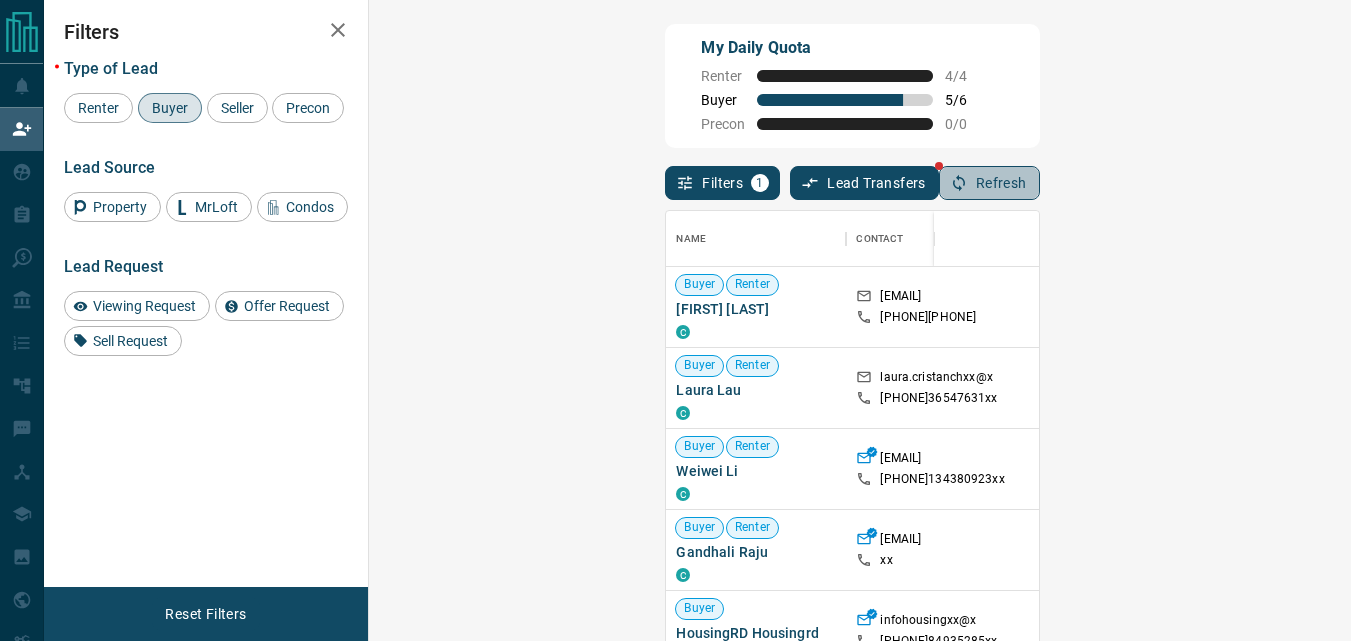 click on "Refresh" at bounding box center [989, 183] 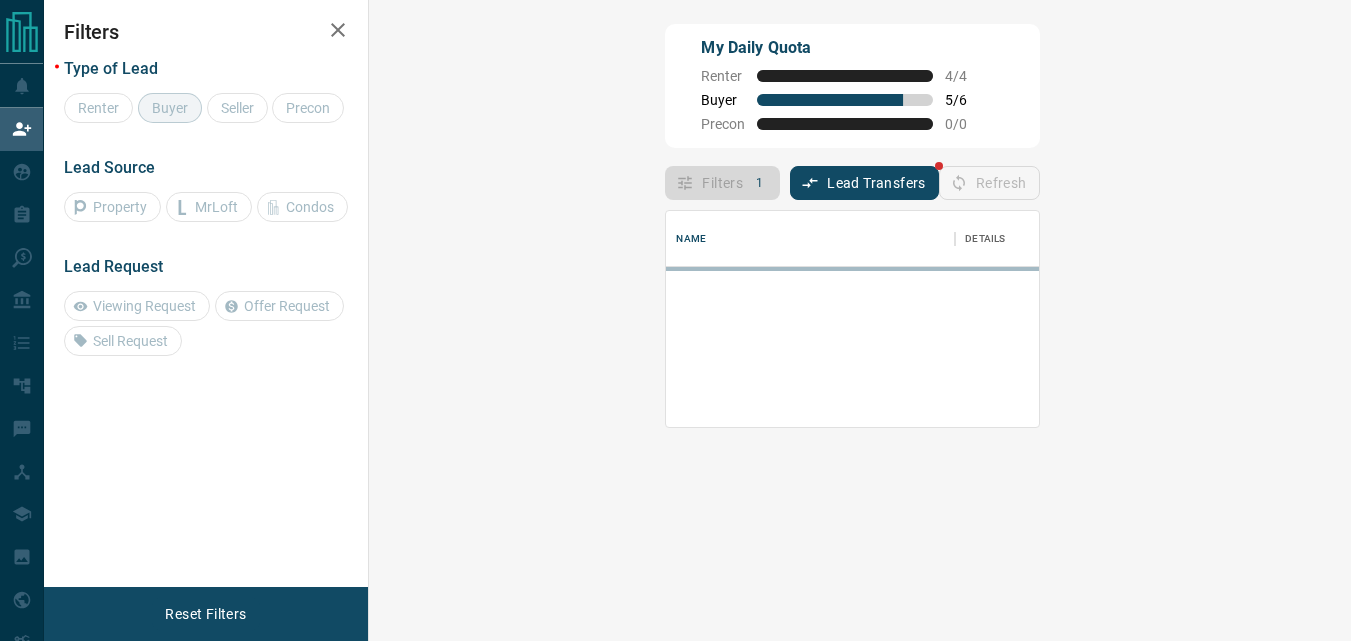 scroll, scrollTop: 16, scrollLeft: 16, axis: both 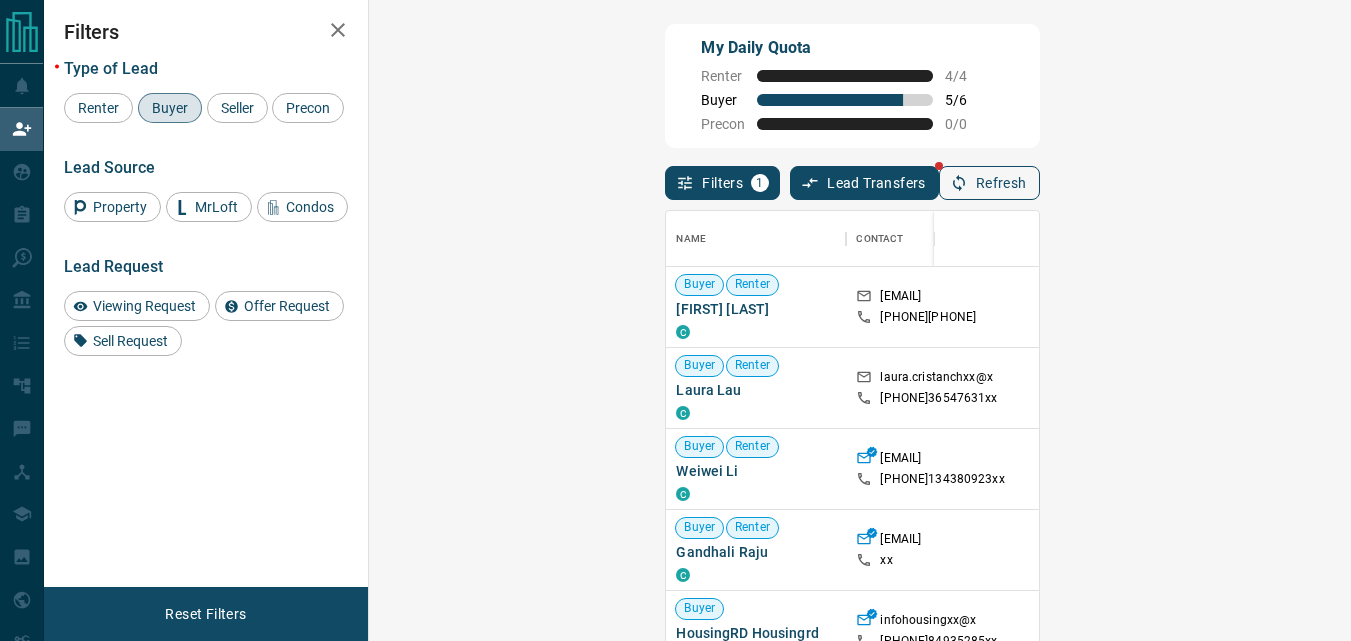 click on "Refresh" at bounding box center (989, 183) 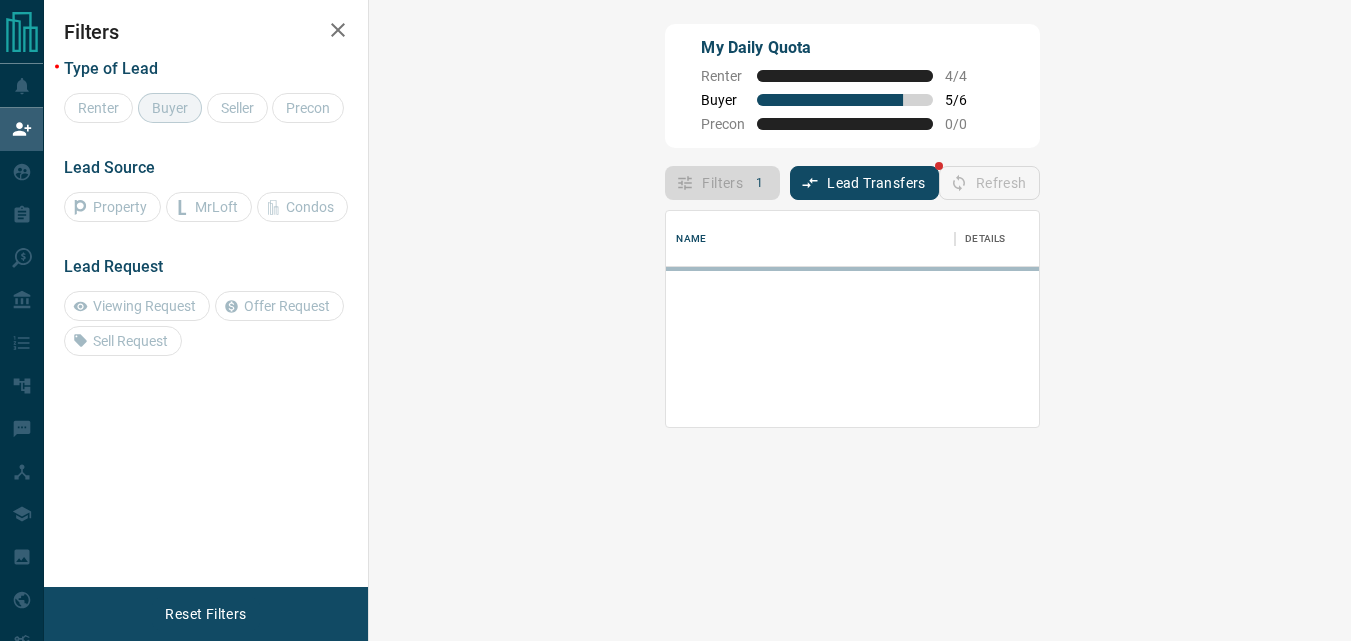 scroll, scrollTop: 16, scrollLeft: 16, axis: both 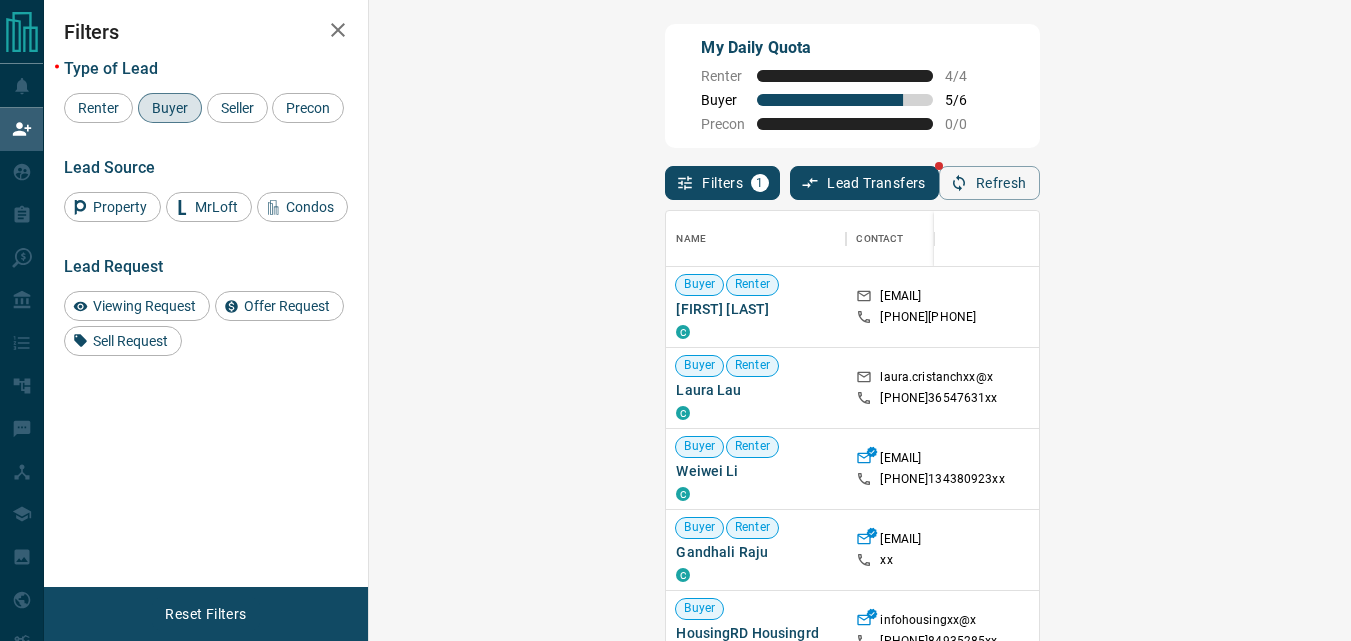 click on "My Daily Quota Renter 4 / 4 Buyer 5 / 6 Precon 0 / 0" at bounding box center [852, 86] 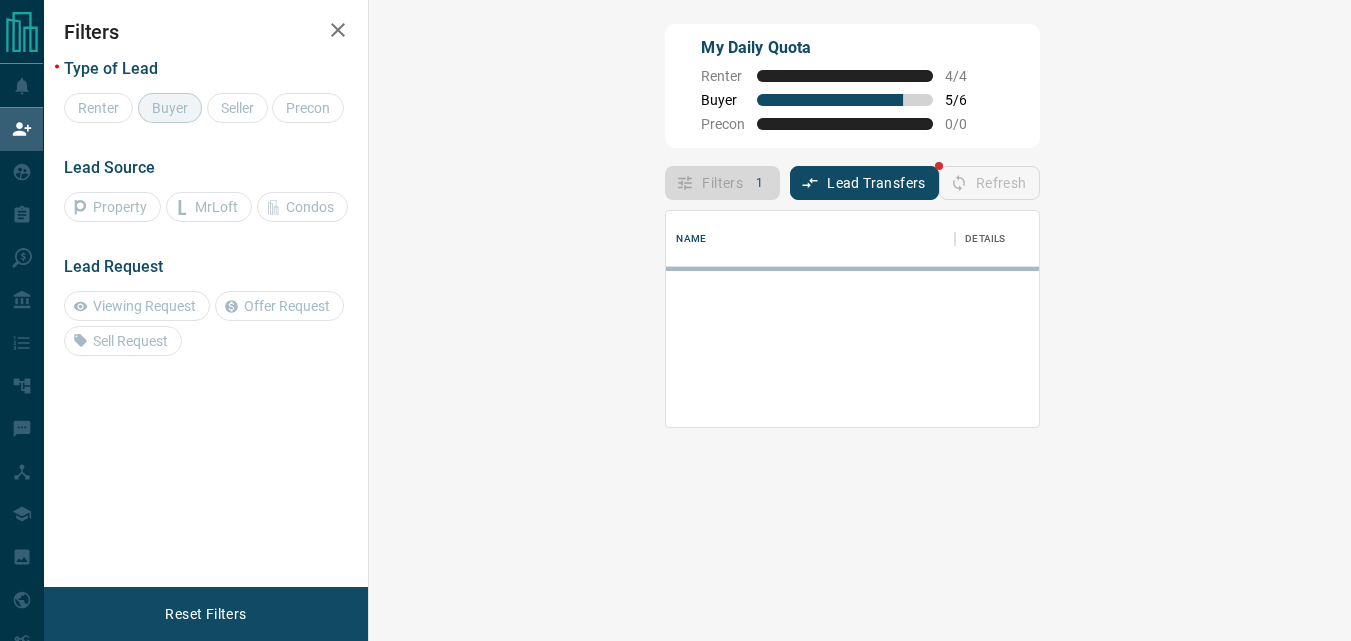 scroll, scrollTop: 16, scrollLeft: 16, axis: both 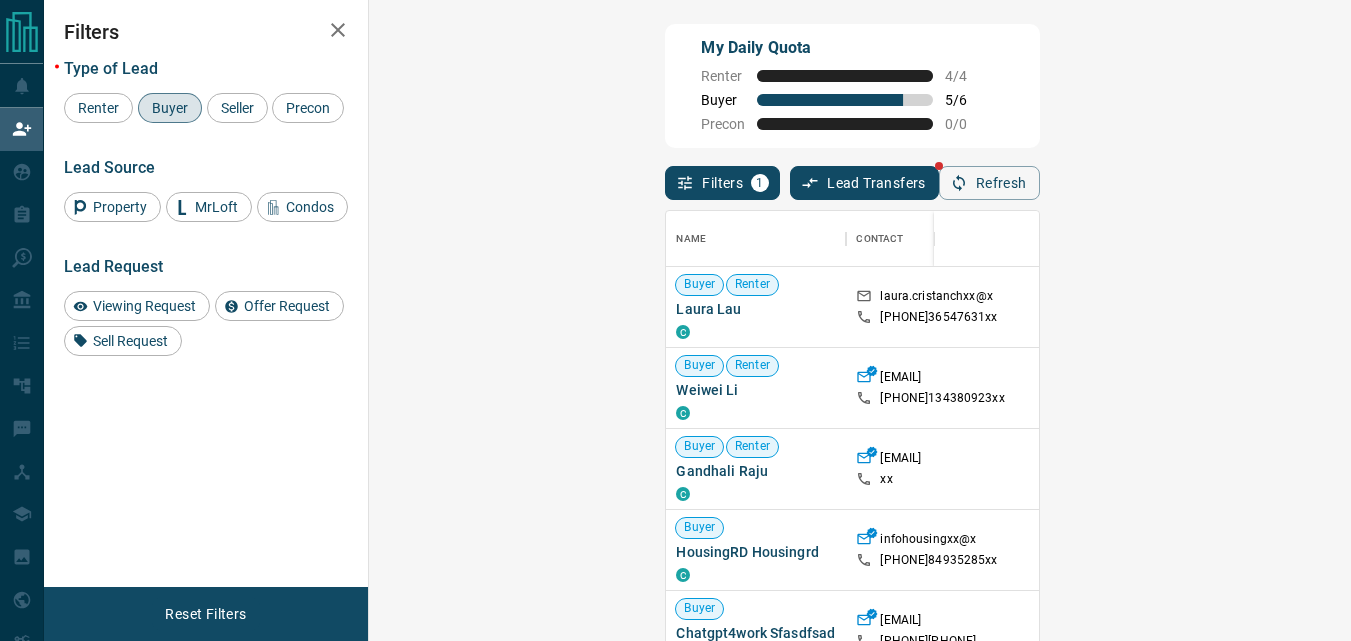 click on "My Daily Quota Renter 4 / 4 Buyer 5 / 6 Precon 0 / 0" at bounding box center (852, 86) 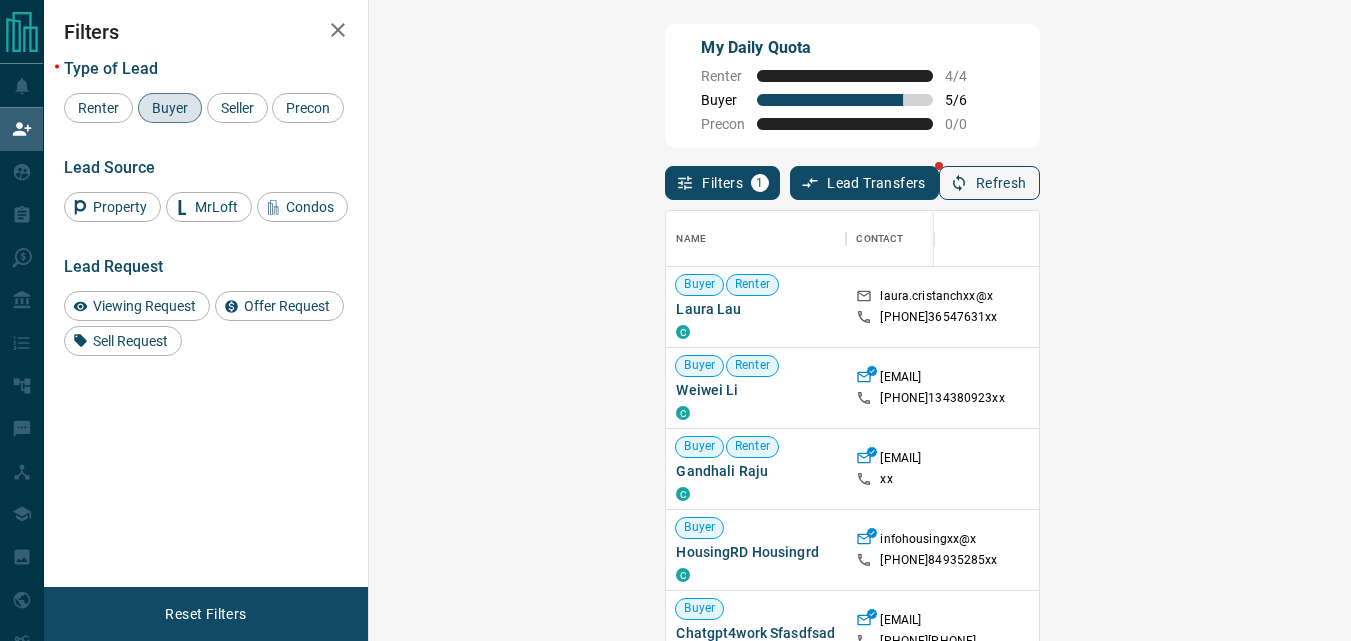 click on "Refresh" at bounding box center [989, 183] 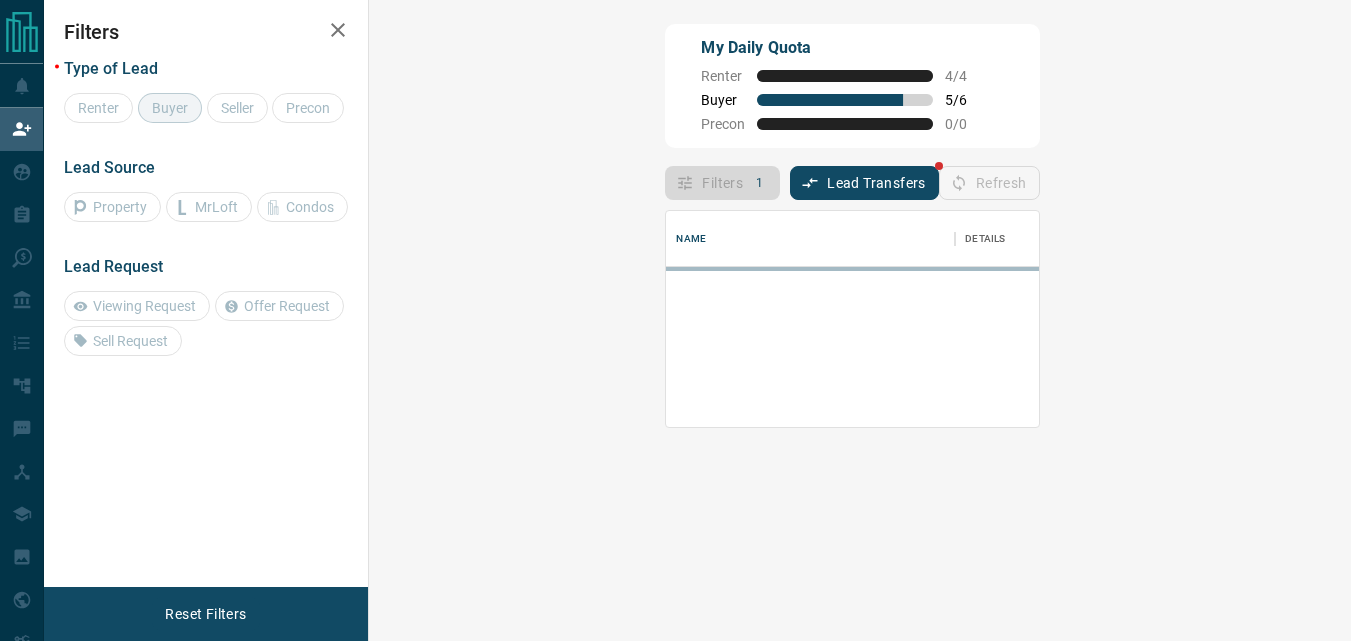 scroll, scrollTop: 16, scrollLeft: 16, axis: both 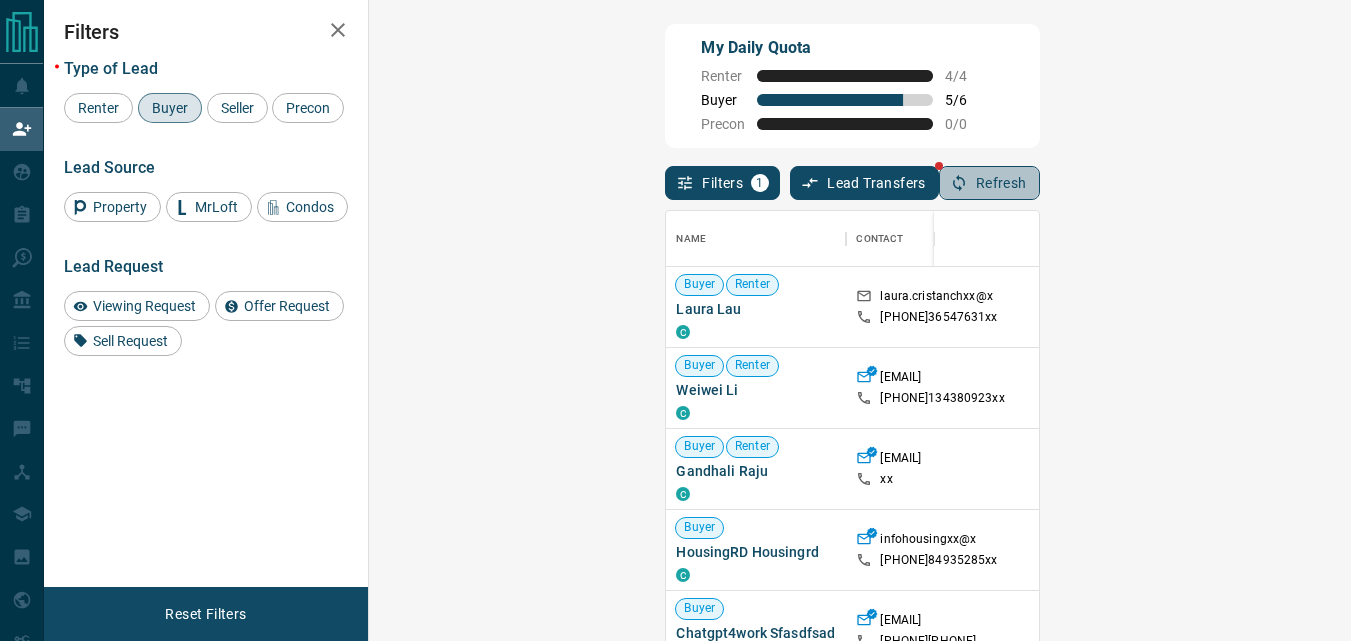 click 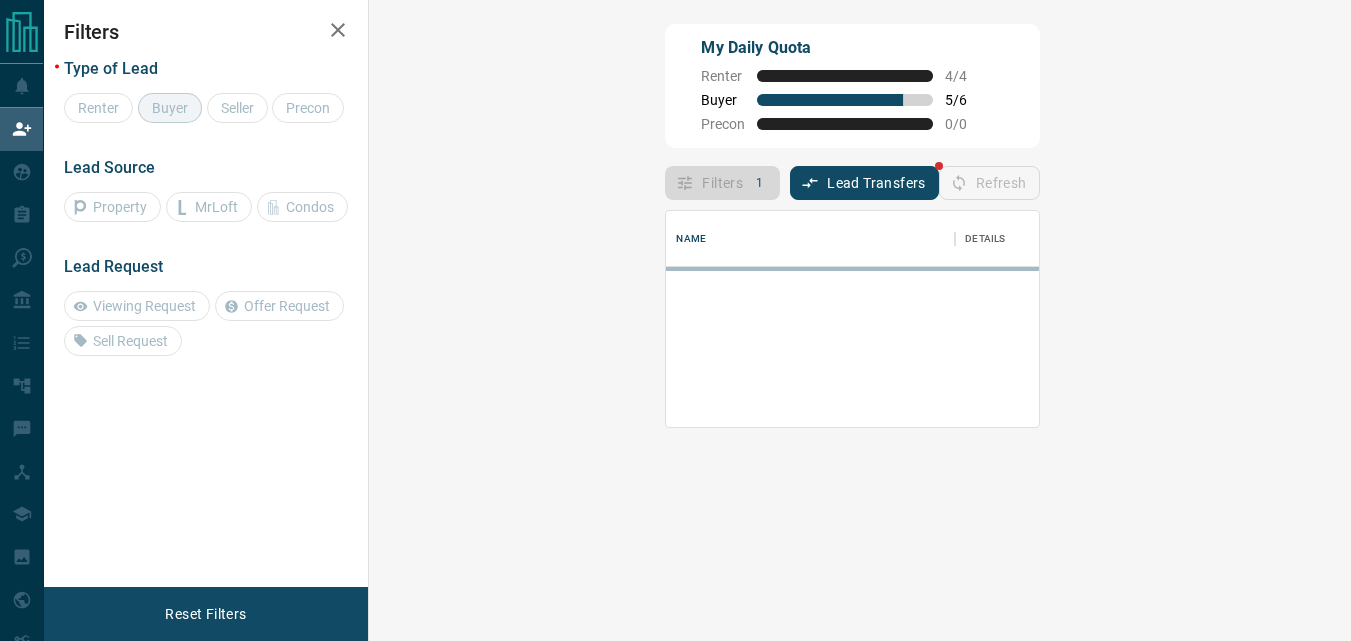 scroll, scrollTop: 16, scrollLeft: 16, axis: both 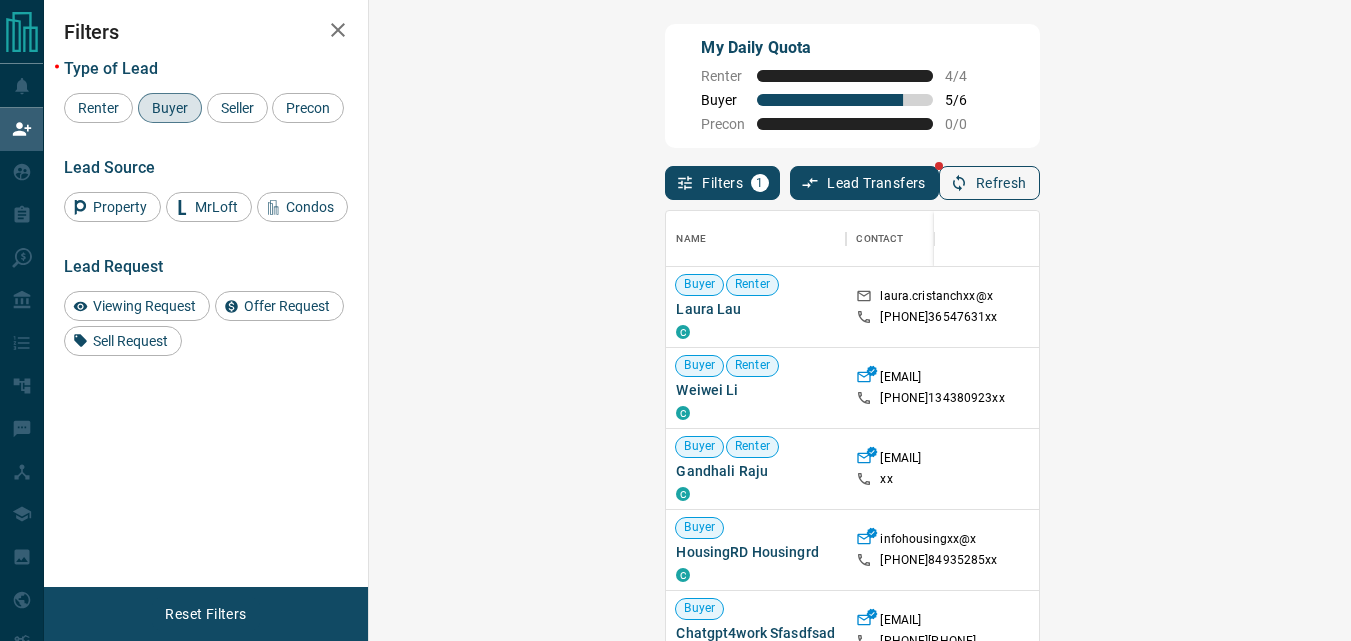 click 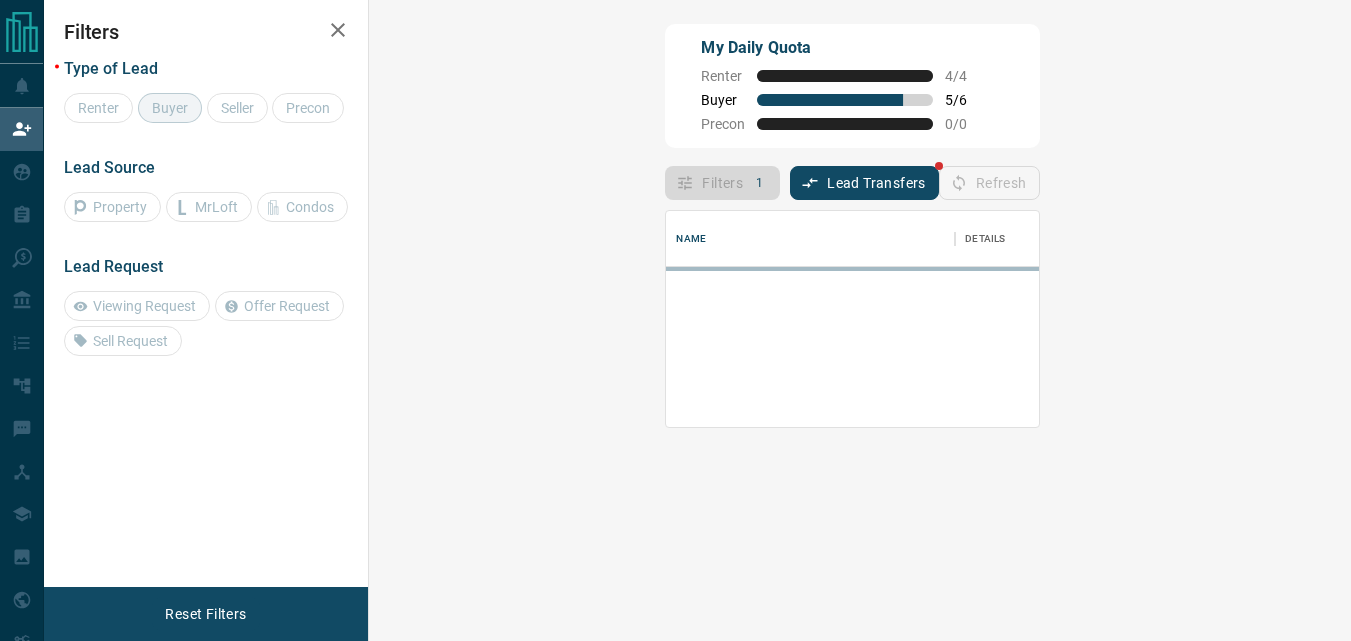 scroll, scrollTop: 0, scrollLeft: 0, axis: both 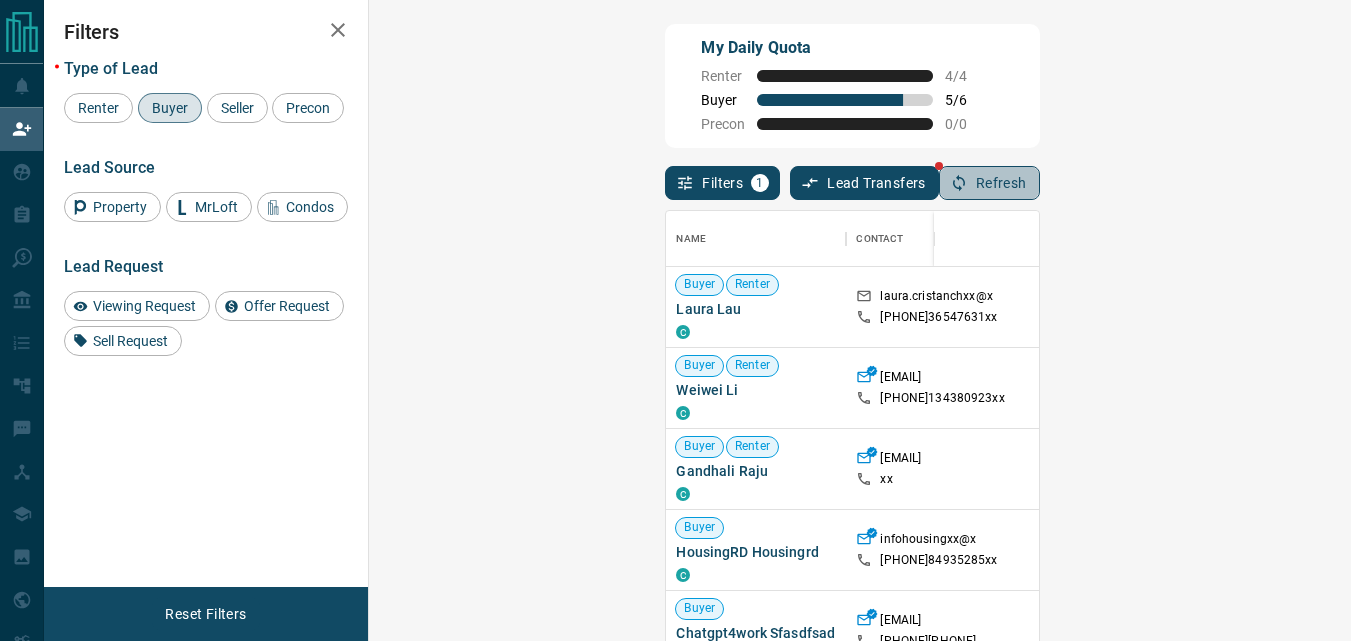 click 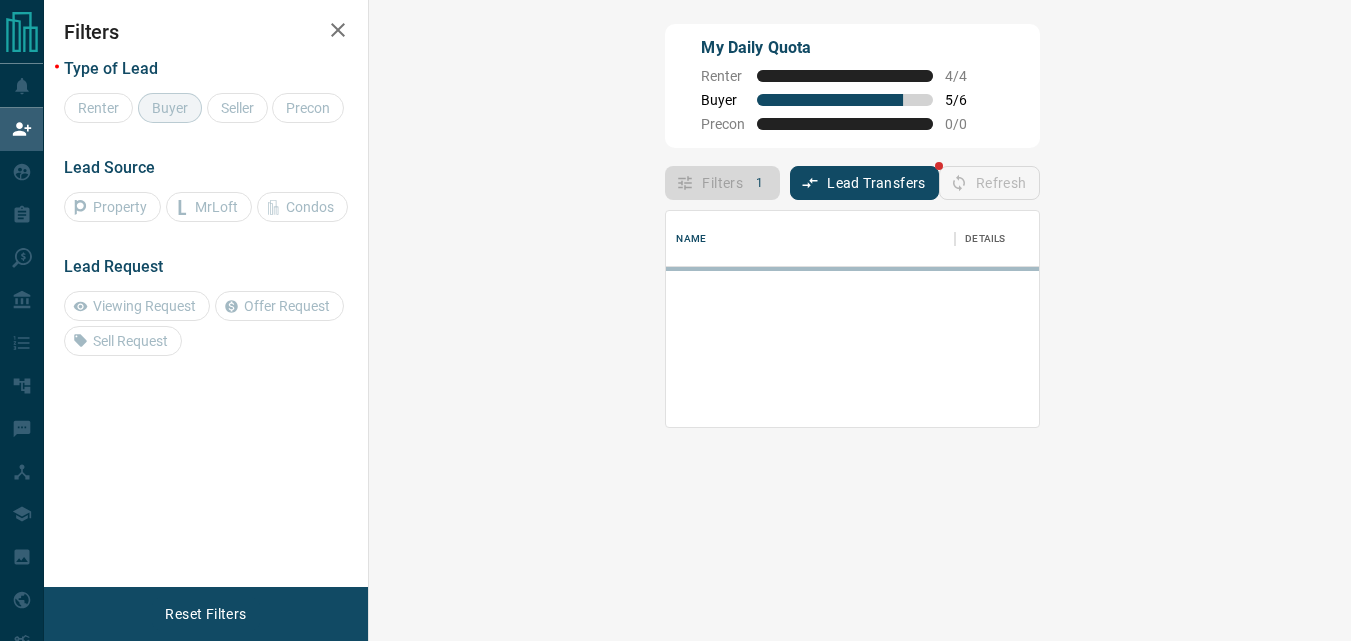 scroll, scrollTop: 16, scrollLeft: 16, axis: both 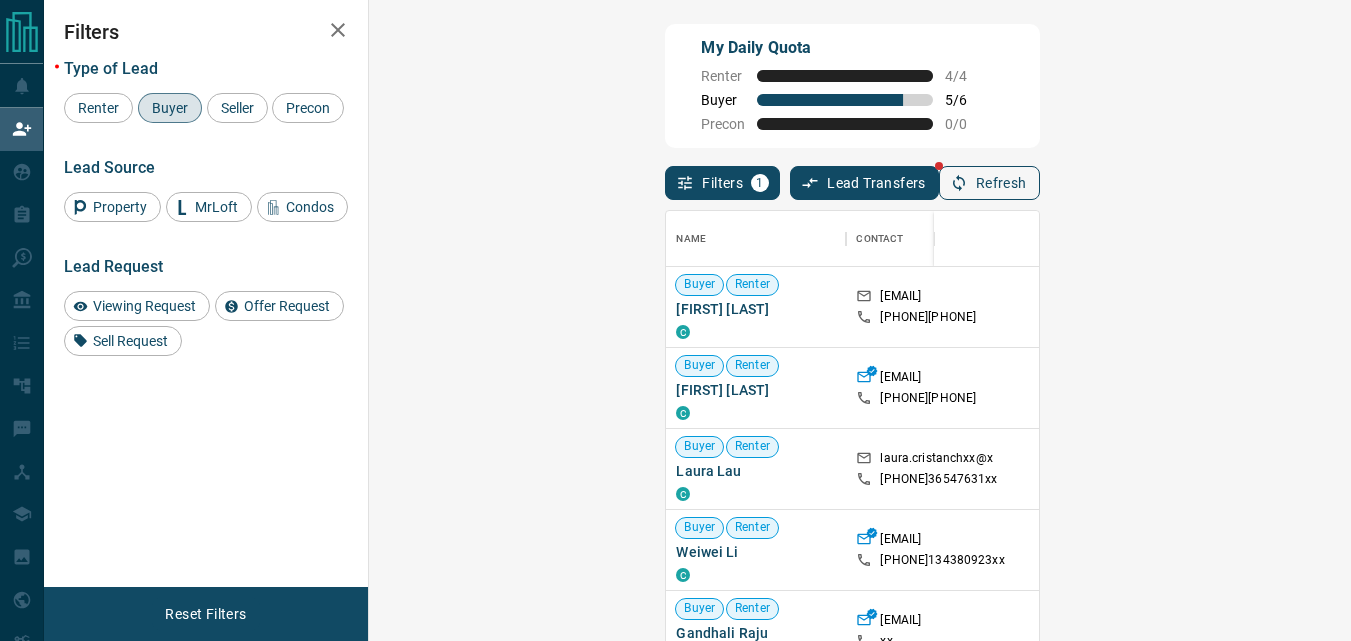 click 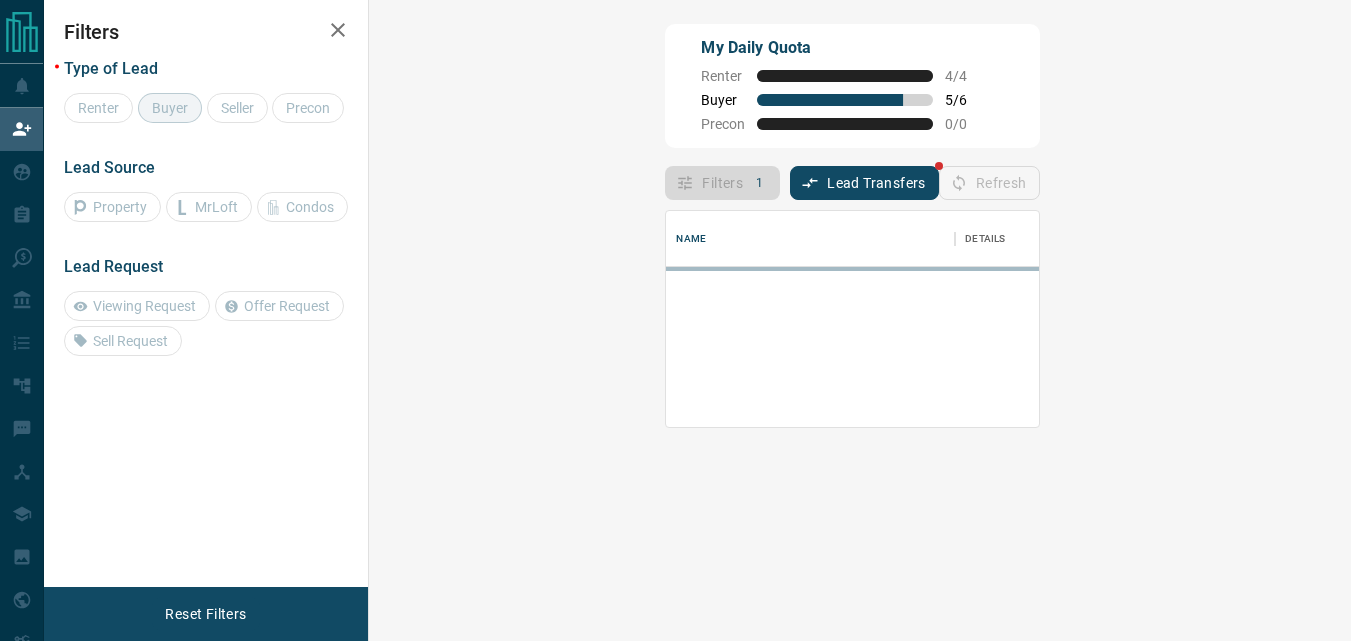 scroll, scrollTop: 16, scrollLeft: 16, axis: both 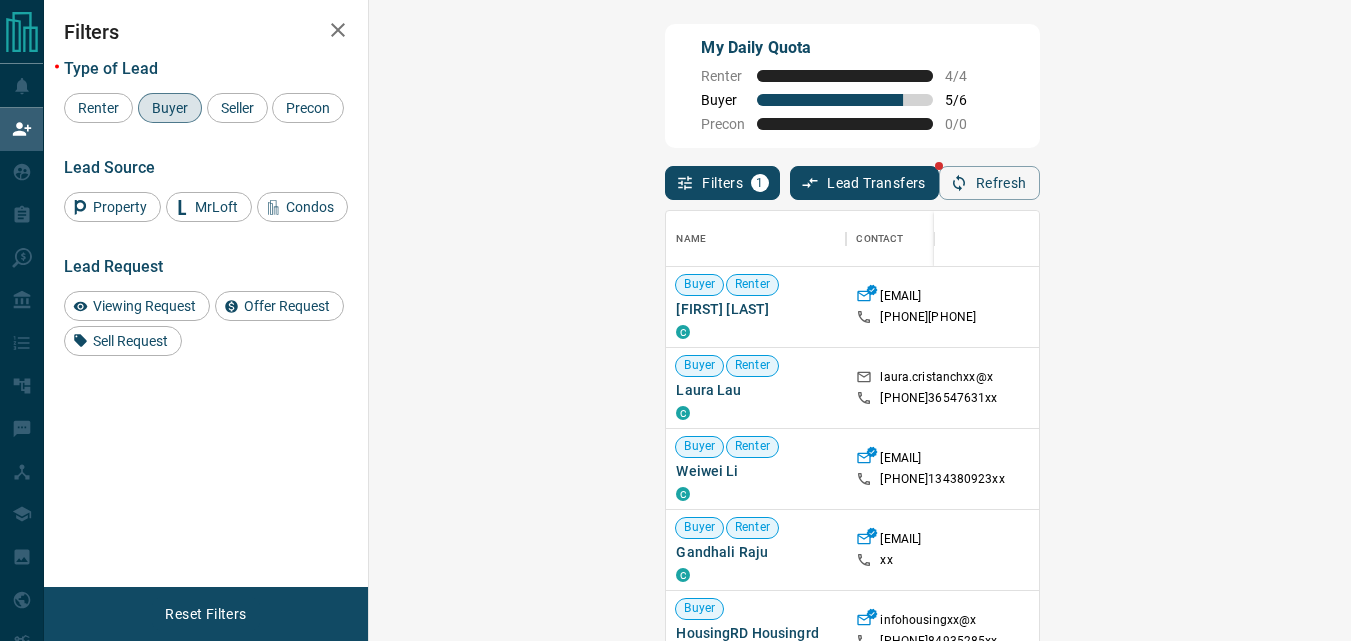click on "My Daily Quota Renter 4 / 4 Buyer 5 / 6 Precon 0 / 0" at bounding box center (852, 86) 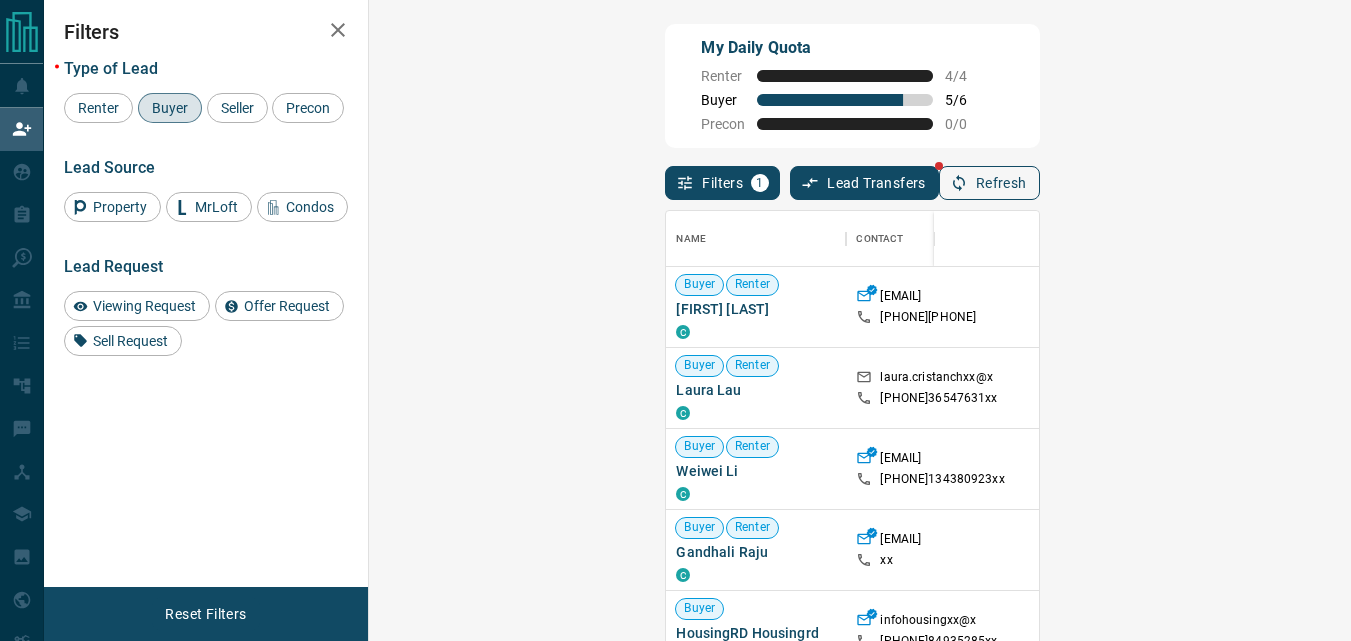 click 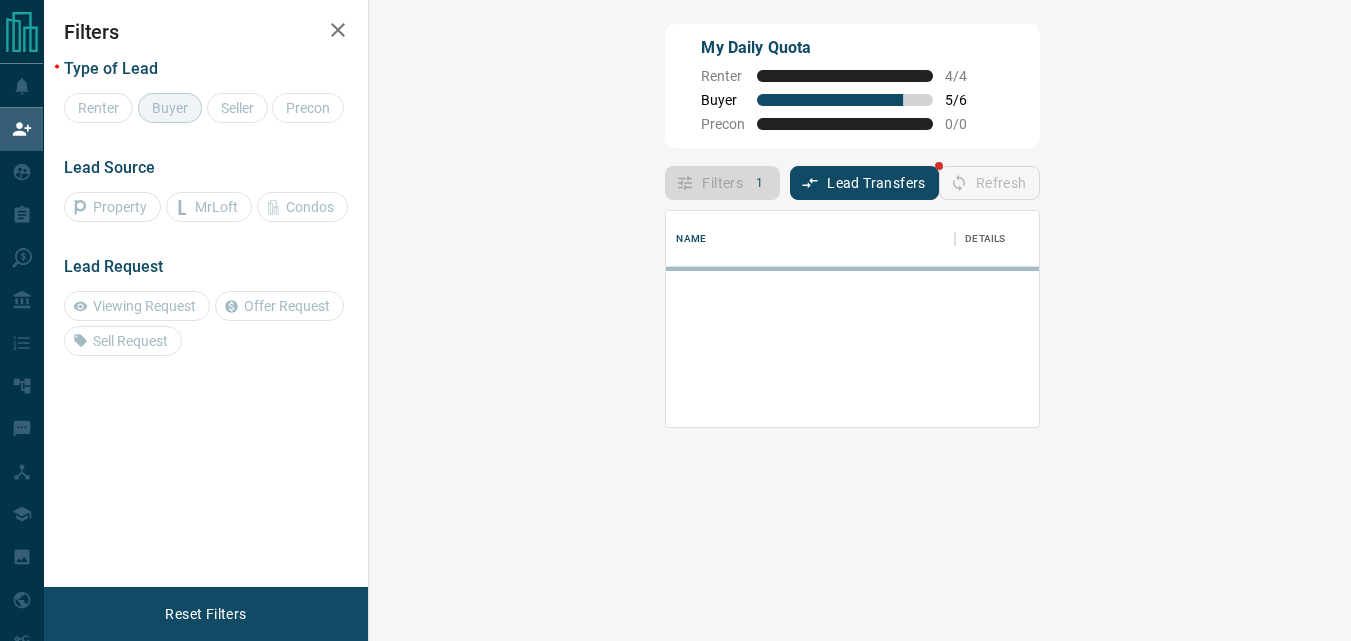 scroll, scrollTop: 16, scrollLeft: 16, axis: both 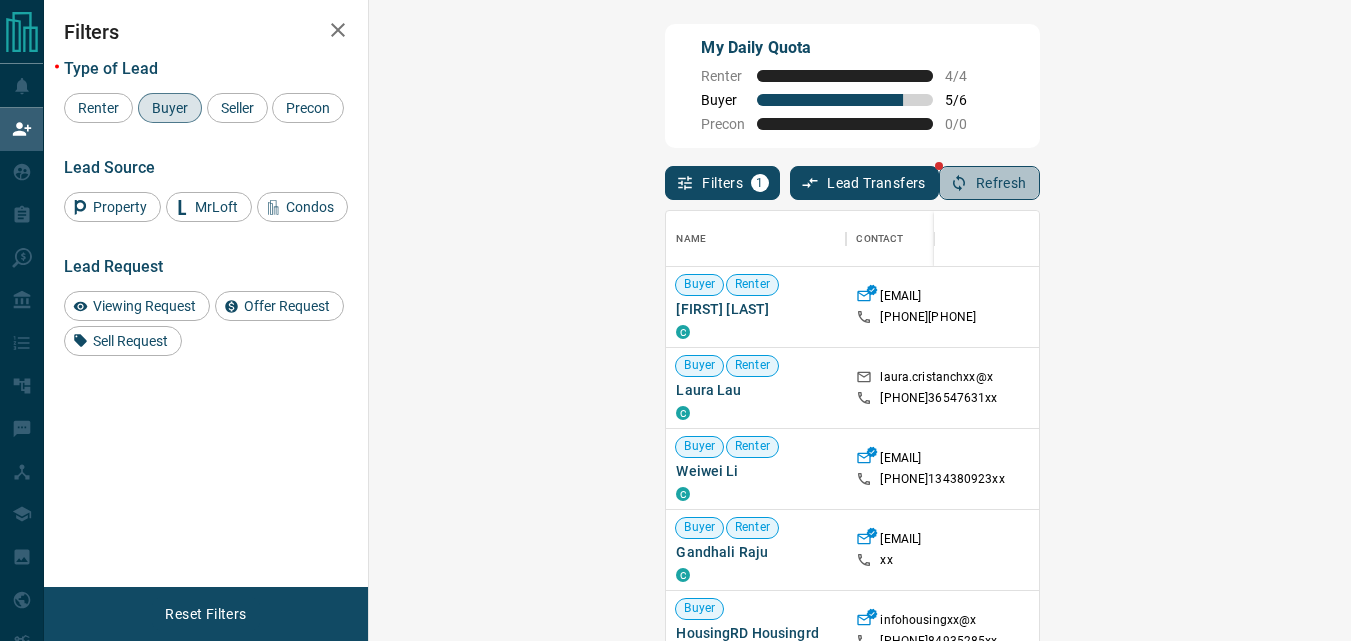 click on "Refresh" at bounding box center (989, 183) 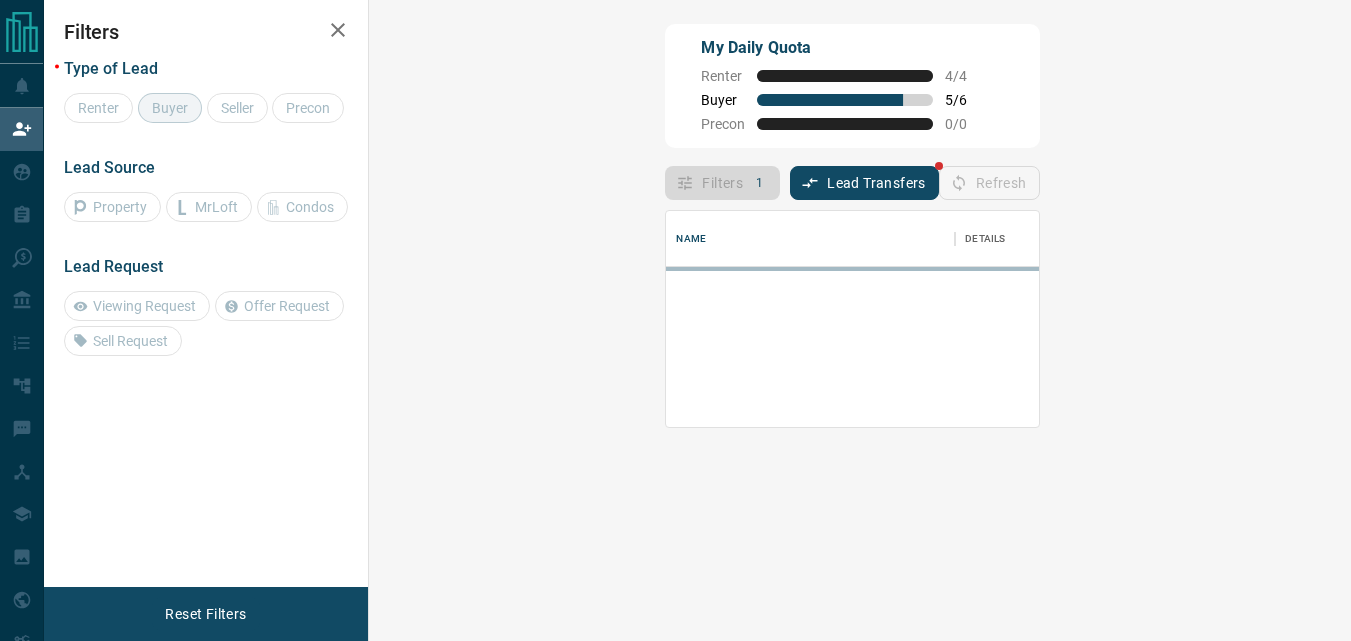 scroll, scrollTop: 16, scrollLeft: 16, axis: both 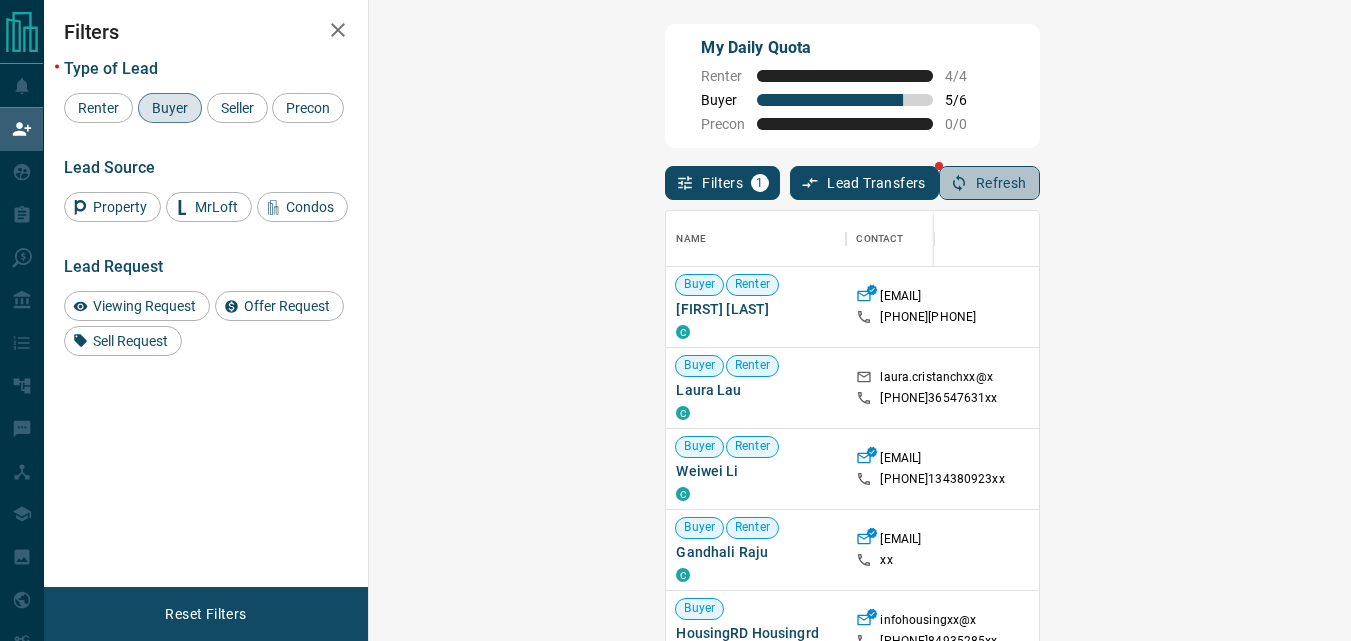 click on "Refresh" at bounding box center [989, 183] 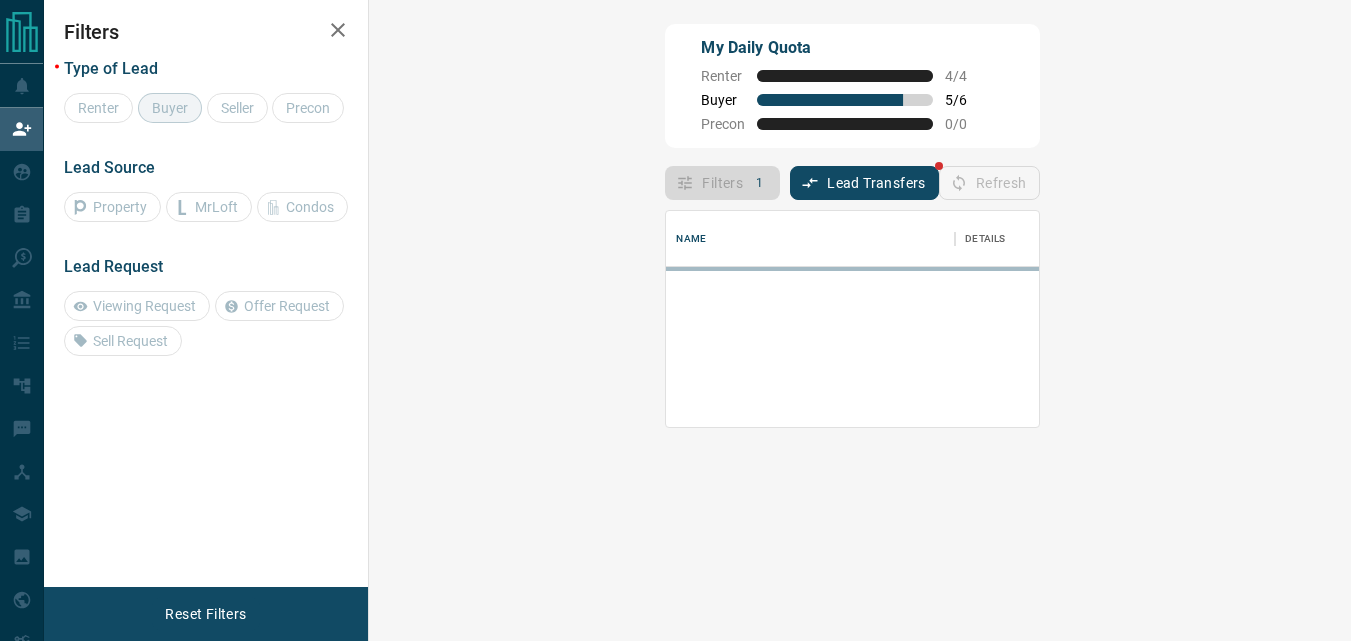 scroll, scrollTop: 16, scrollLeft: 16, axis: both 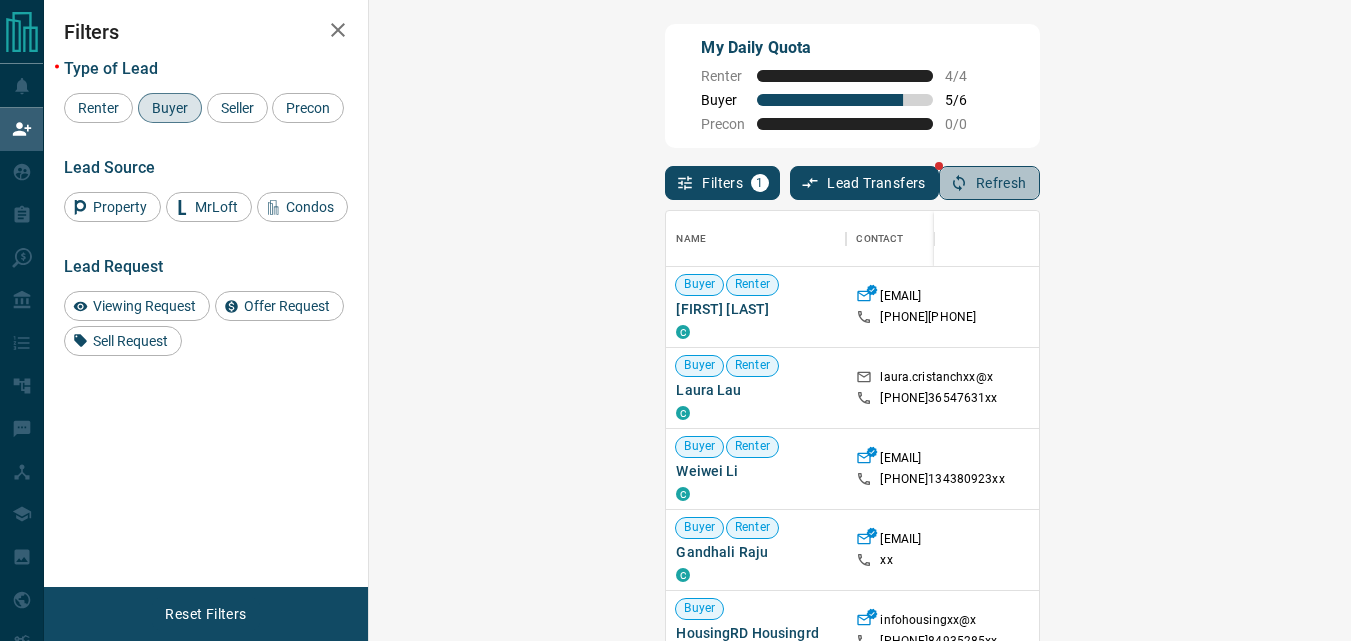 click on "Refresh" at bounding box center [989, 183] 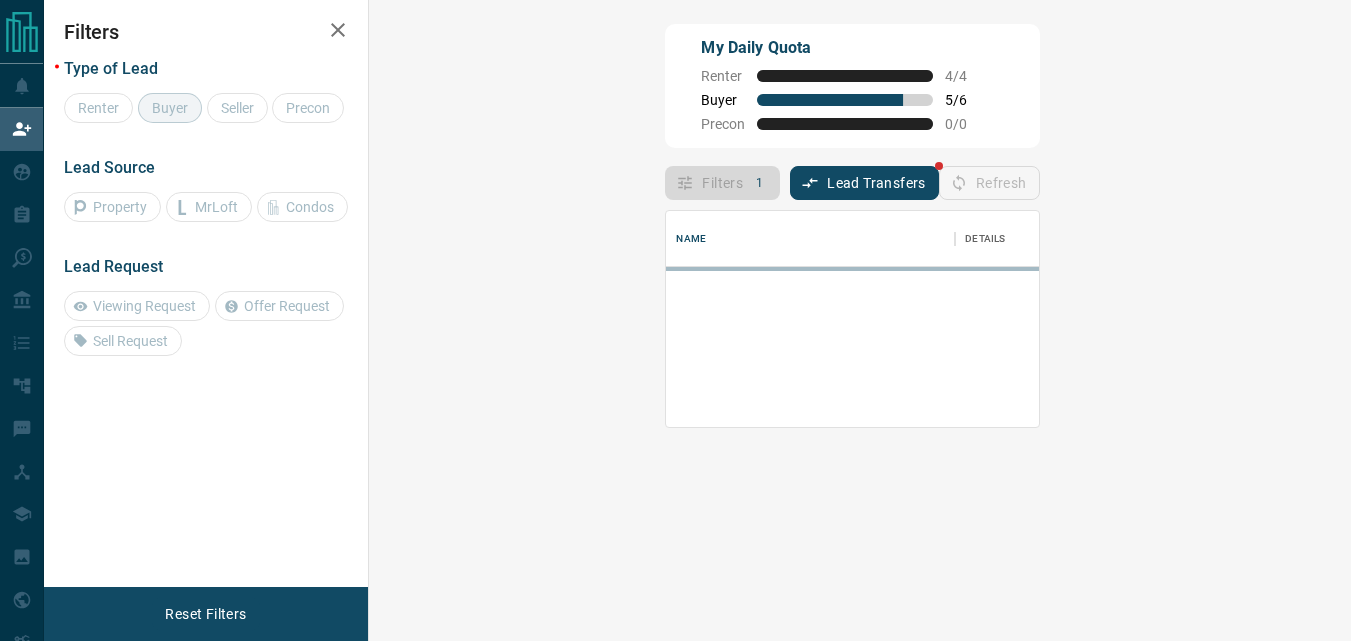 scroll, scrollTop: 16, scrollLeft: 16, axis: both 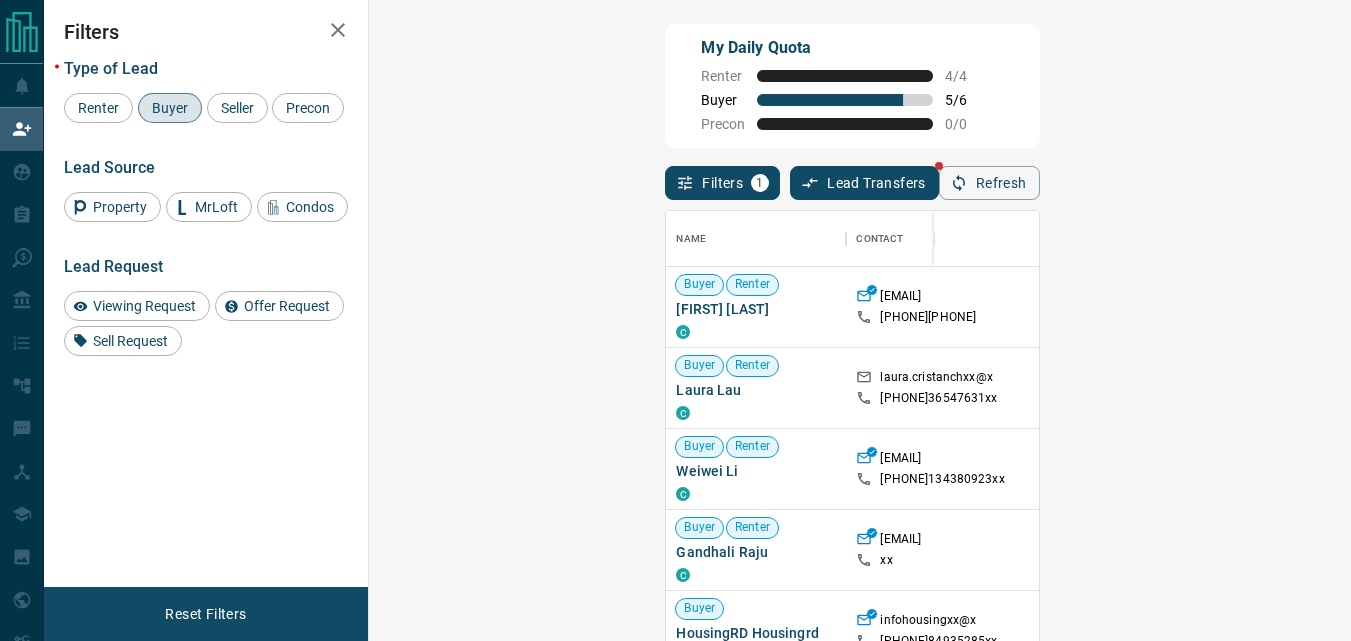 click on "My Daily Quota Renter 4 / 4 Buyer 5 / 6 Precon 0 / 0" at bounding box center [852, 86] 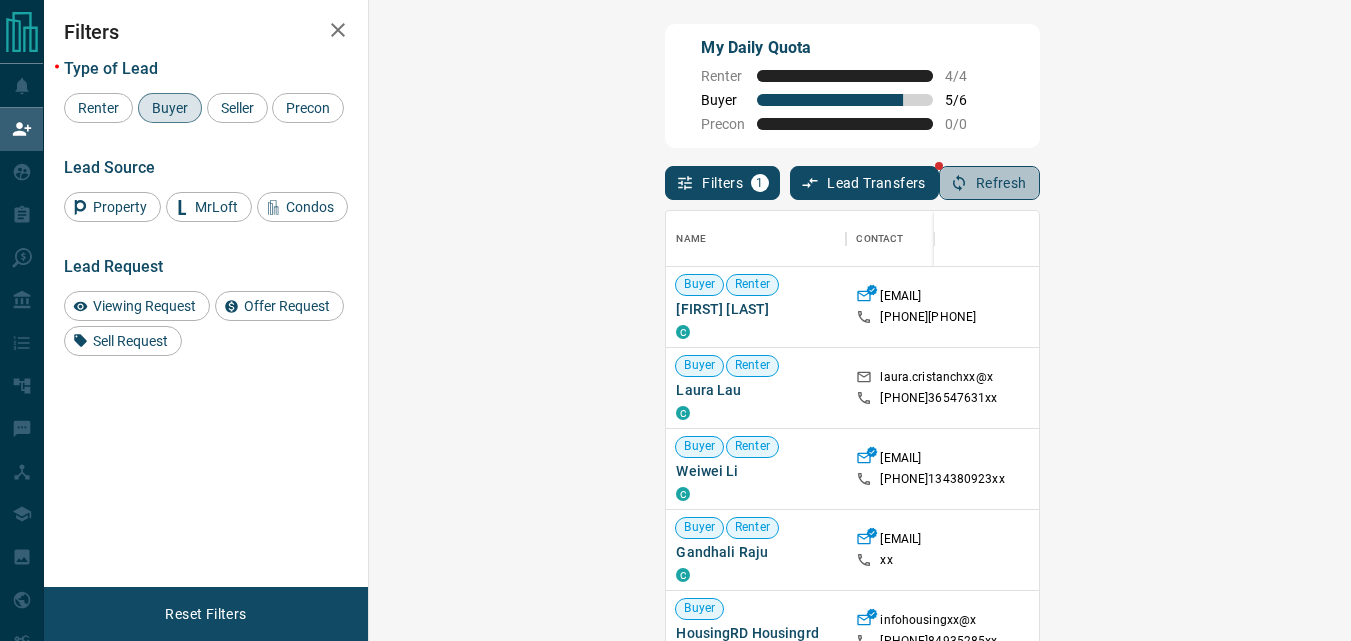 click on "Refresh" at bounding box center (989, 183) 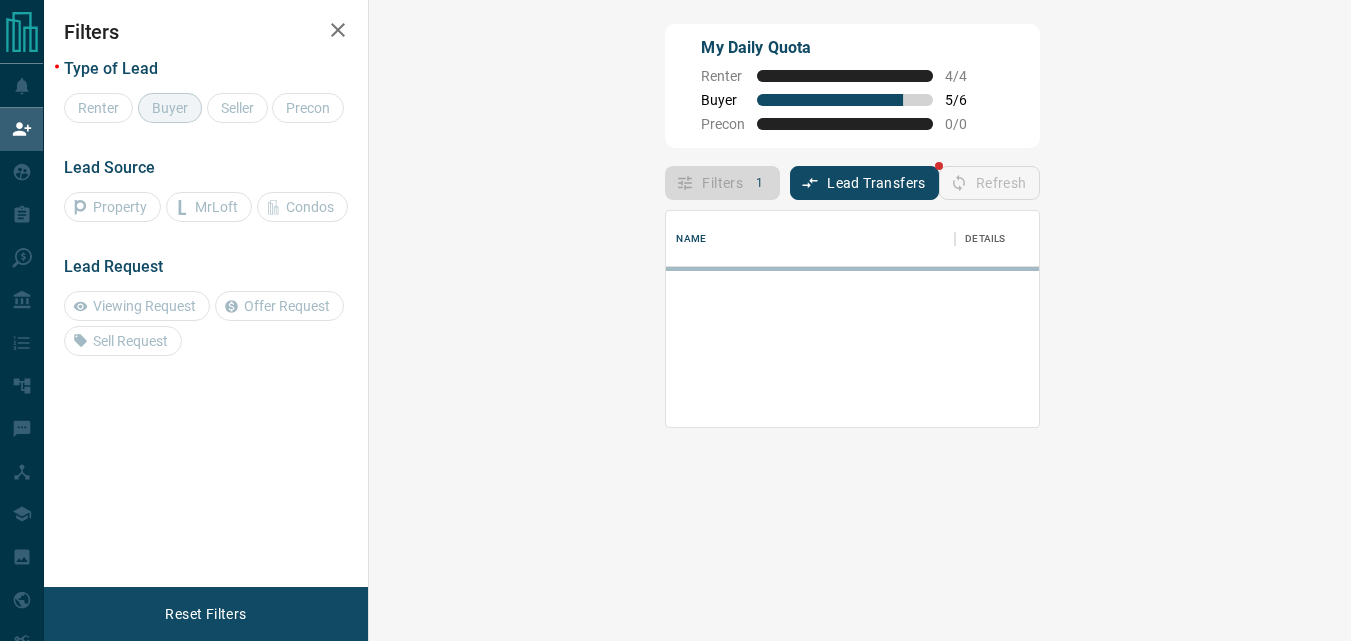 scroll, scrollTop: 16, scrollLeft: 16, axis: both 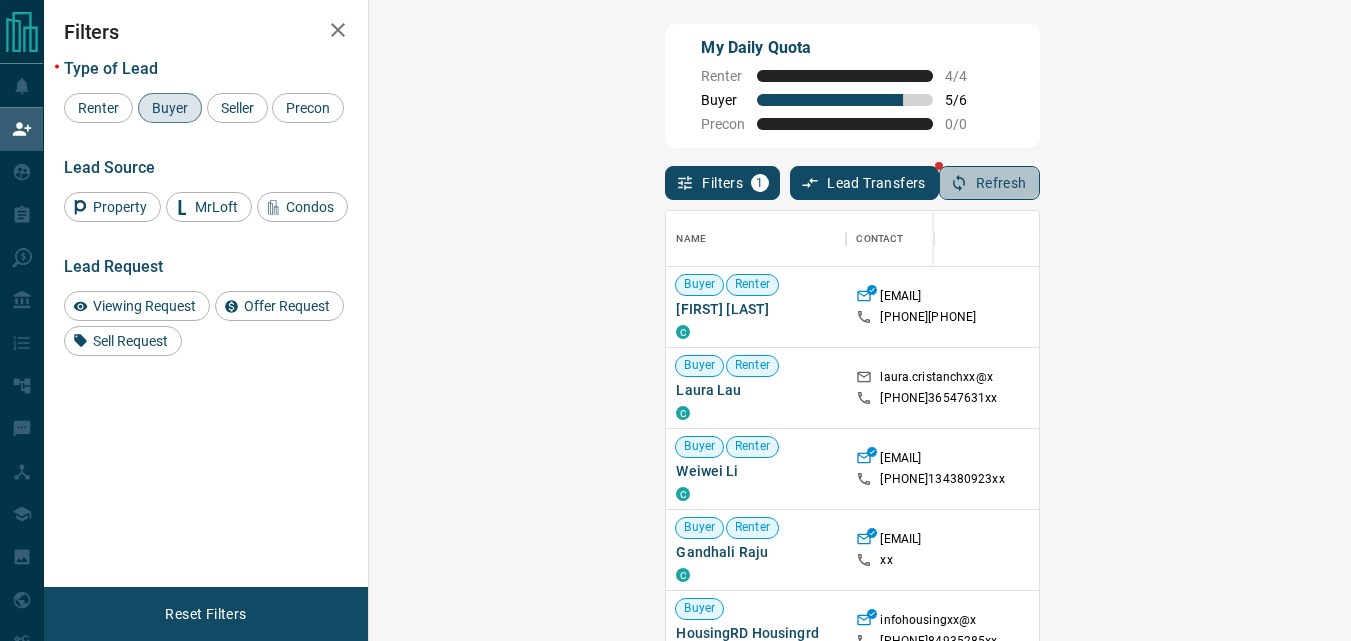 click on "Refresh" at bounding box center (989, 183) 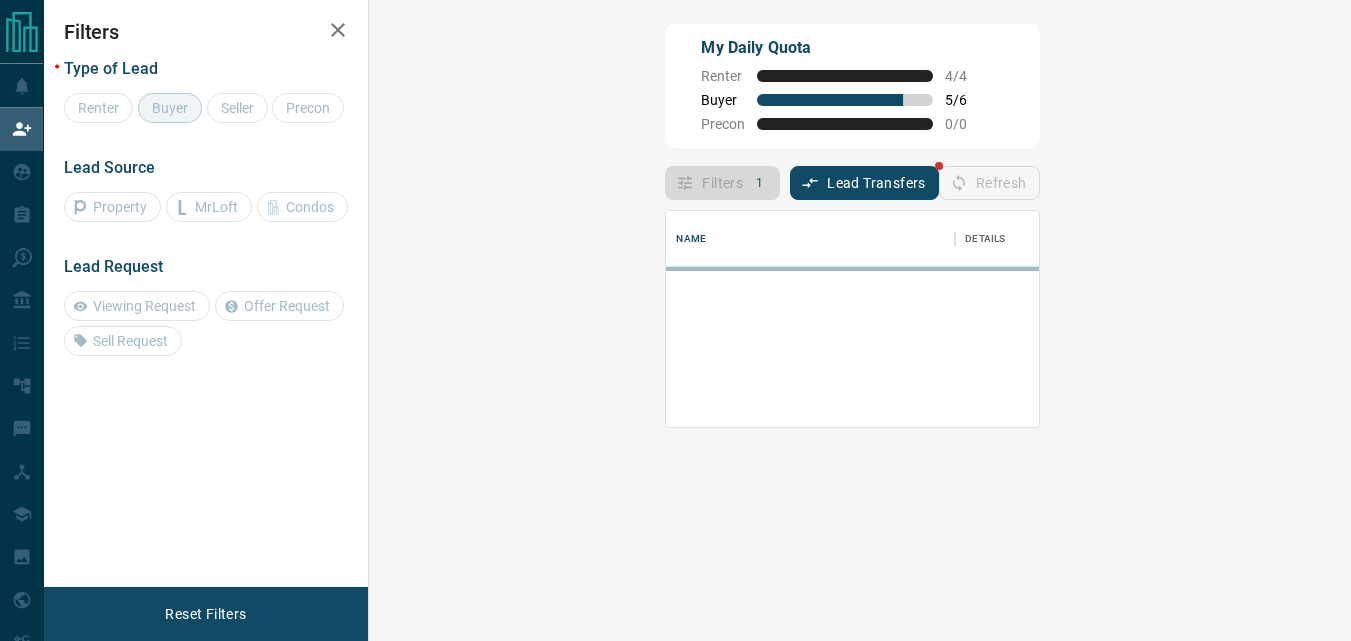 scroll, scrollTop: 0, scrollLeft: 0, axis: both 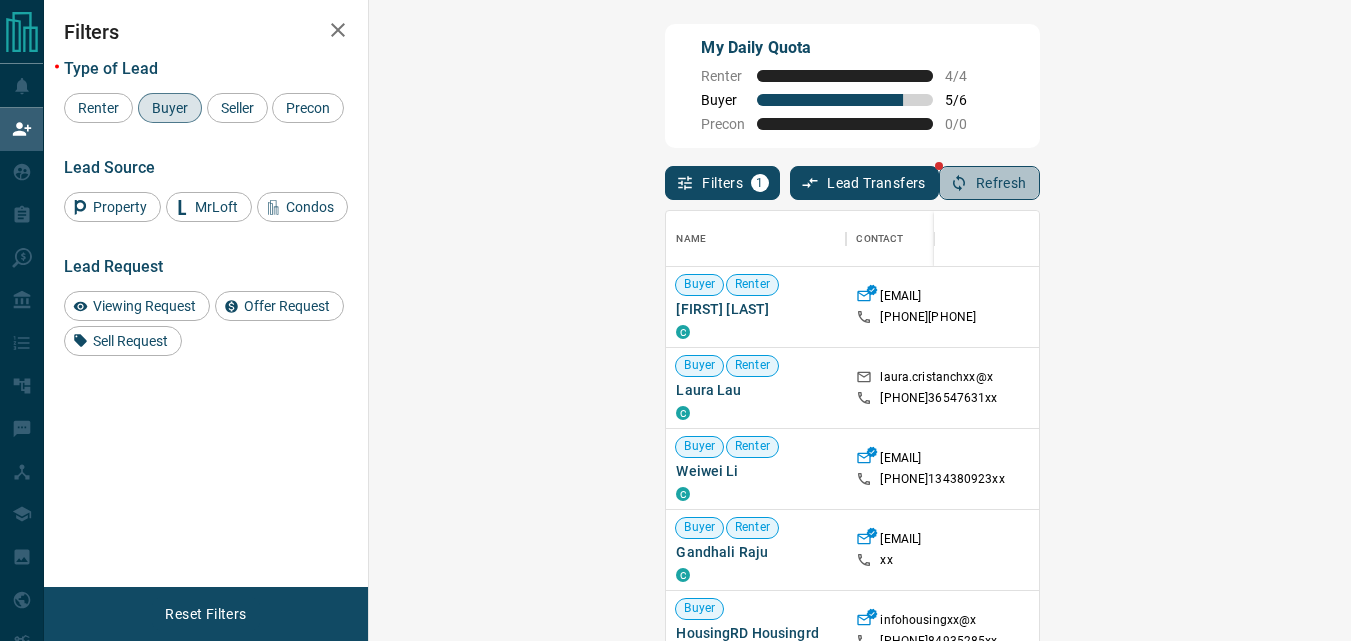click on "Refresh" at bounding box center (989, 183) 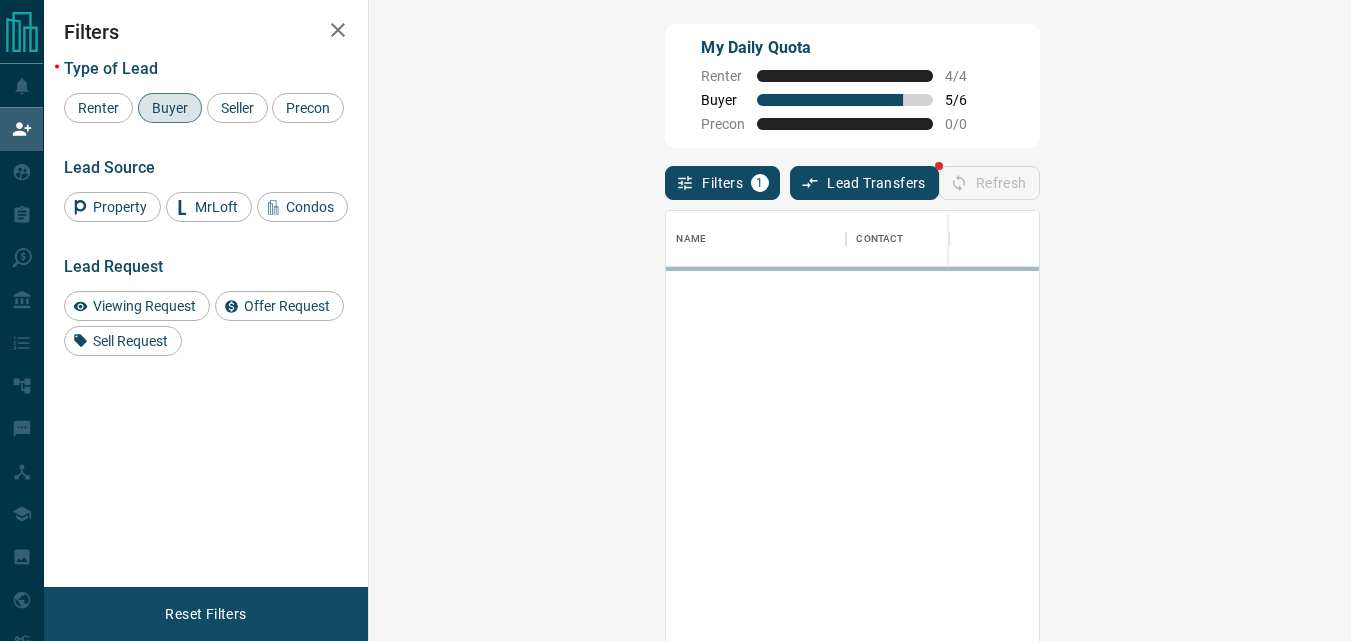 scroll, scrollTop: 16, scrollLeft: 16, axis: both 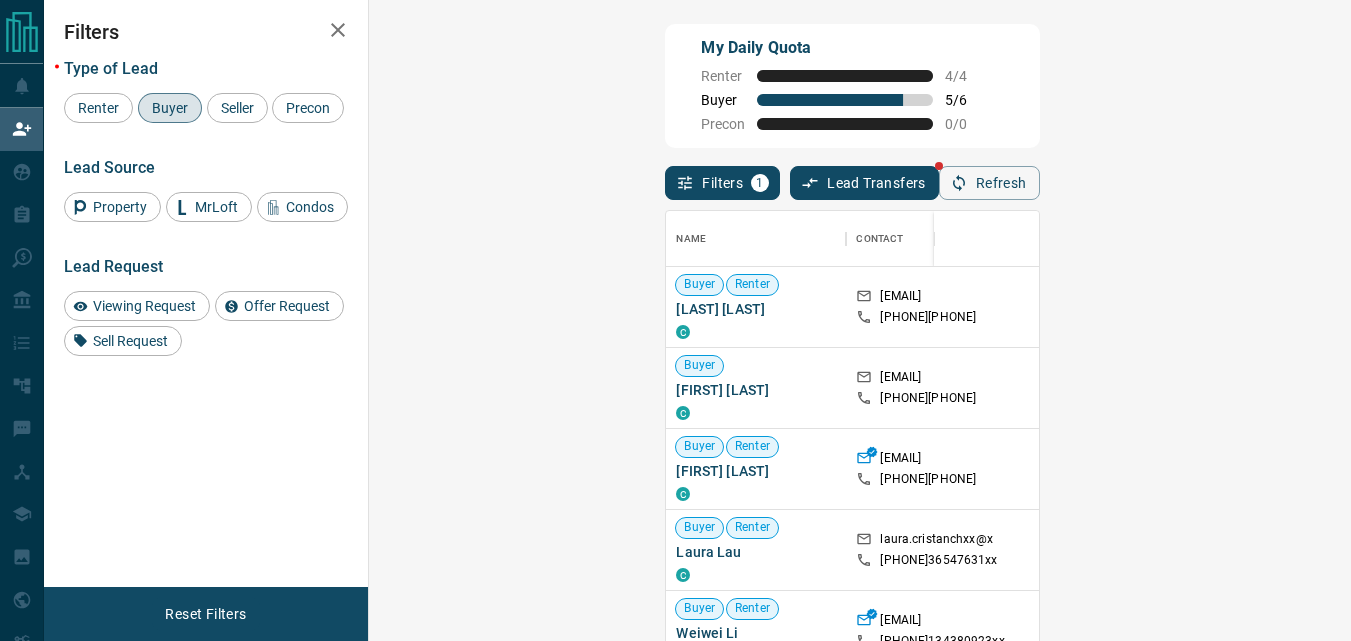 click on "Claim" at bounding box center [1560, 388] 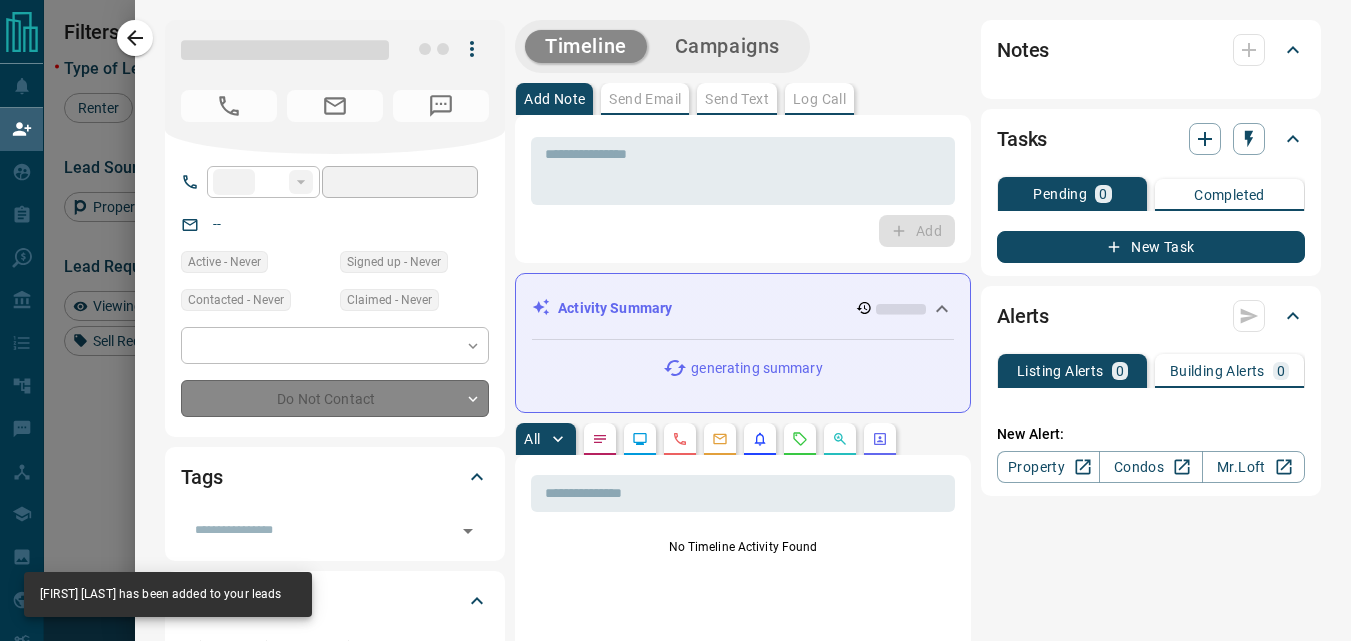 type on "**" 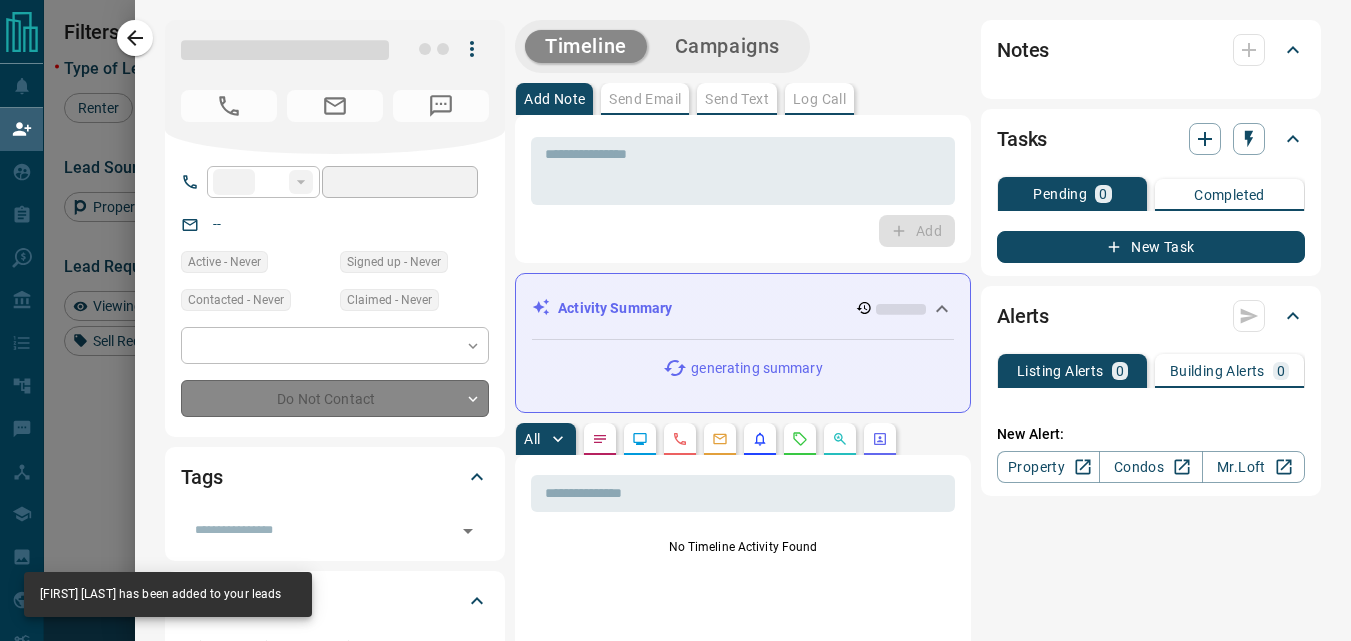 type on "**********" 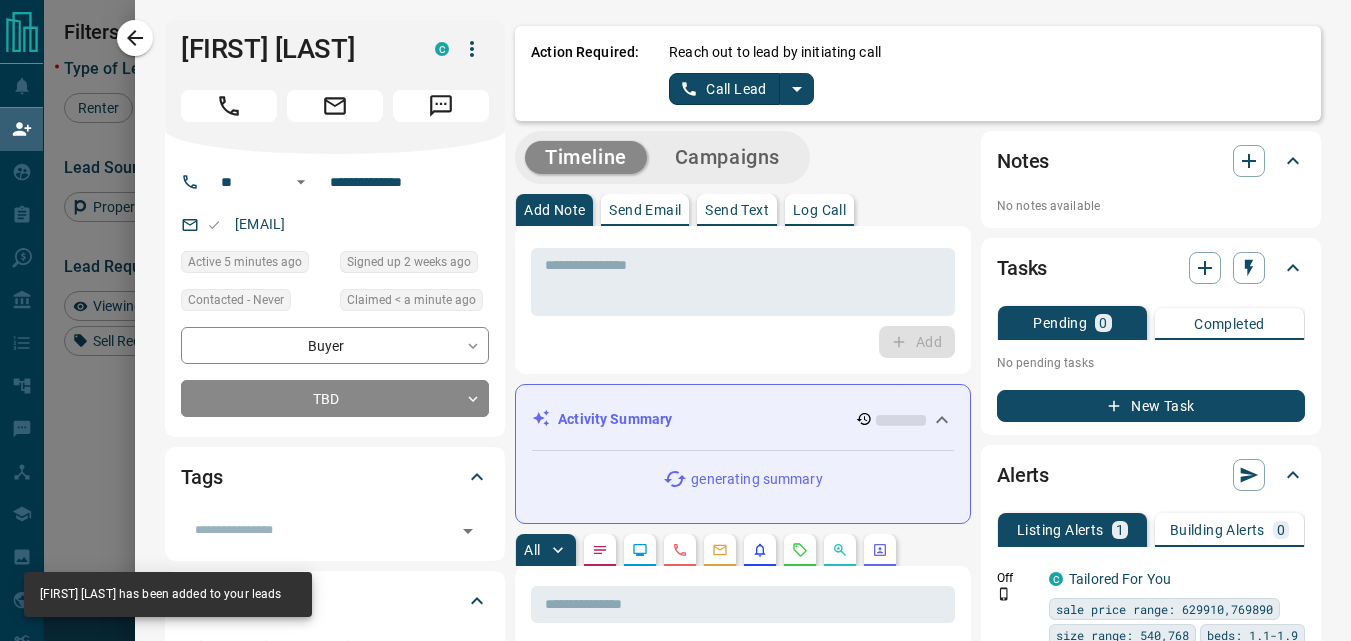 click 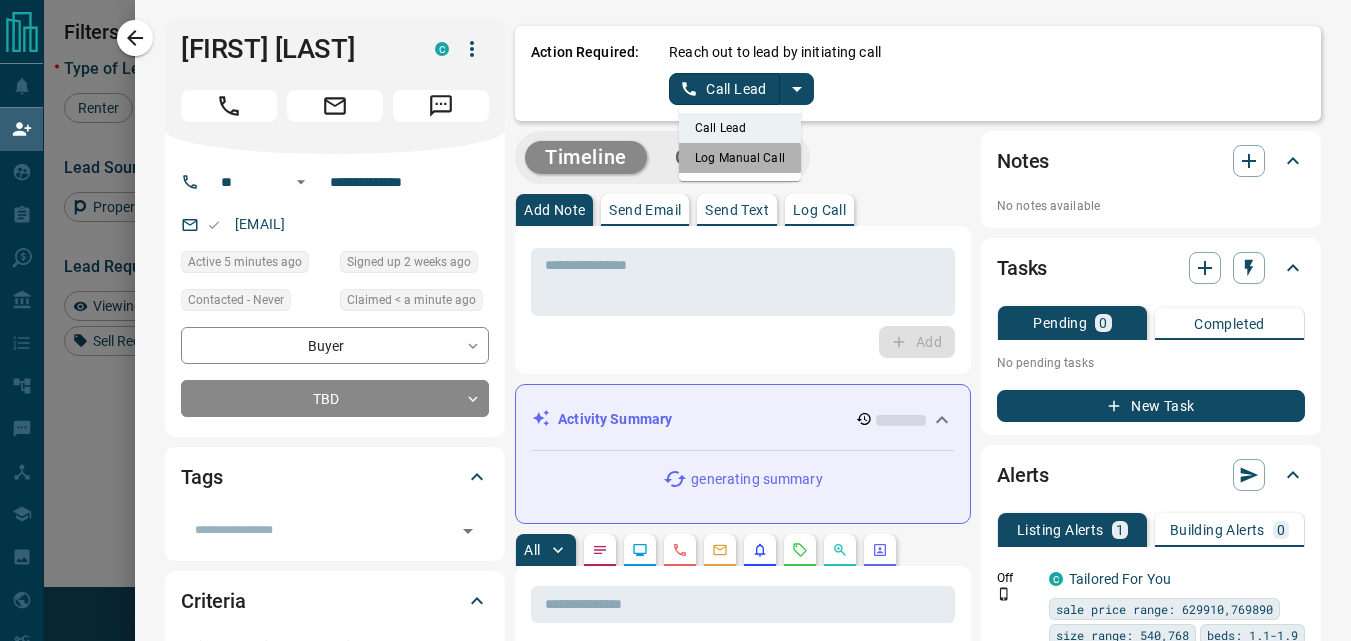 click on "Log Manual Call" at bounding box center [740, 158] 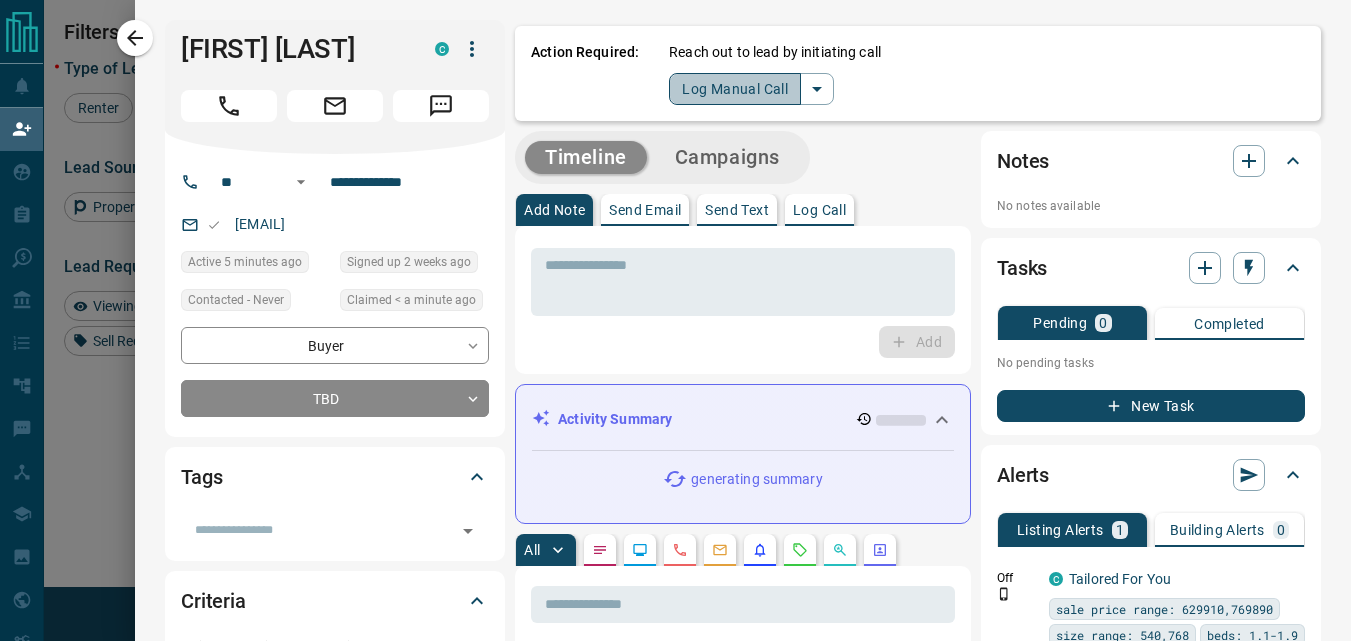 click on "Log Manual Call" at bounding box center [735, 89] 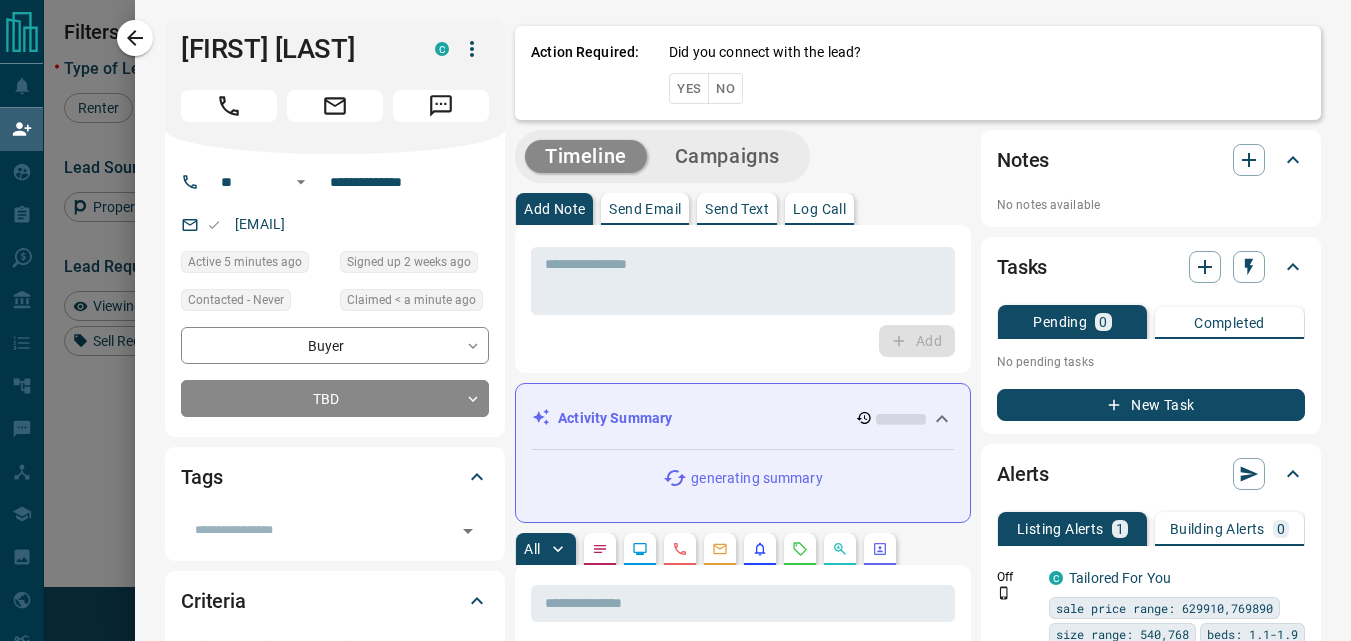 click on "Yes" at bounding box center (689, 88) 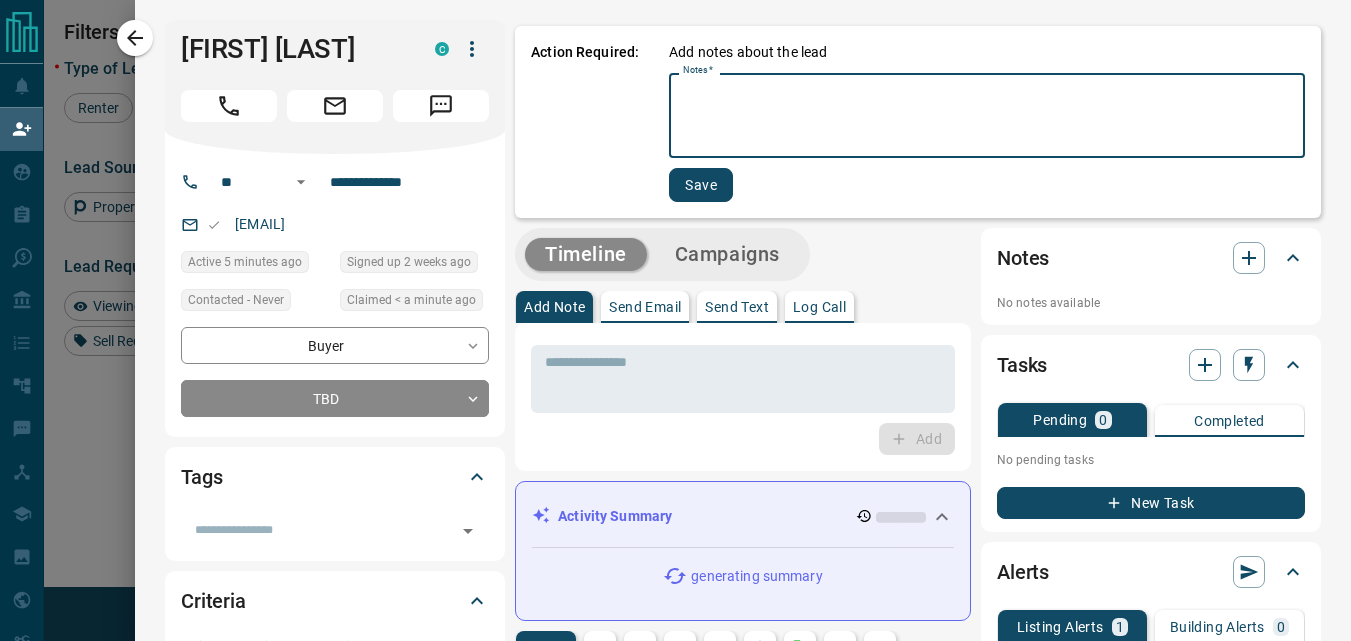 click on "Notes   *" at bounding box center (987, 116) 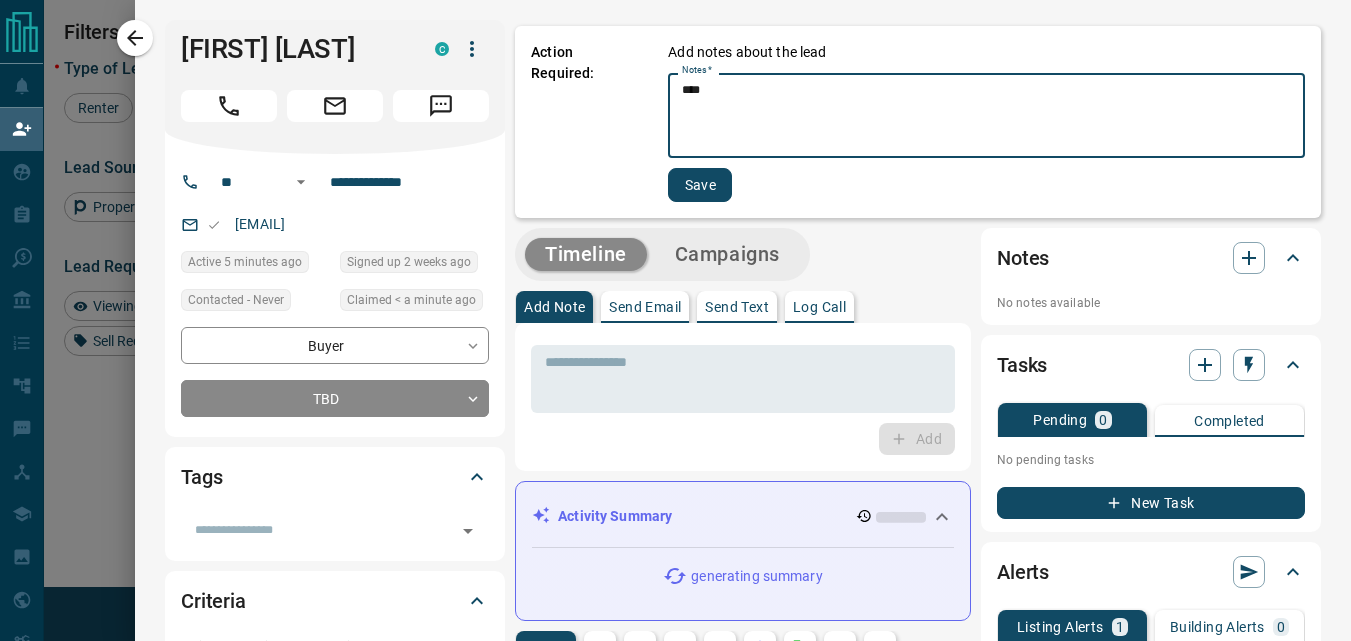 type on "****" 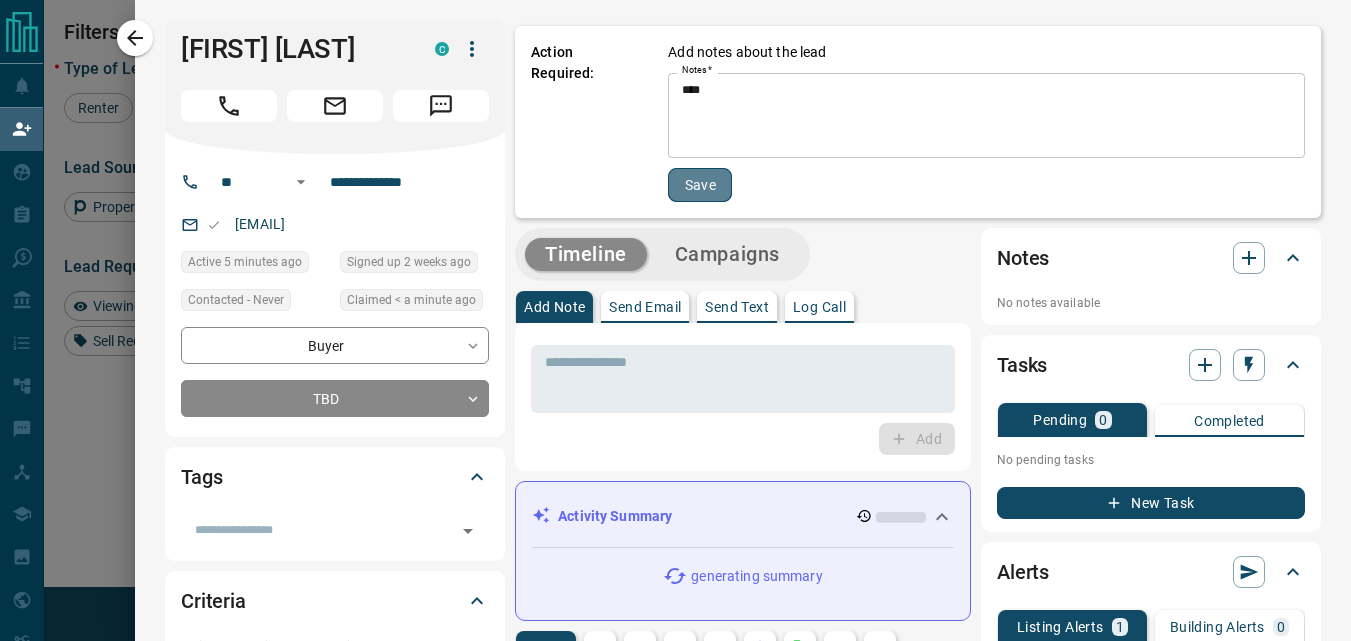 click on "Save" at bounding box center (700, 185) 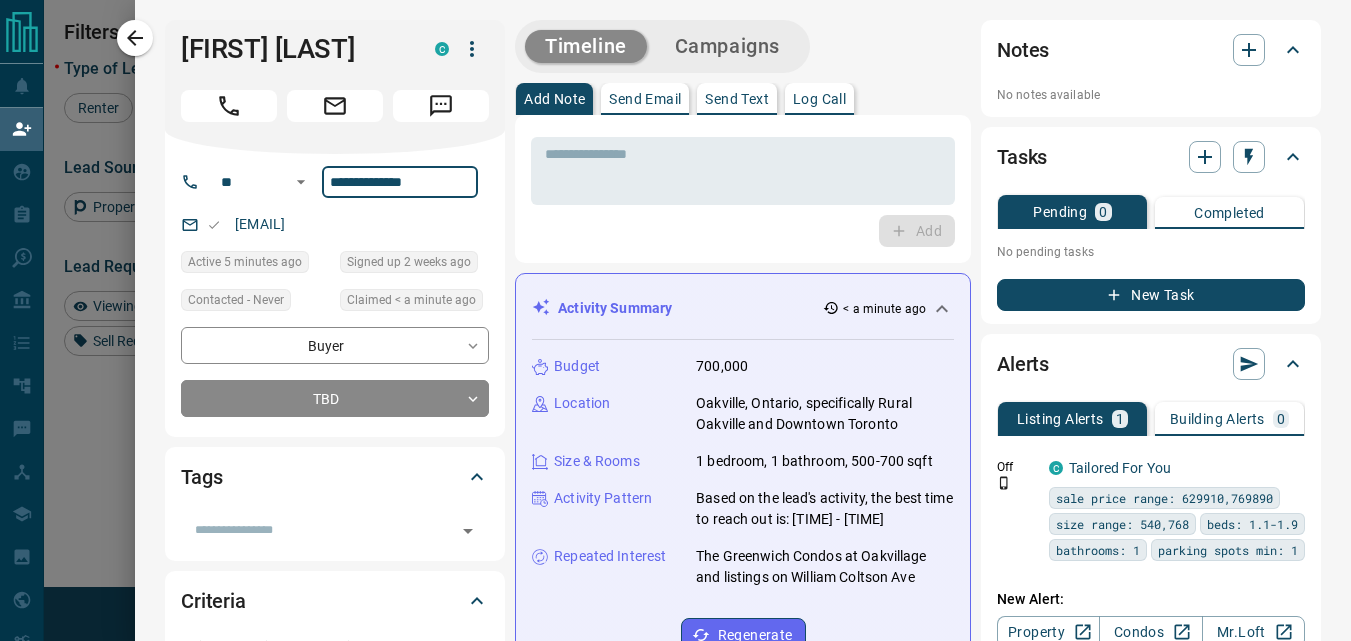 click on "**********" at bounding box center [400, 182] 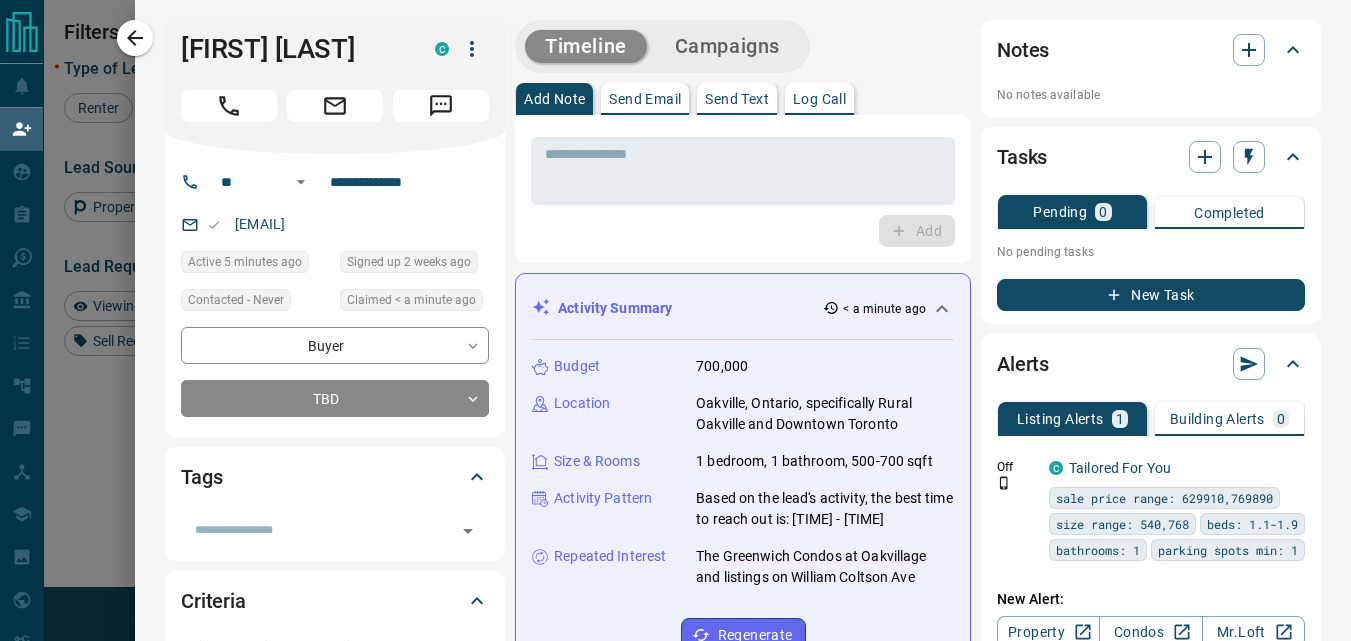 click on "Add" at bounding box center (743, 231) 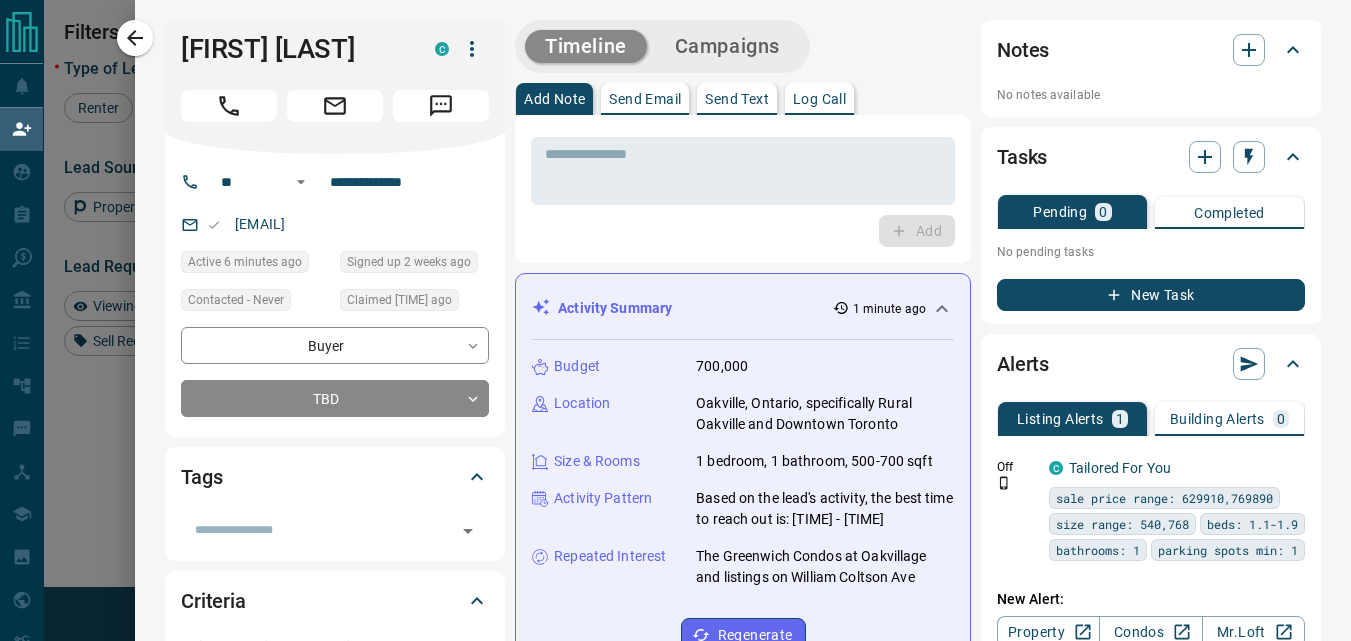 scroll, scrollTop: 16, scrollLeft: 16, axis: both 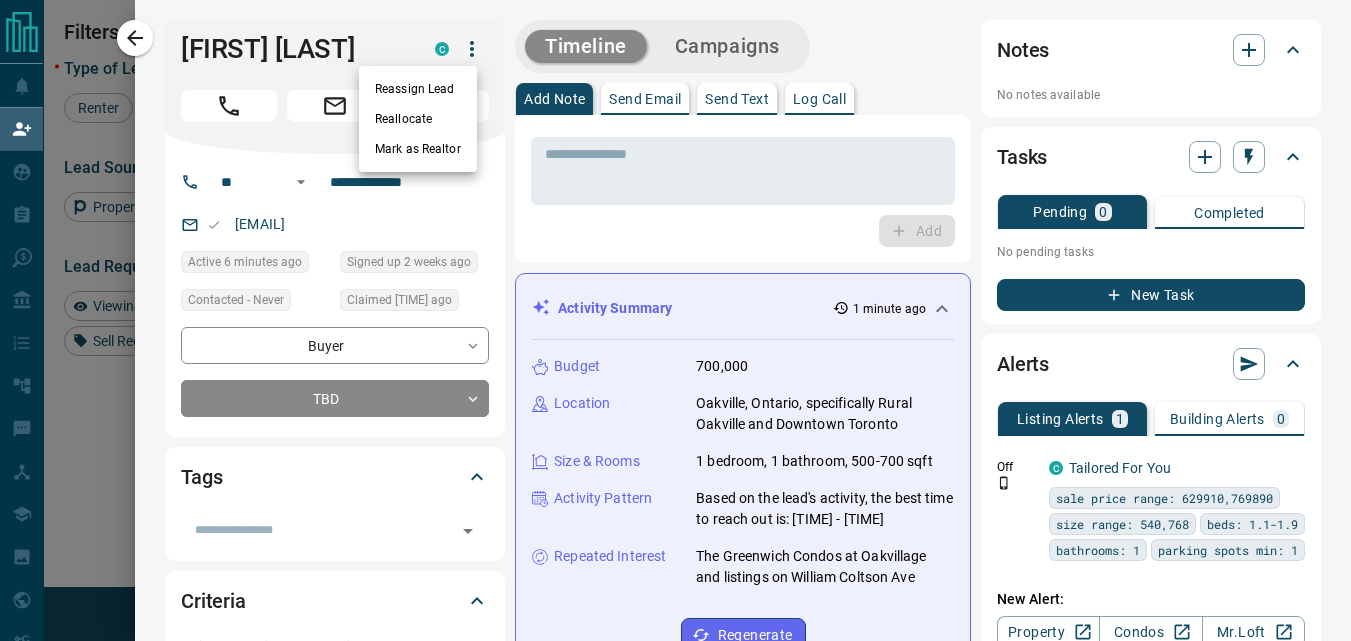 click at bounding box center [675, 320] 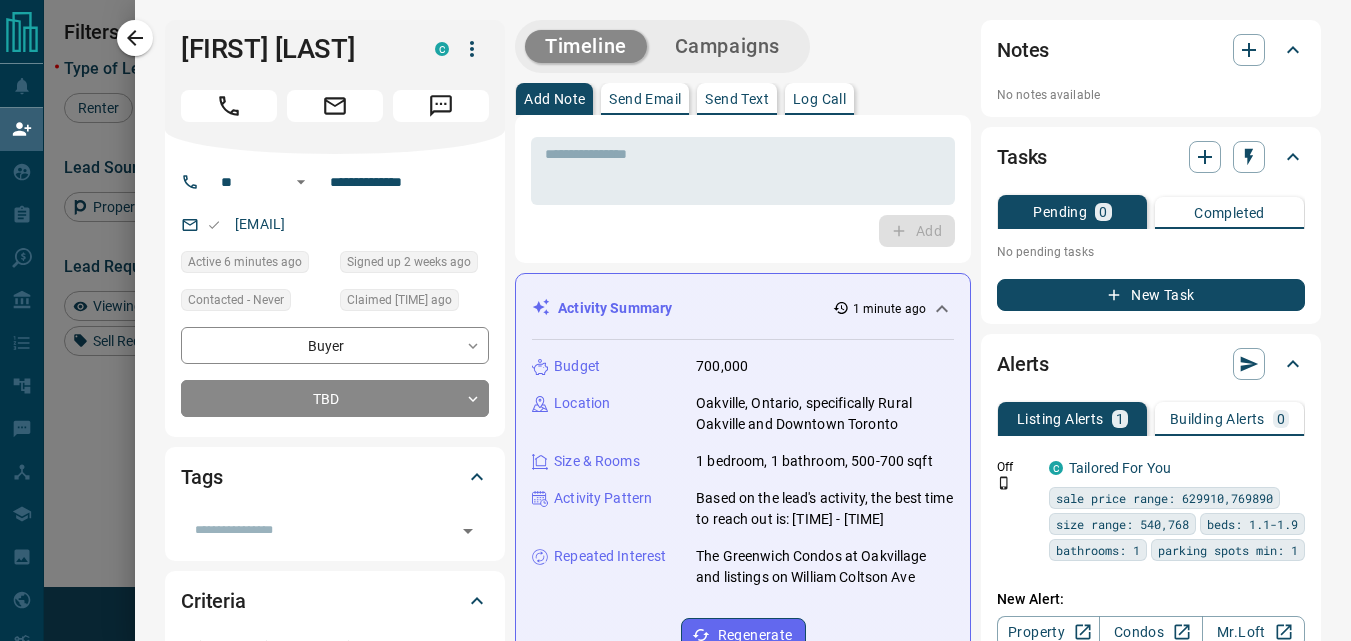 type 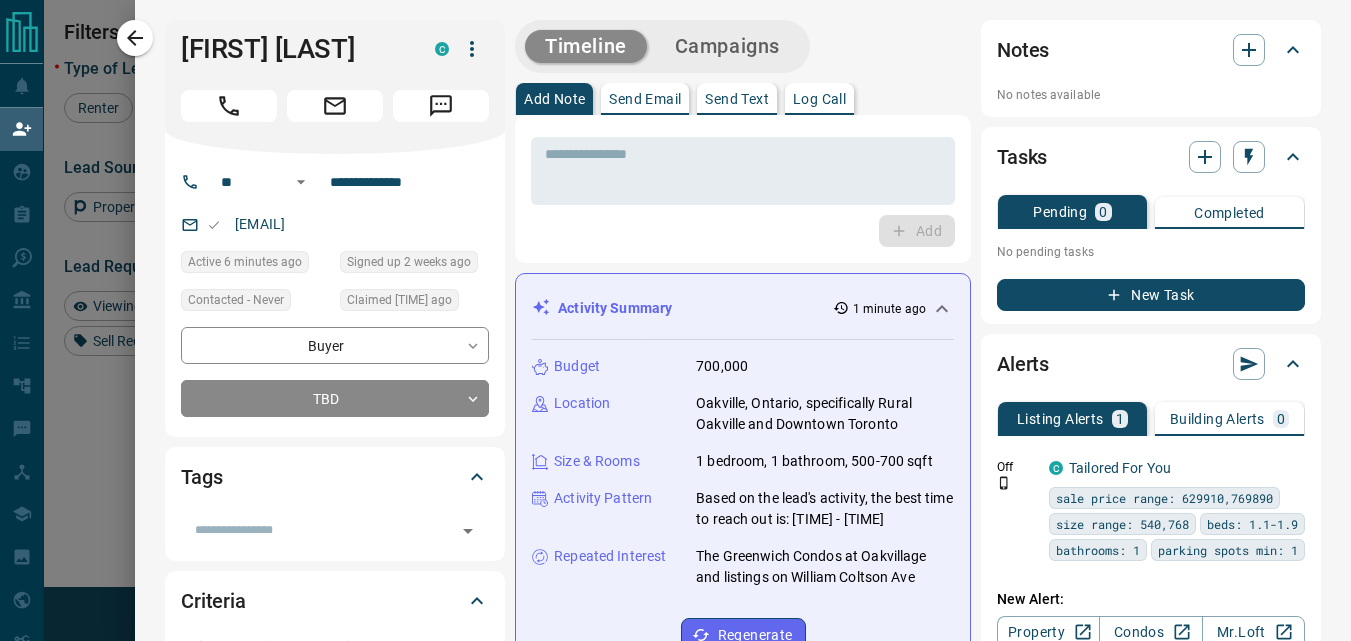 click at bounding box center (472, 49) 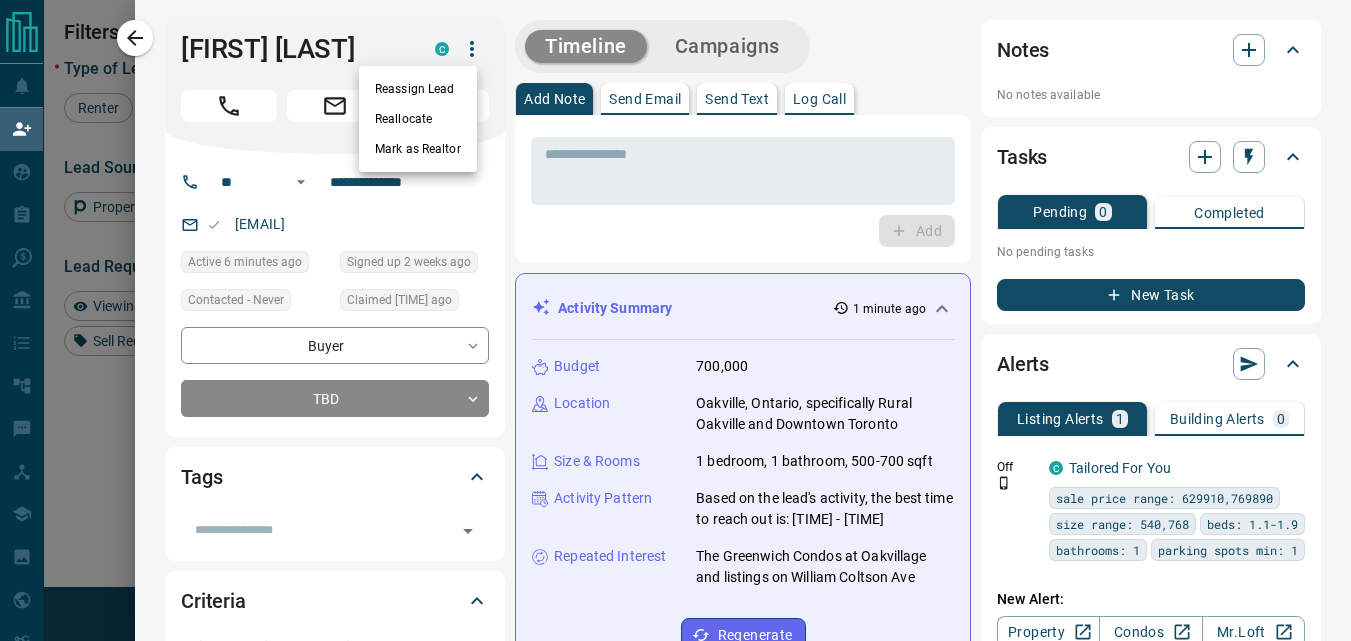 click at bounding box center [675, 320] 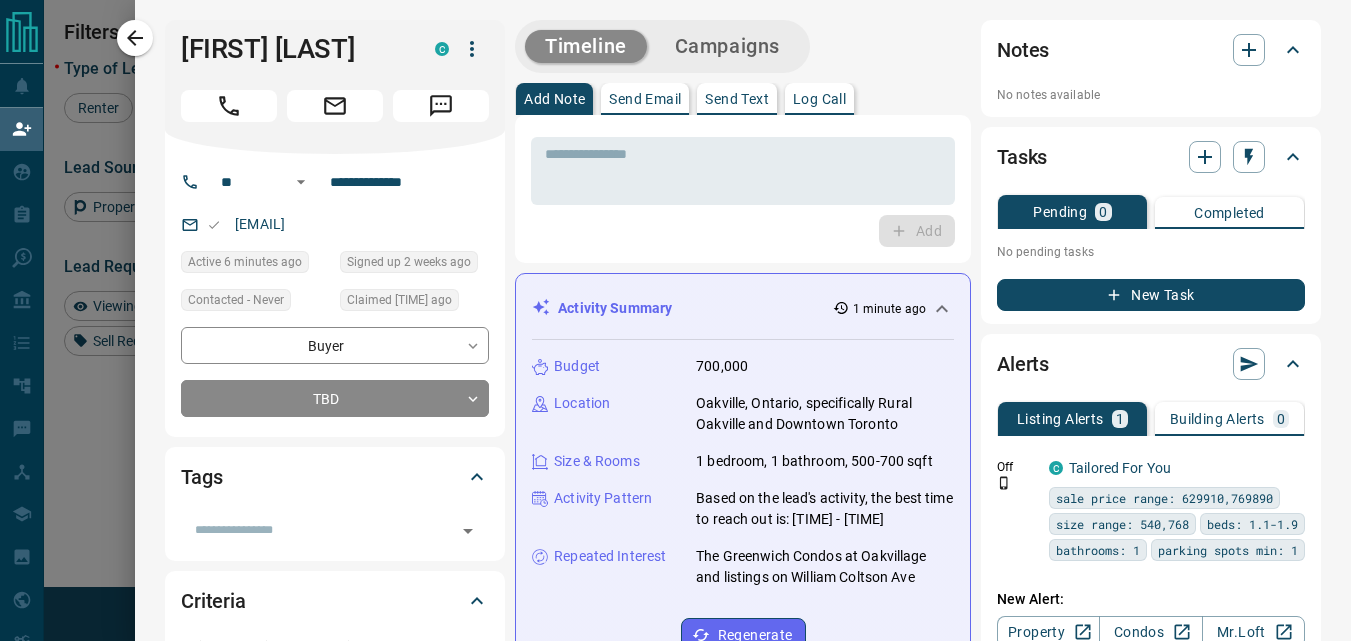 click at bounding box center (743, 171) 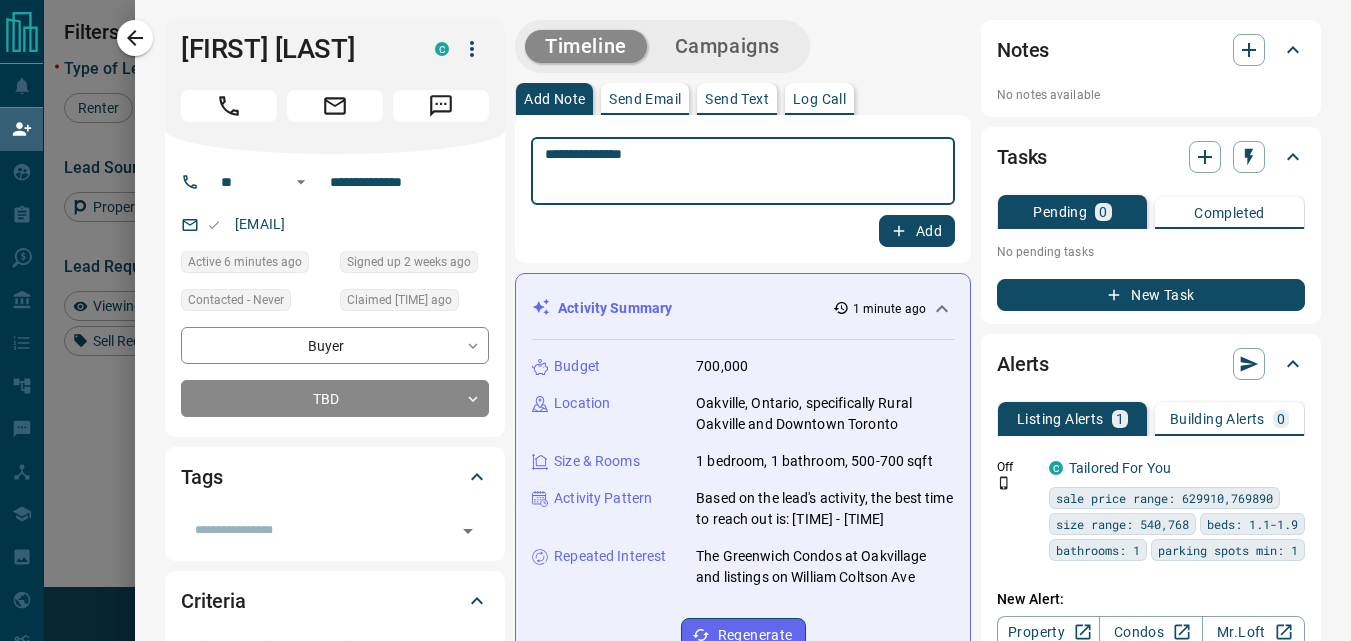 type on "**********" 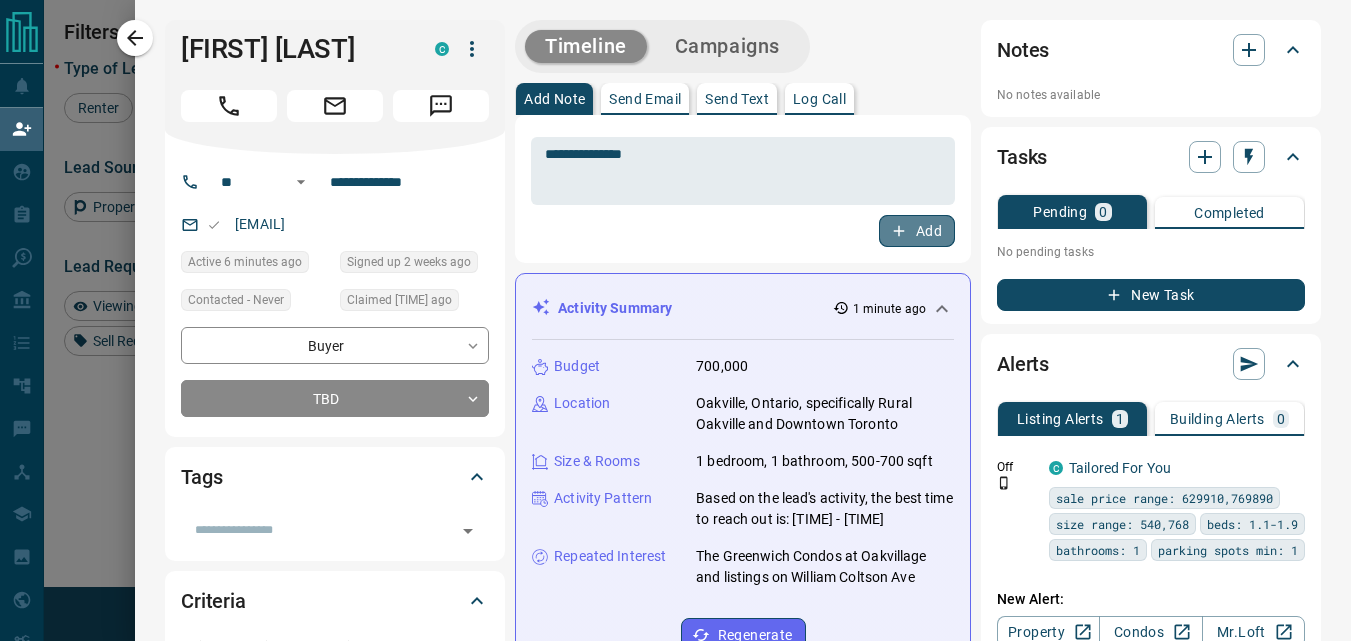 click on "Add" at bounding box center (917, 231) 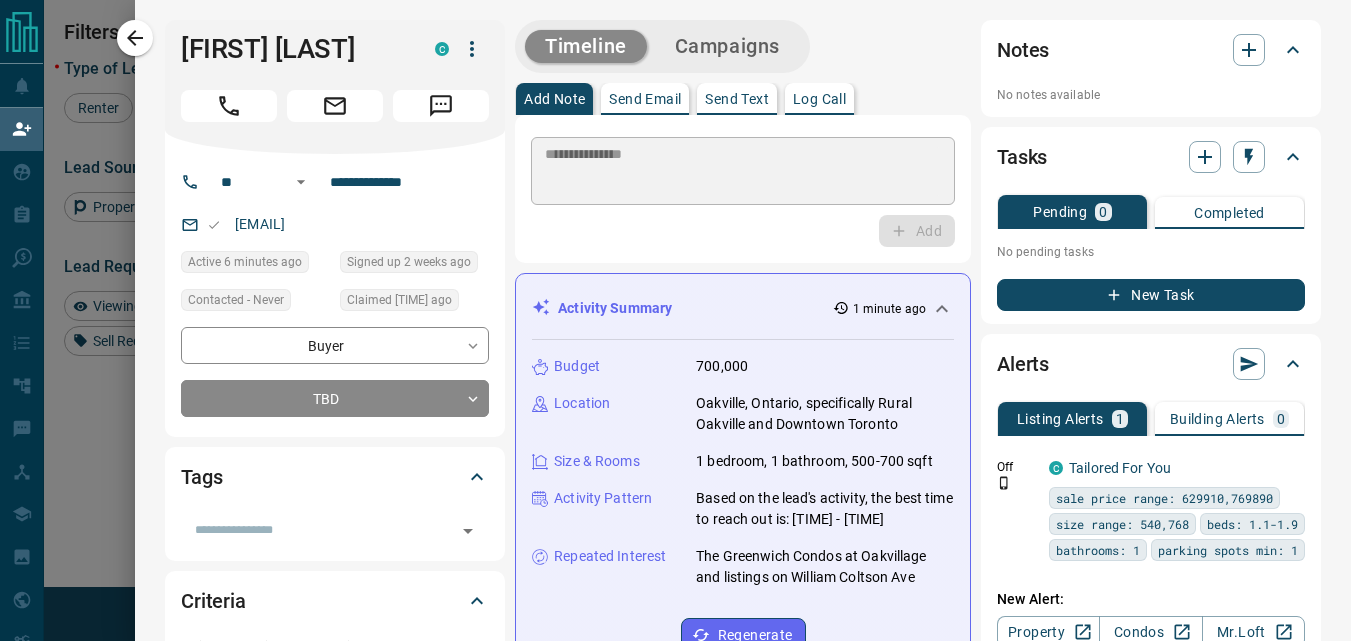 type 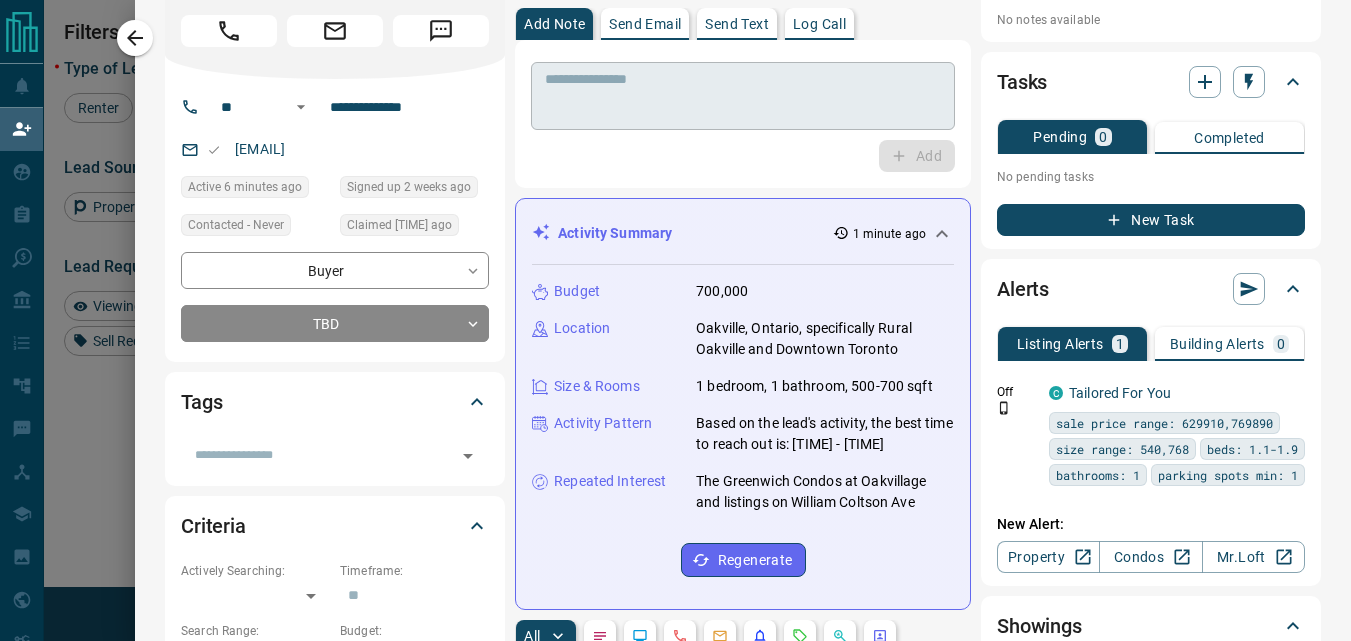 scroll, scrollTop: 0, scrollLeft: 0, axis: both 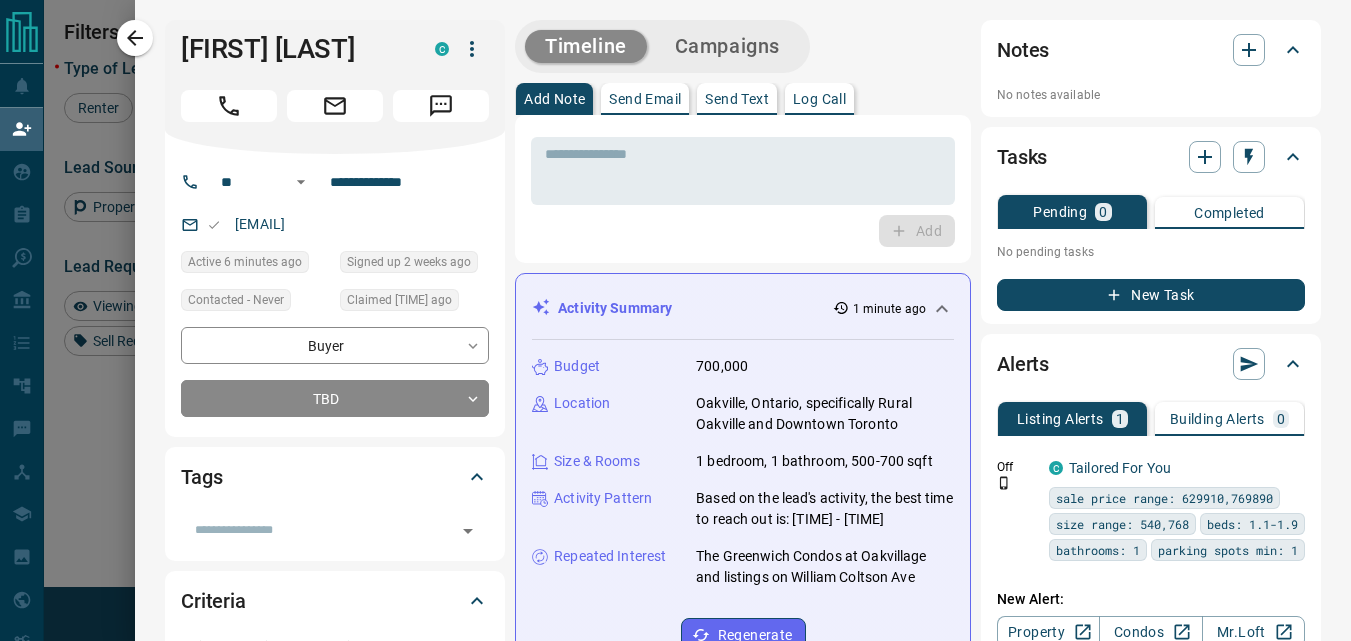 click 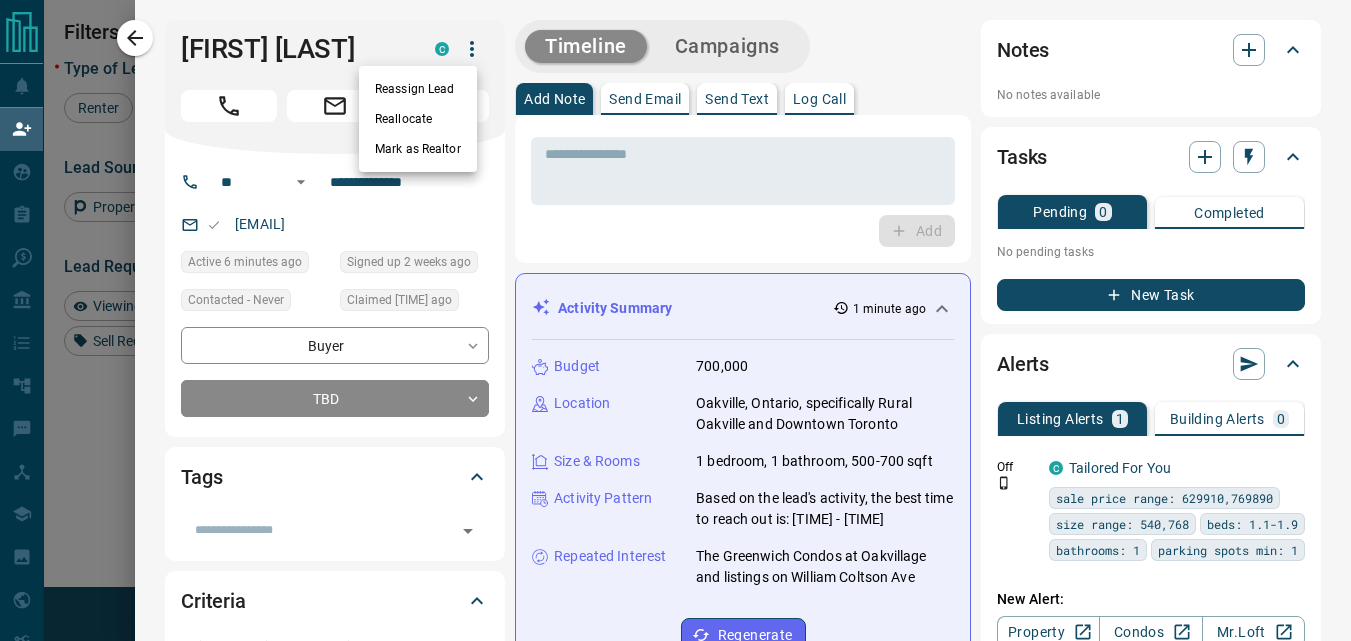 click on "Mark as Realtor" at bounding box center [418, 149] 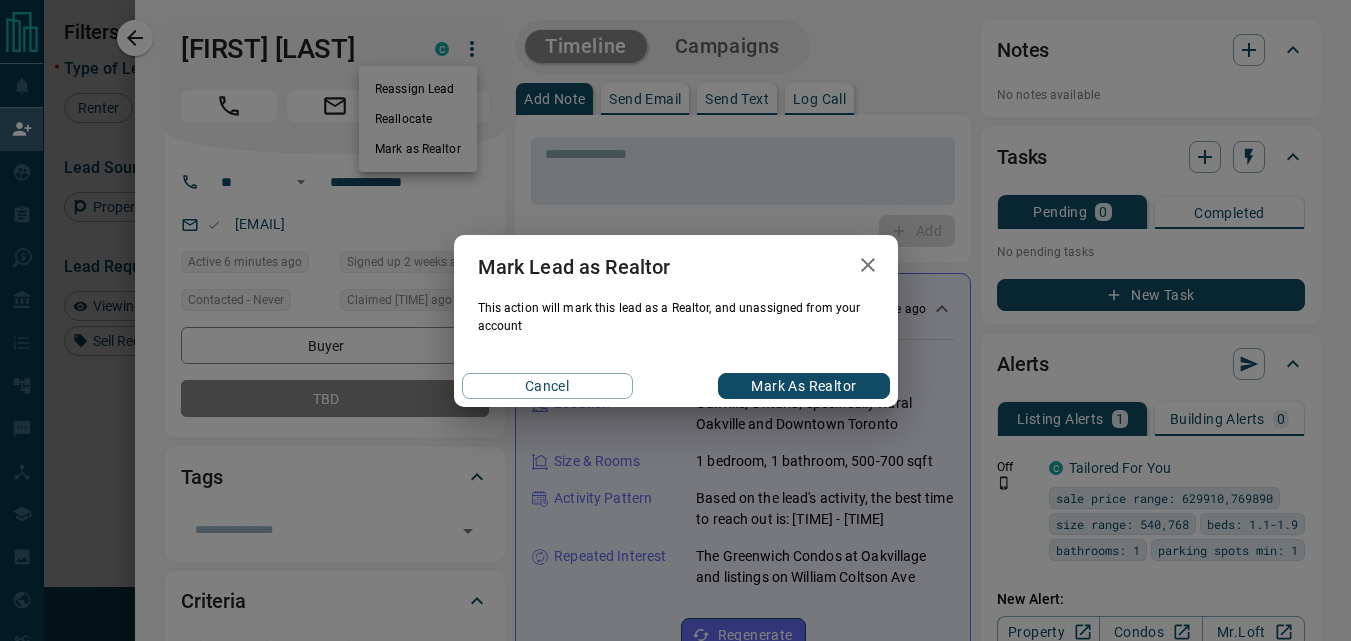 click on "Mark as Realtor" at bounding box center [803, 386] 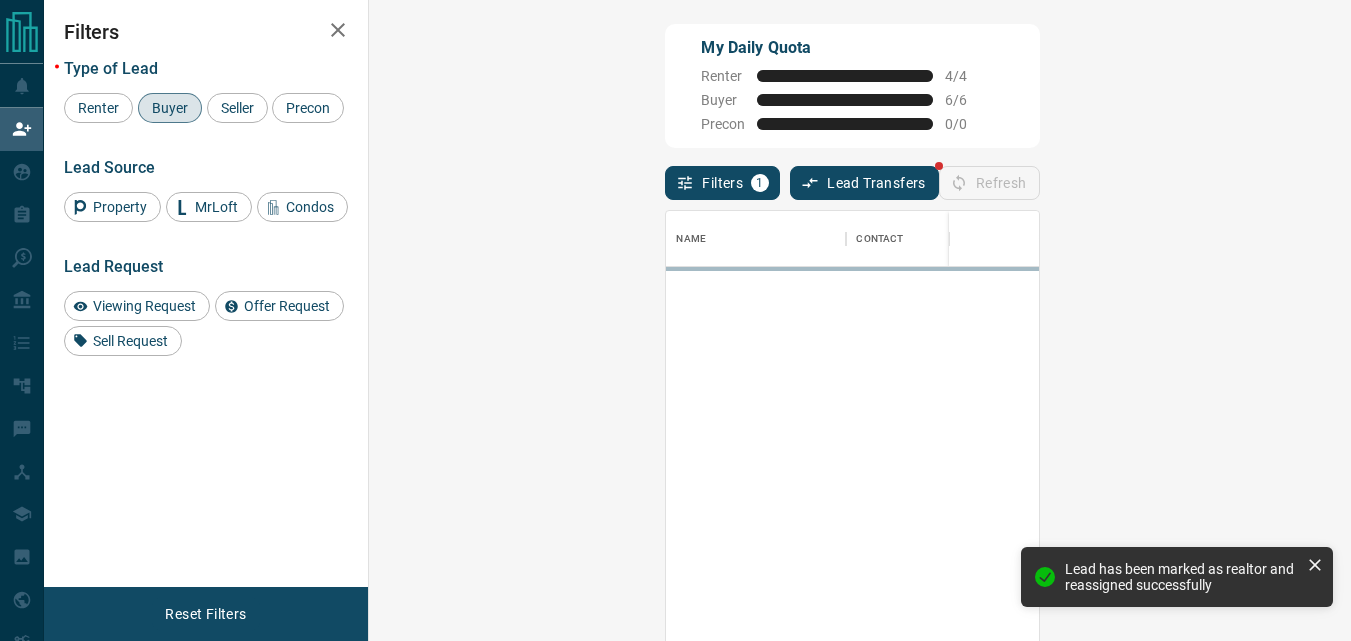scroll, scrollTop: 16, scrollLeft: 16, axis: both 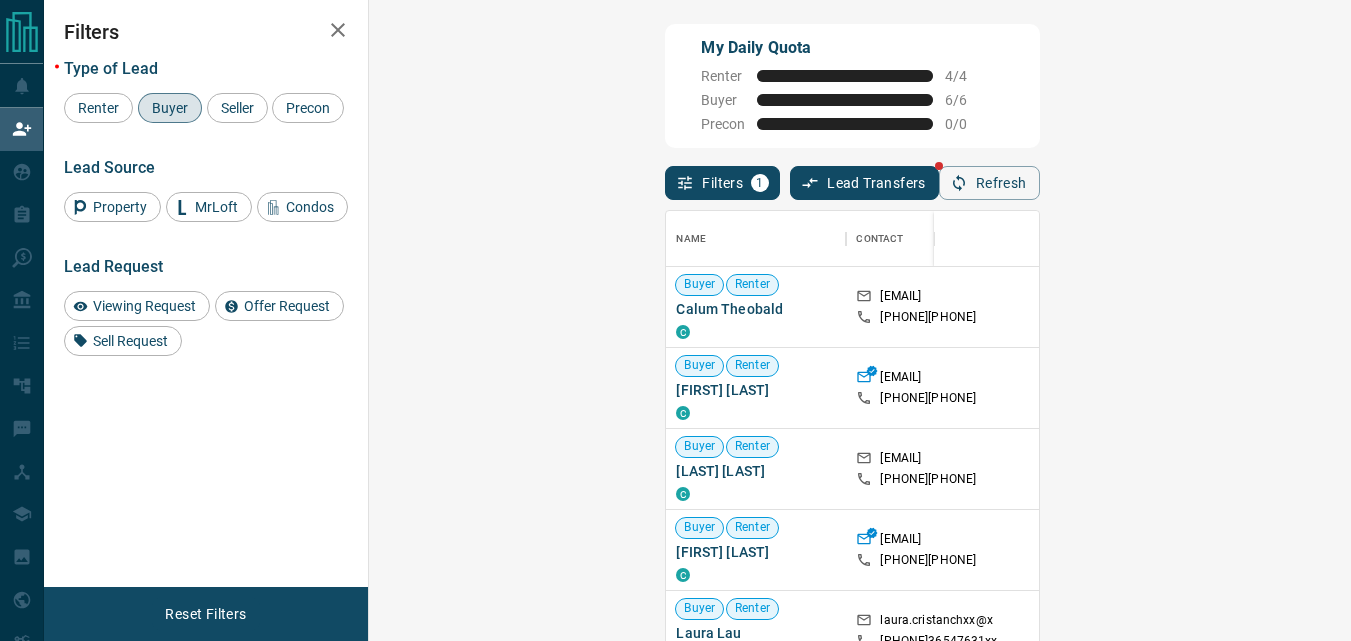 click on "My Daily Quota Renter 4 / 4 Buyer 6 / 6 Precon 0 / 0" at bounding box center [852, 86] 